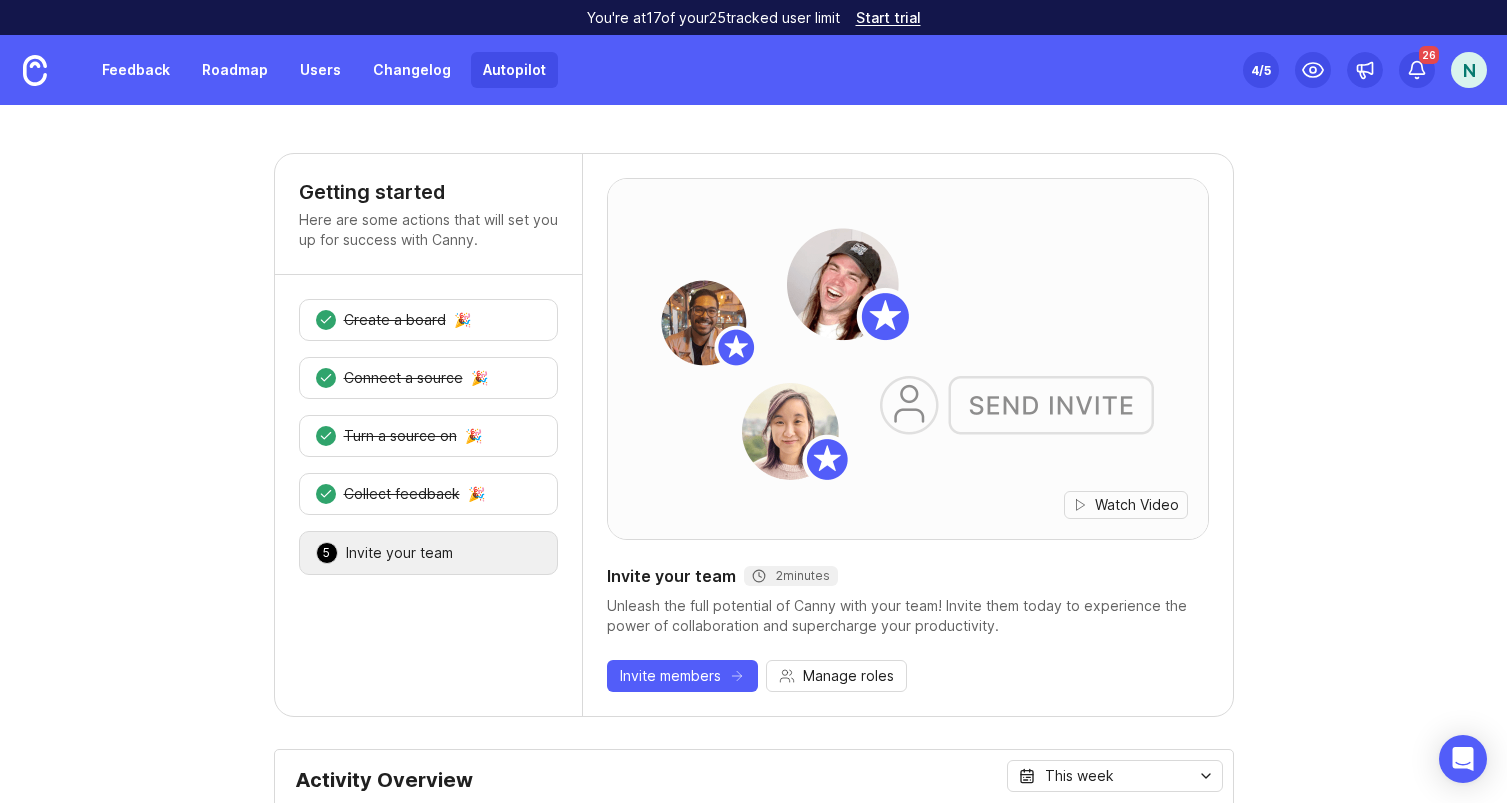 scroll, scrollTop: 0, scrollLeft: 0, axis: both 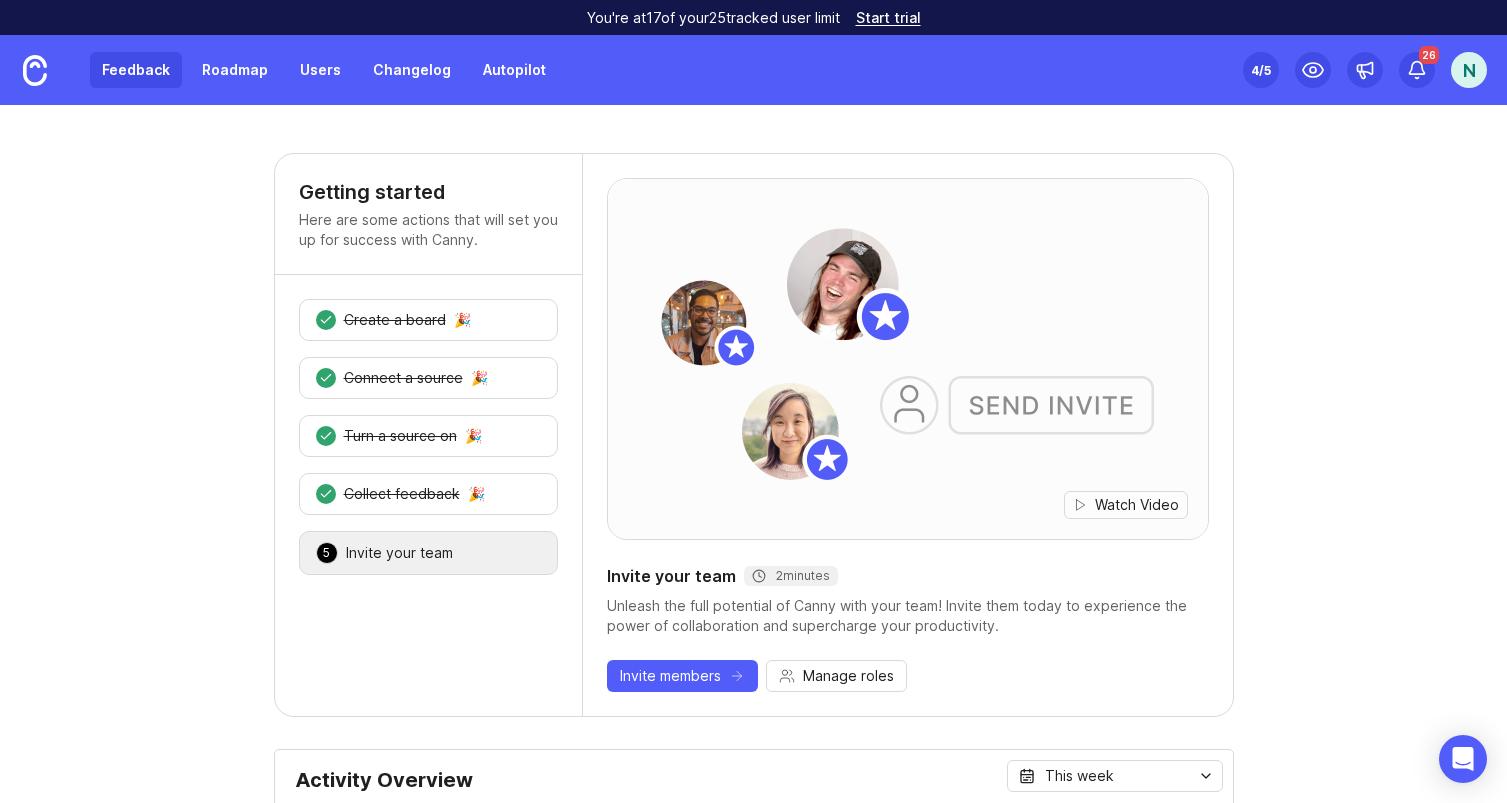 click on "Feedback" at bounding box center [136, 70] 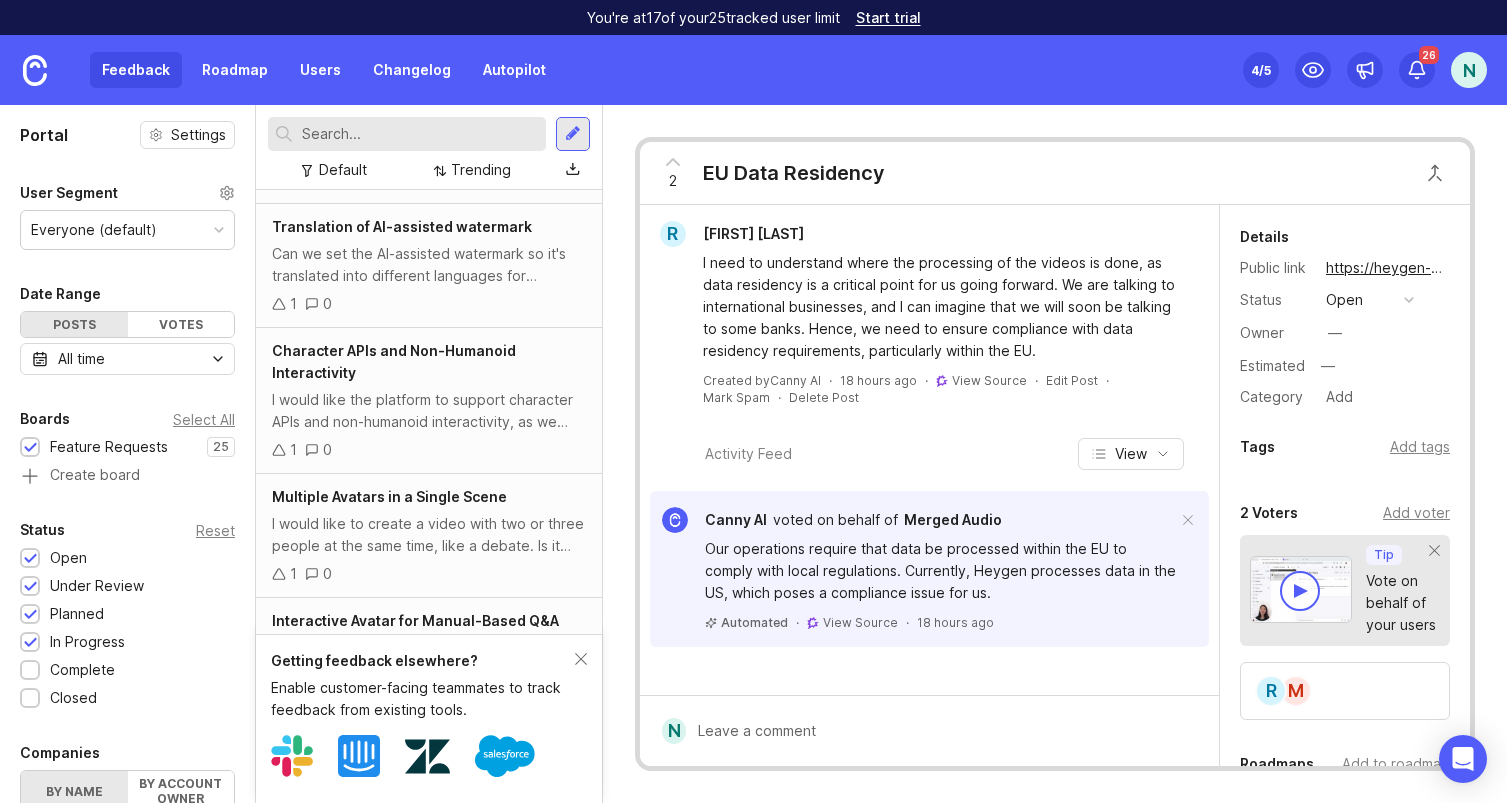 scroll, scrollTop: 0, scrollLeft: 0, axis: both 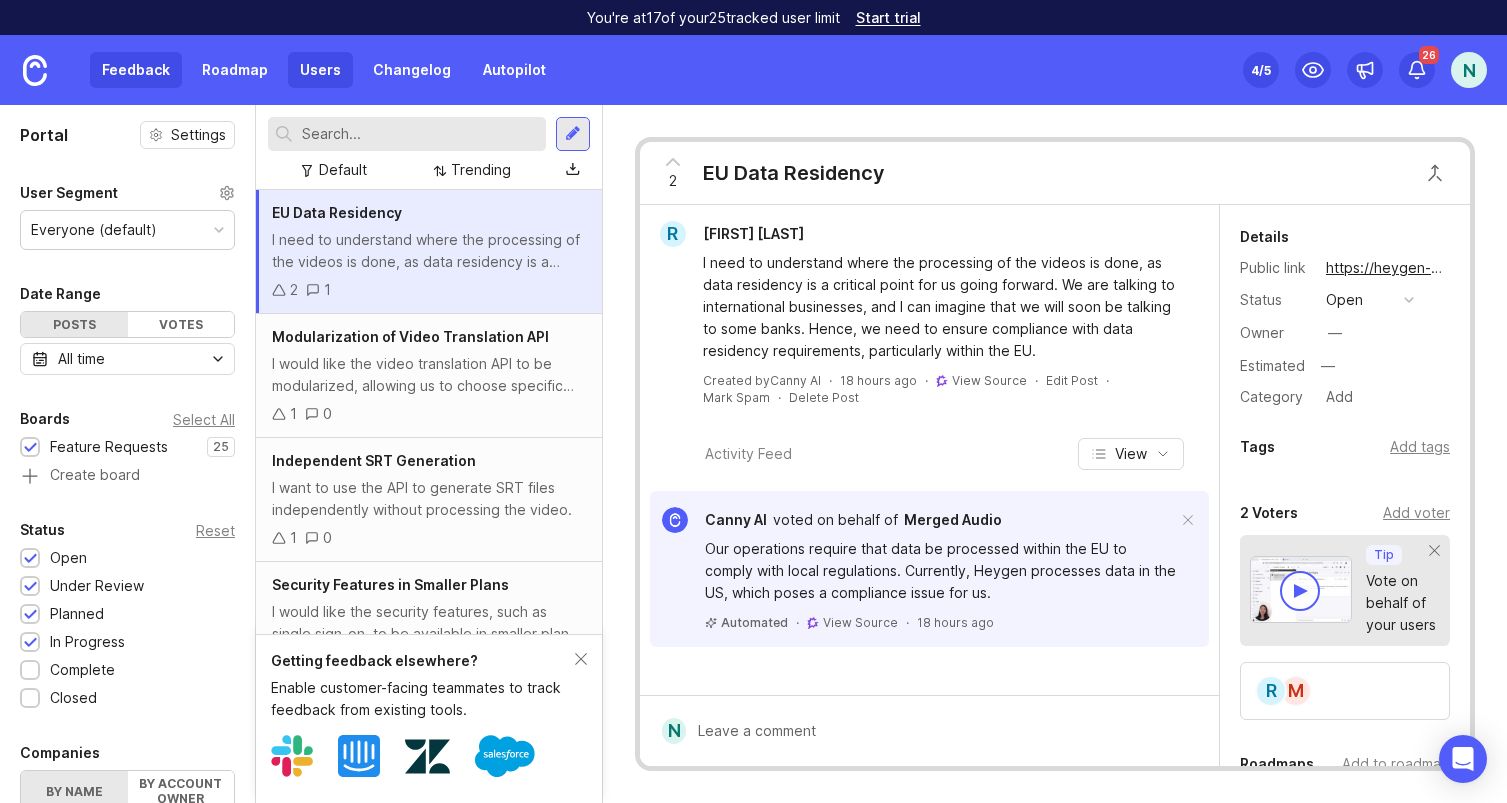 click on "Users" at bounding box center (320, 70) 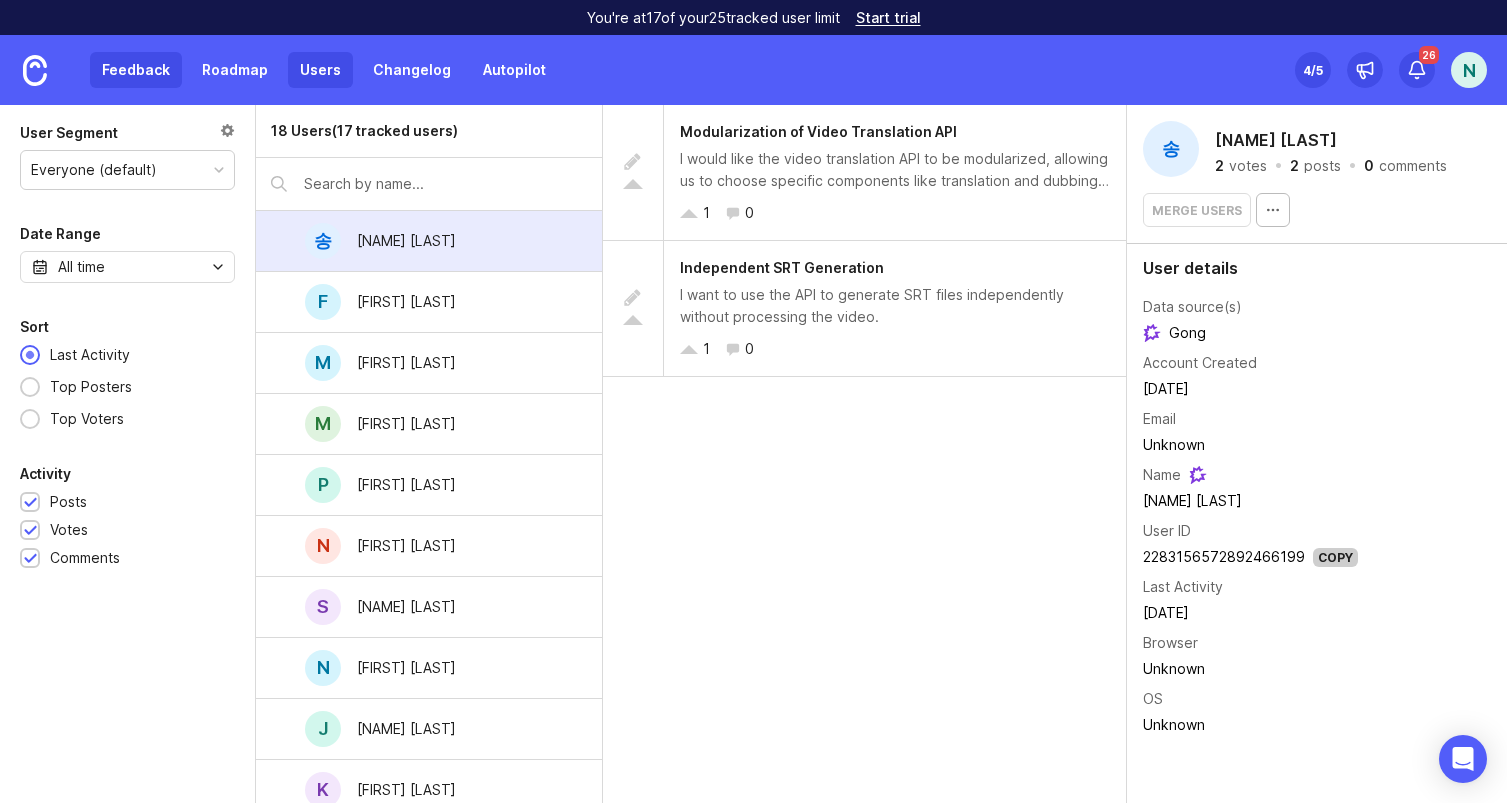 click on "Feedback" at bounding box center (136, 70) 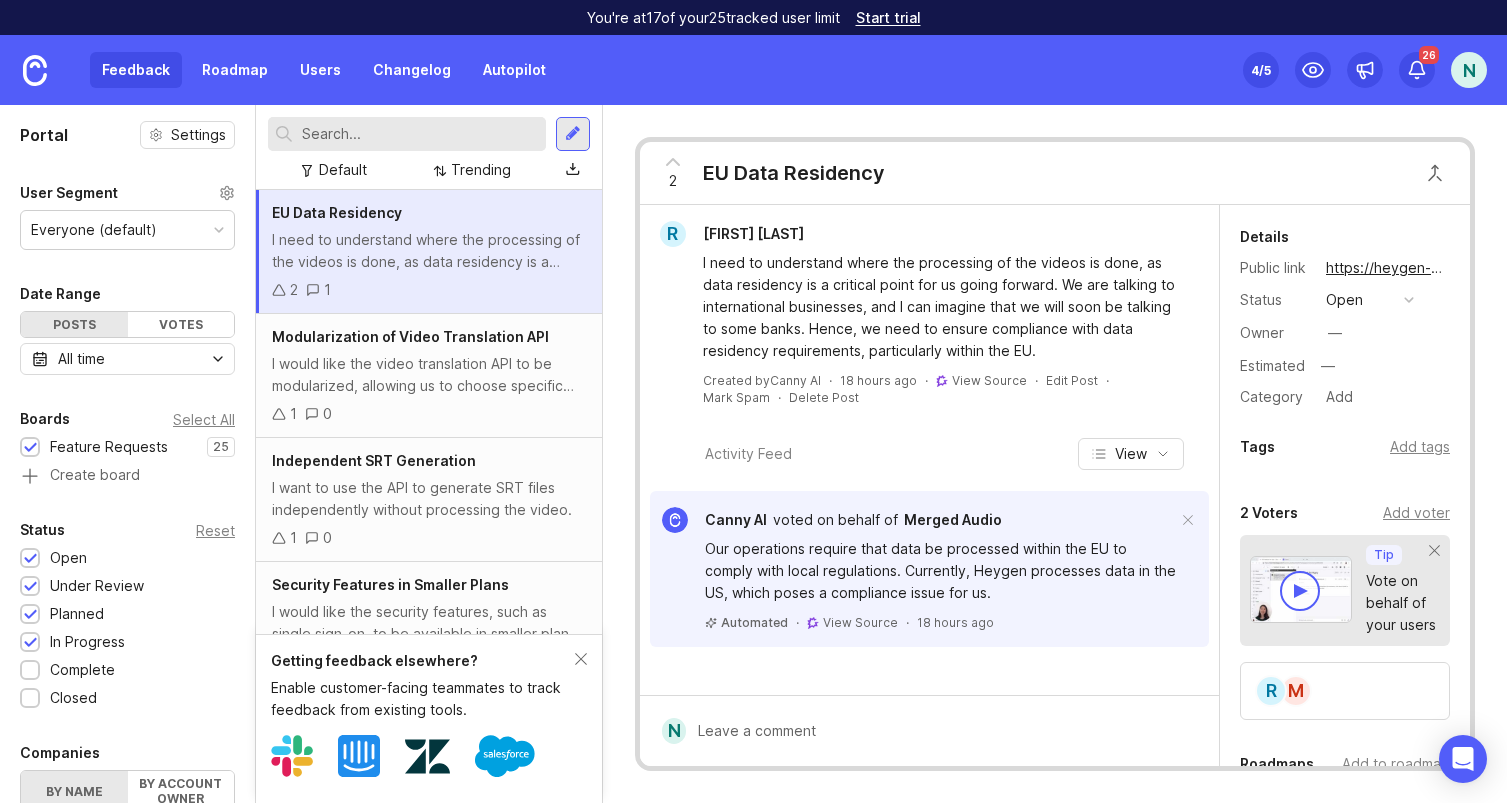 click on "N" at bounding box center (1469, 70) 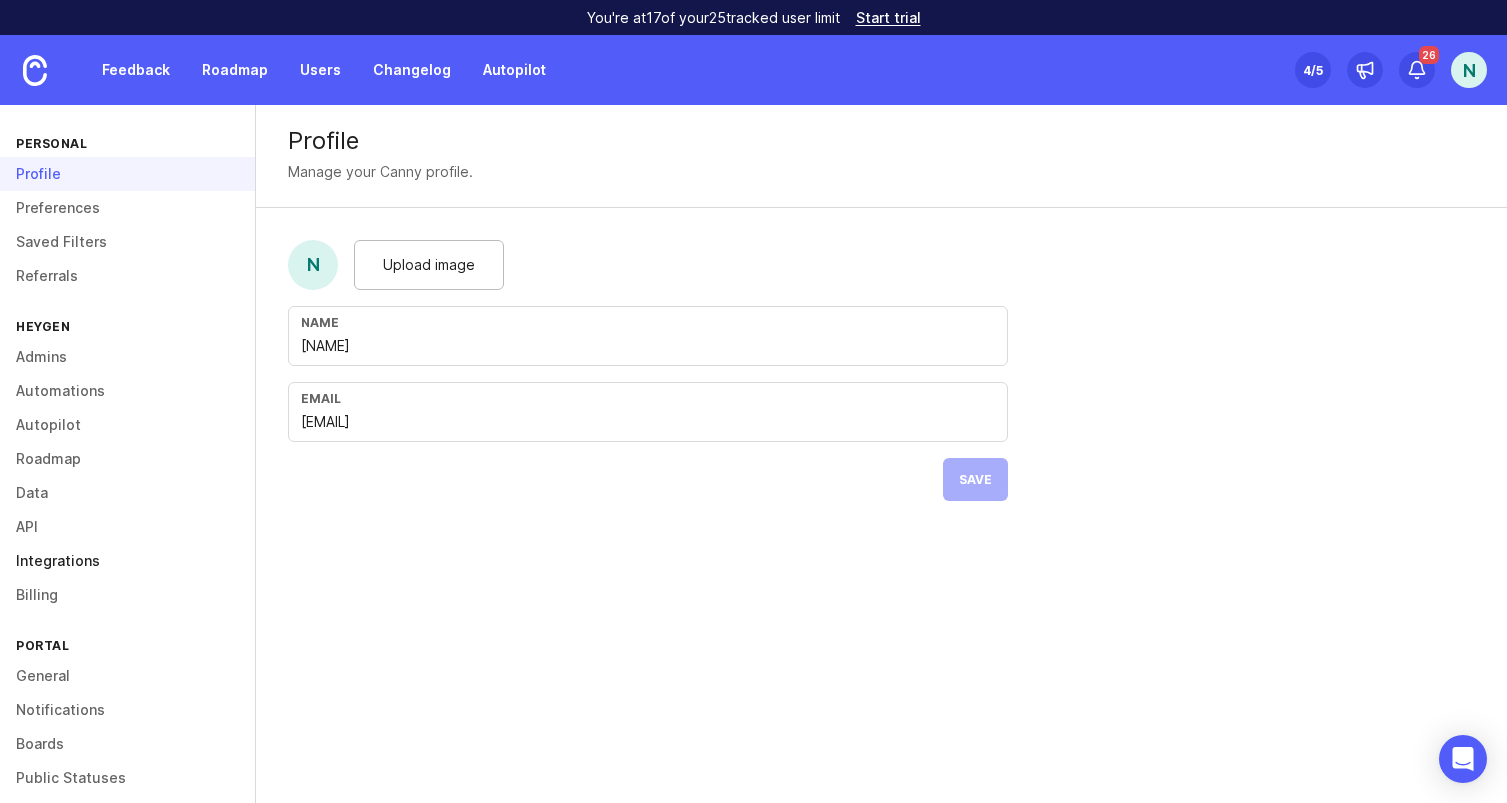 scroll, scrollTop: 119, scrollLeft: 0, axis: vertical 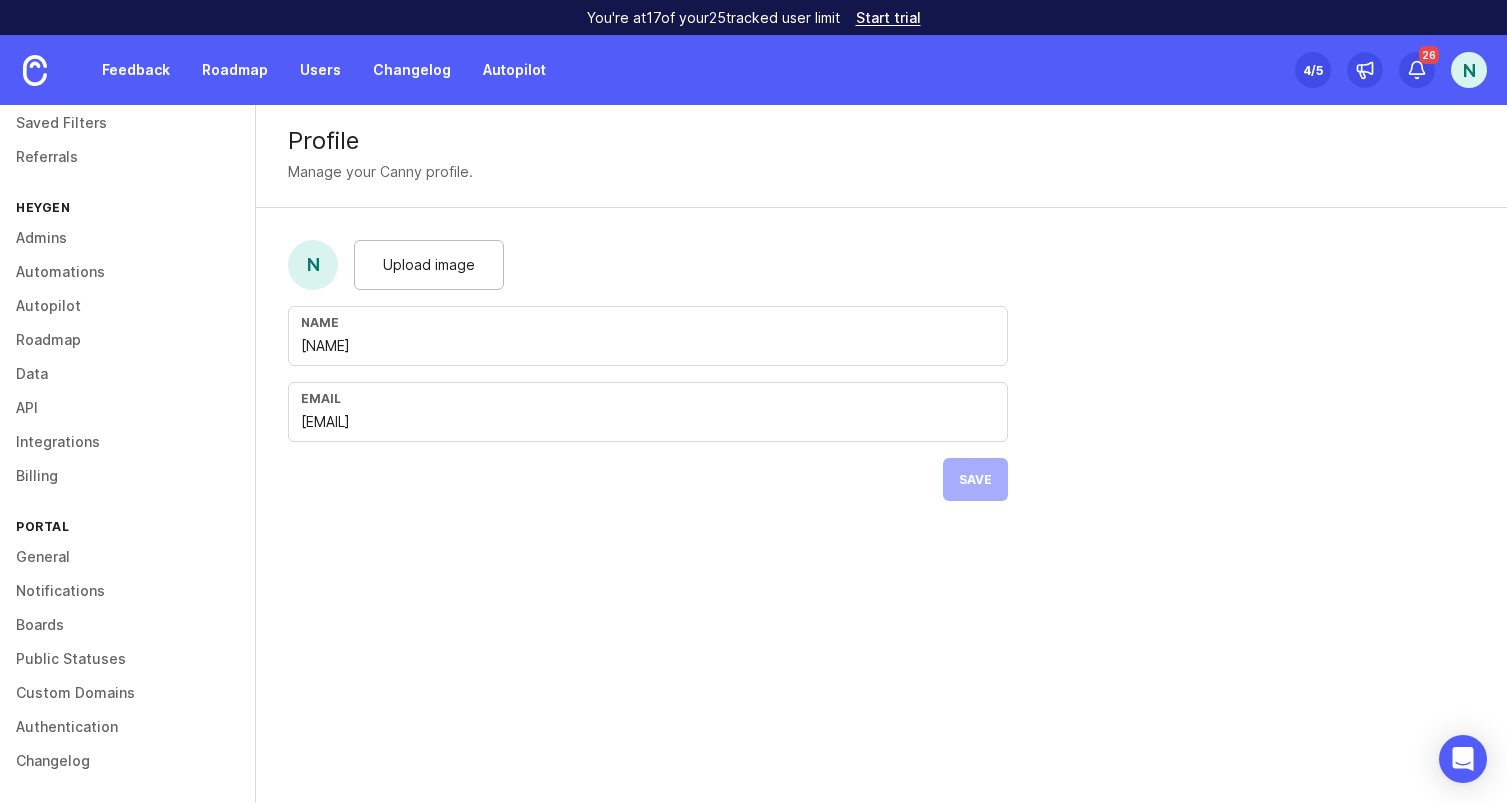 click on "You're at  17  of your  25  tracked user limit" at bounding box center (713, 18) 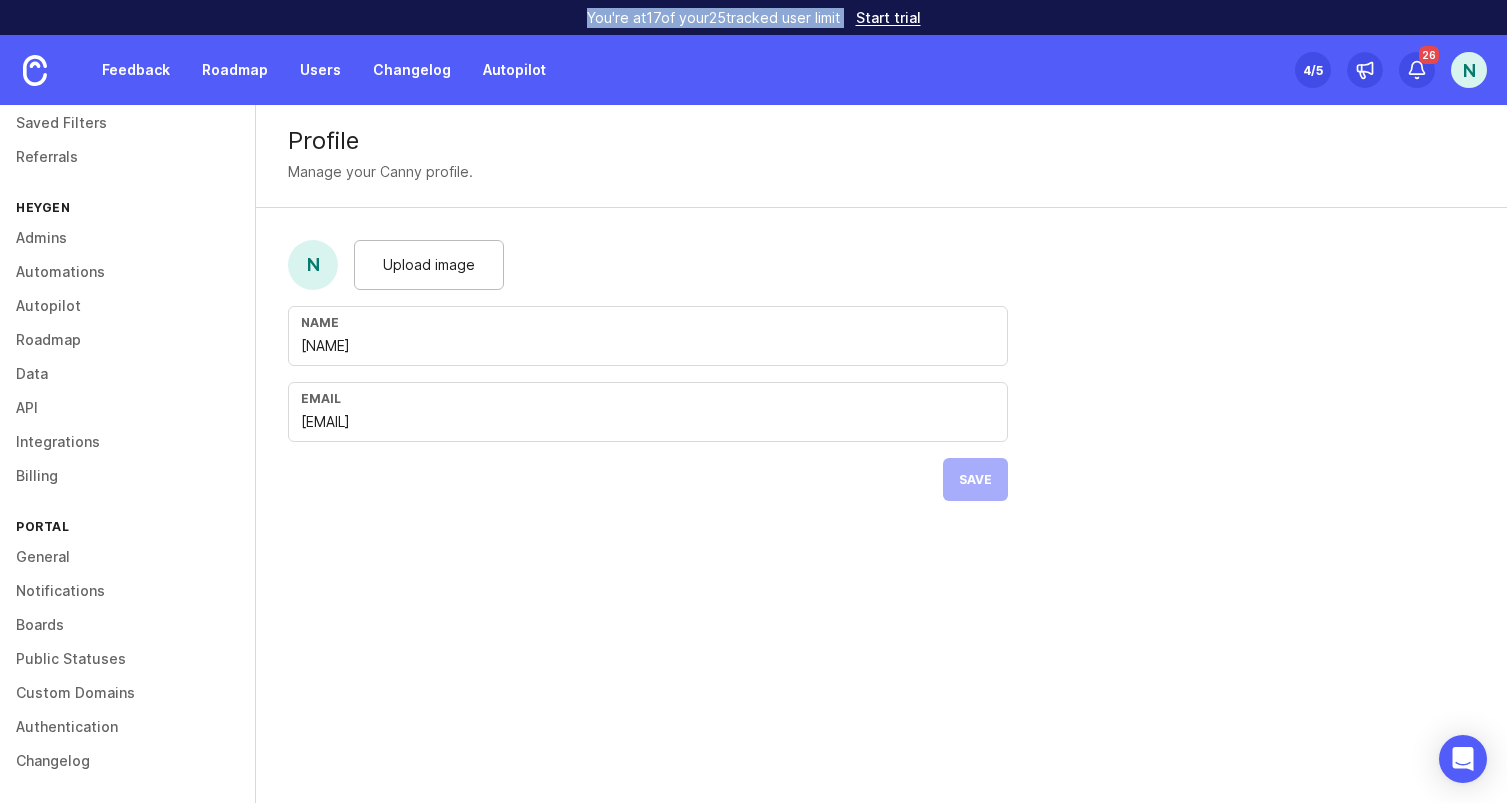 click on "You're at  17  of your  25  tracked user limit" at bounding box center (713, 18) 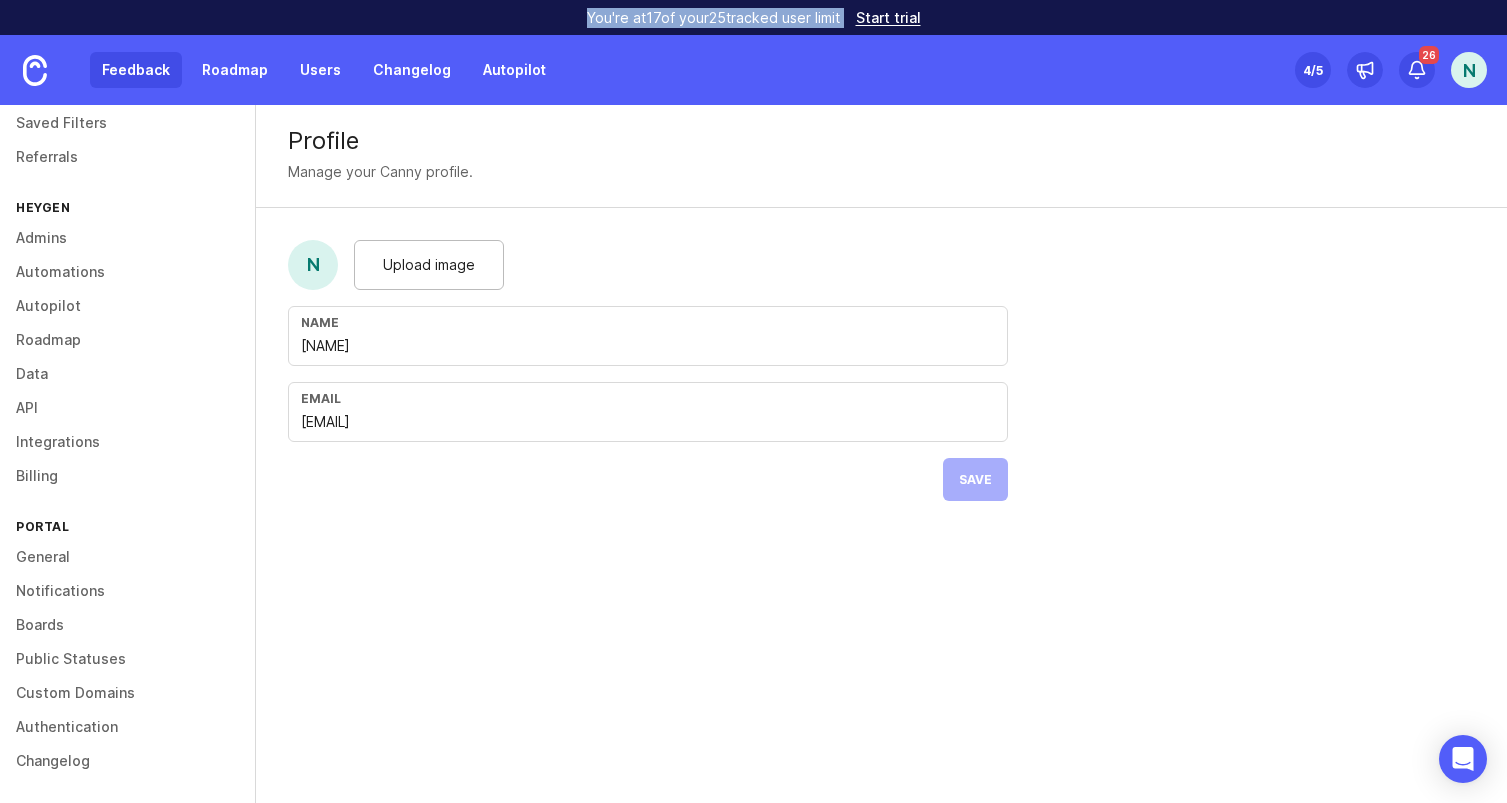 click on "Feedback" at bounding box center [136, 70] 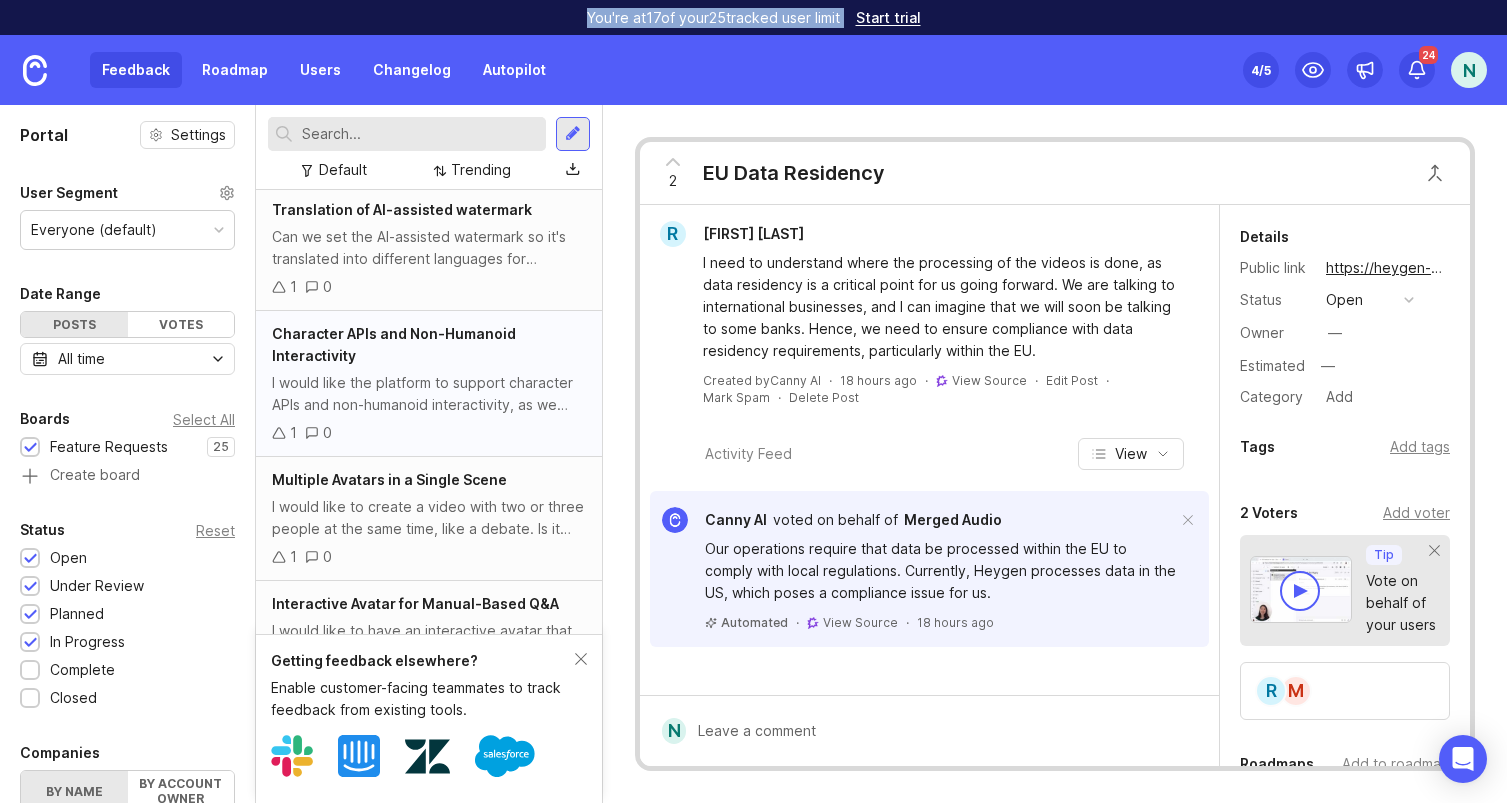 scroll, scrollTop: 544, scrollLeft: 0, axis: vertical 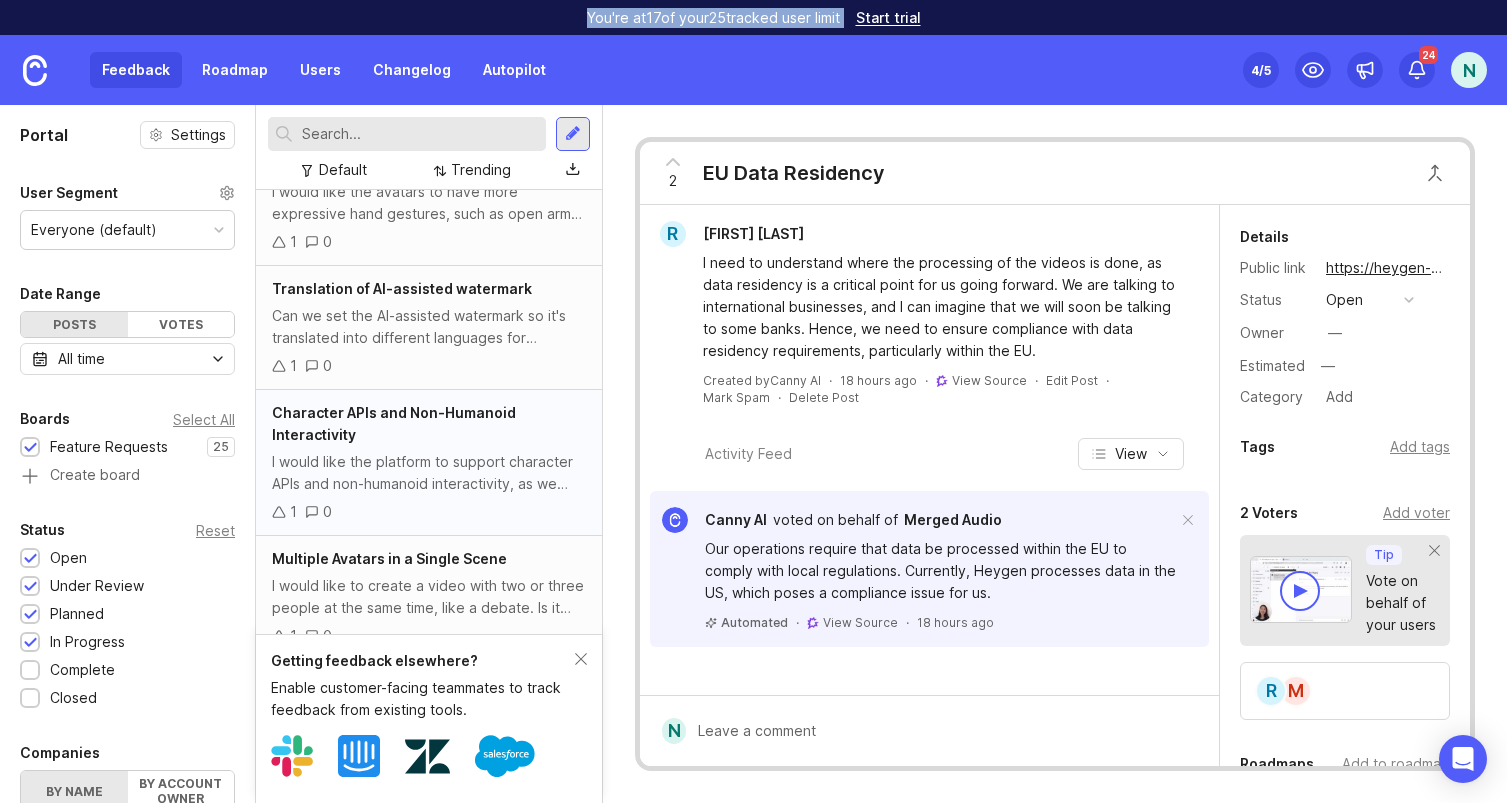 click on "Character APIs and Non-Humanoid Interactivity" at bounding box center [429, 424] 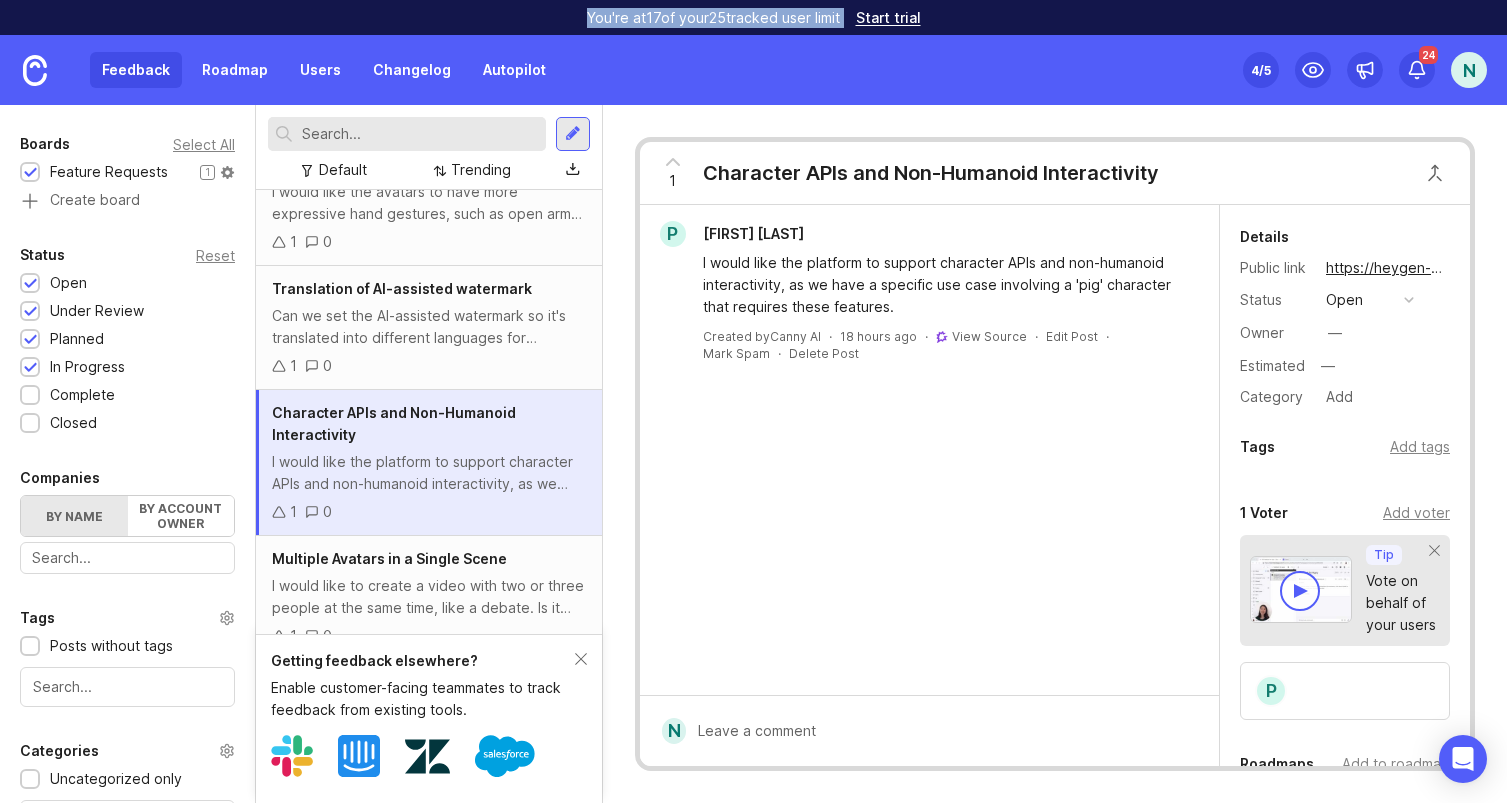 scroll, scrollTop: 285, scrollLeft: 0, axis: vertical 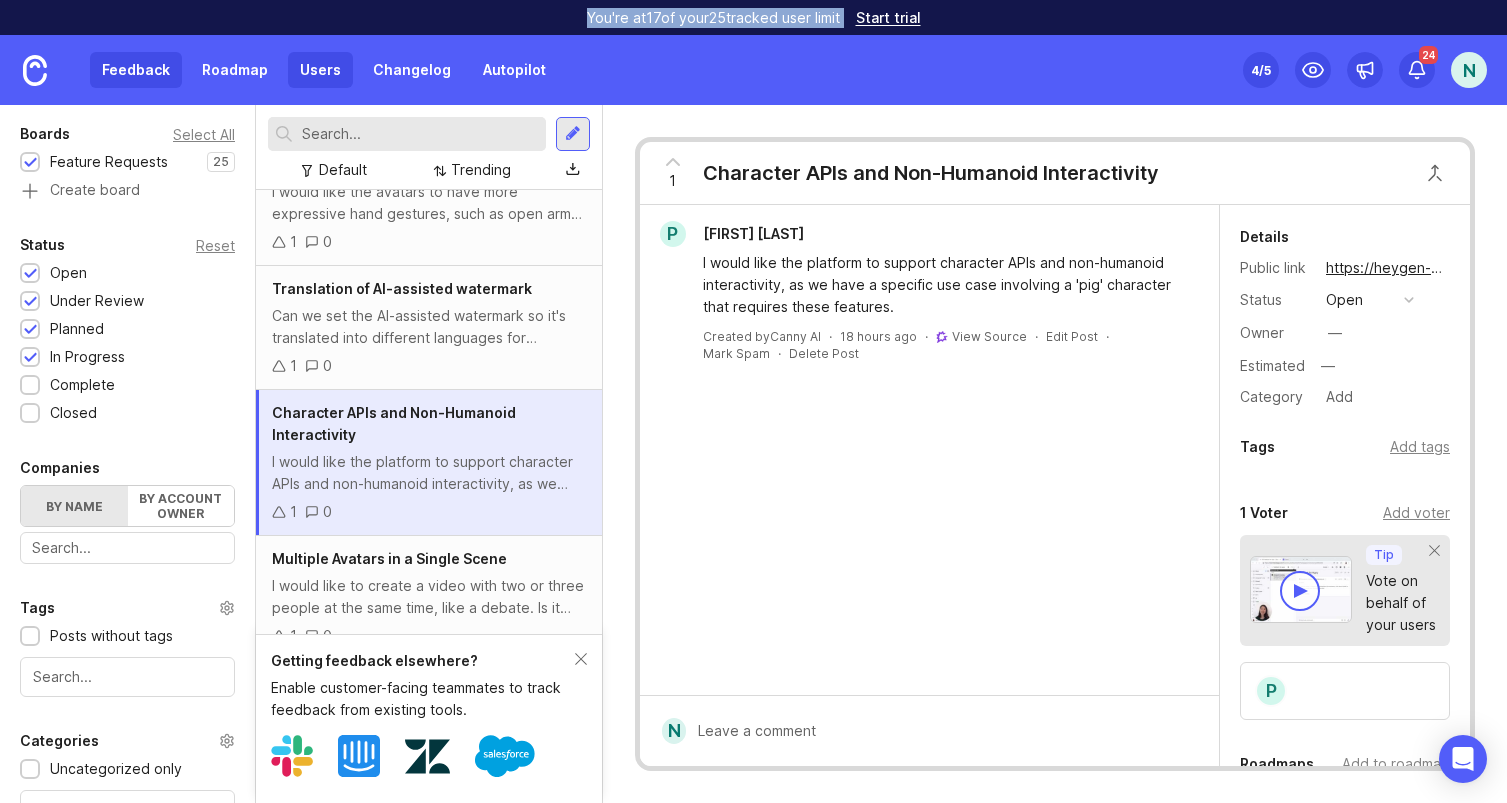 click on "Users" at bounding box center [320, 70] 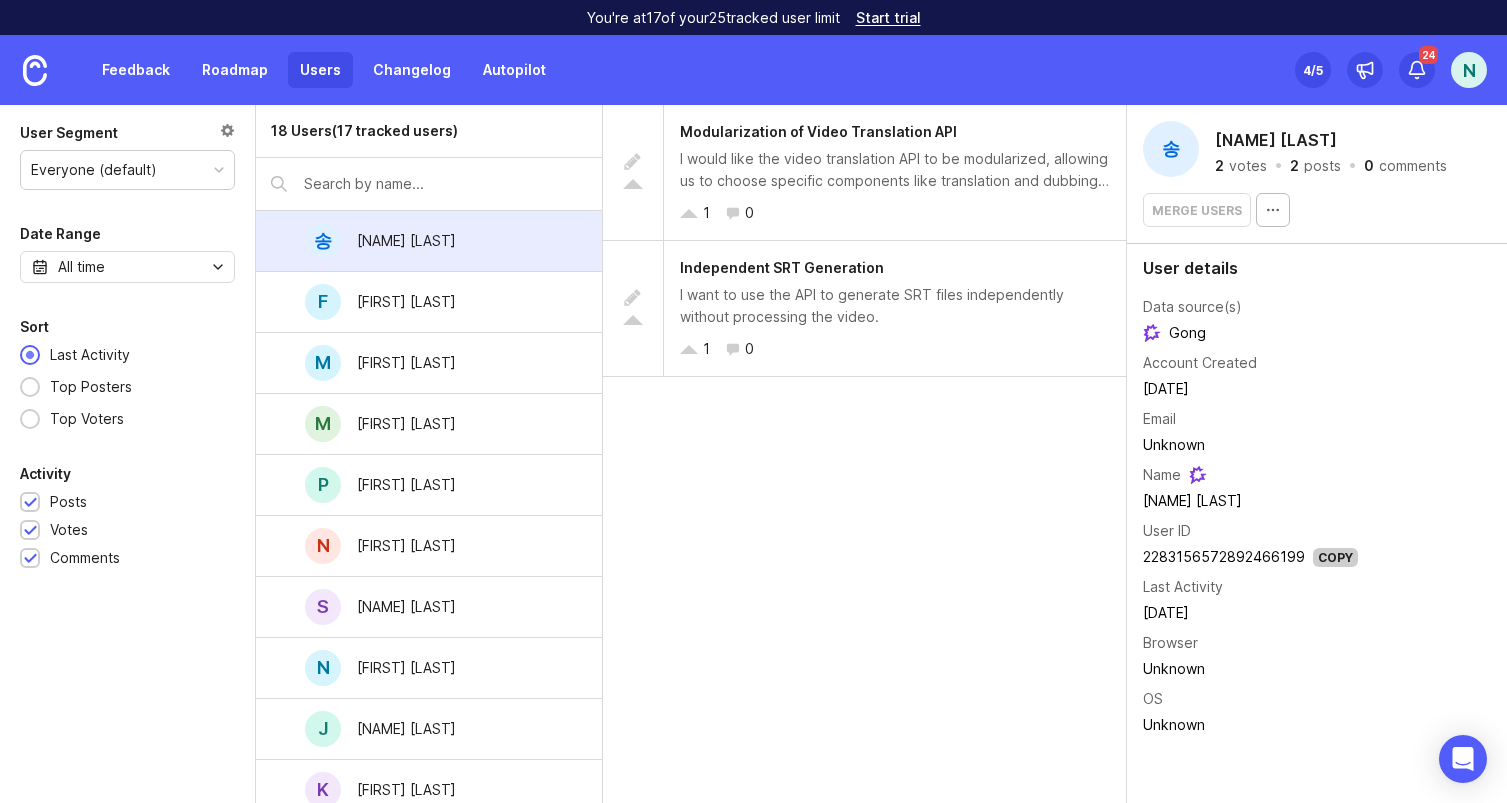 click at bounding box center (445, 184) 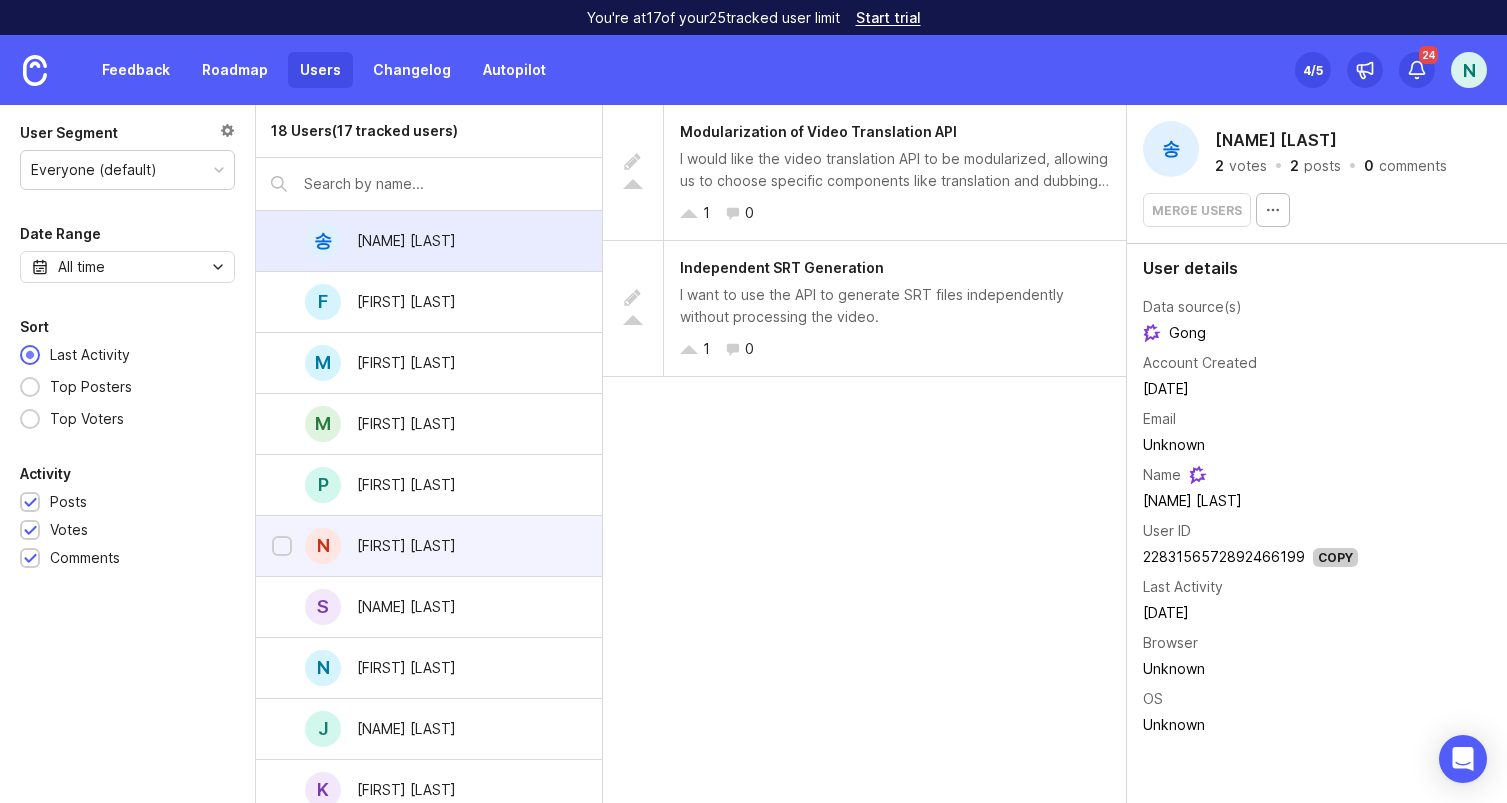 click on "[FIRST] [LAST]" at bounding box center (406, 546) 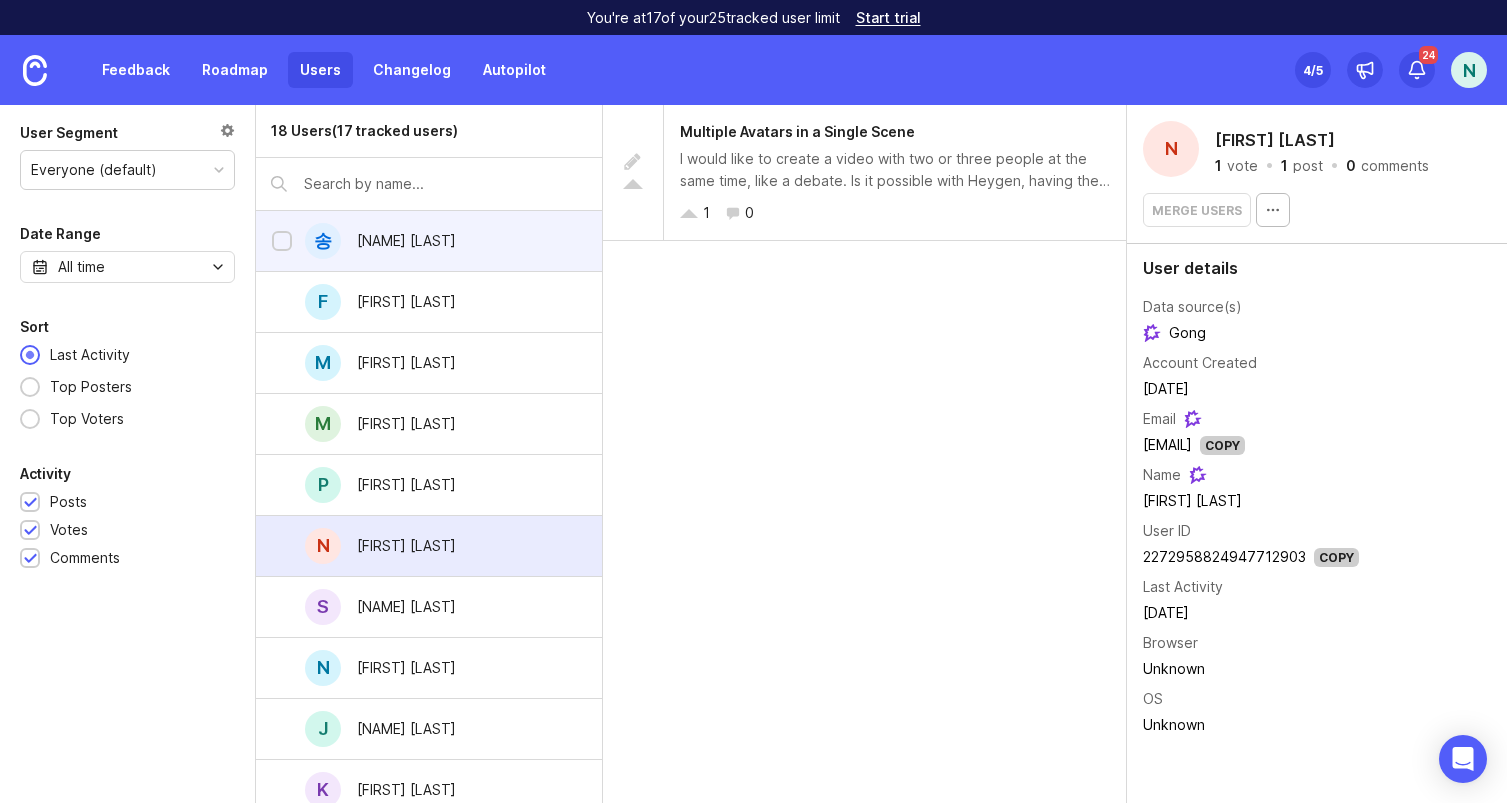 click on "[NAME] [LAST]" at bounding box center (429, 241) 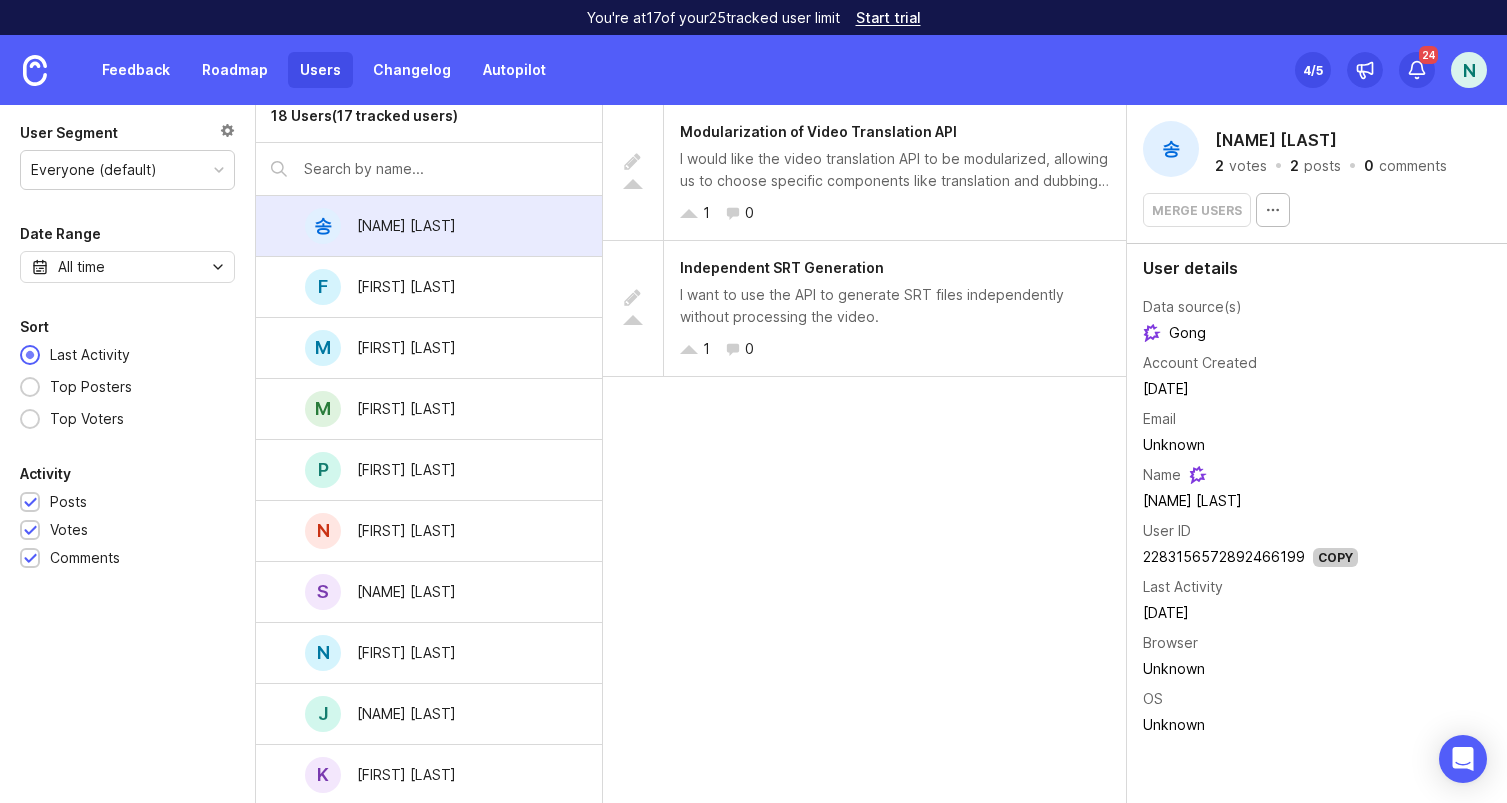 scroll, scrollTop: 0, scrollLeft: 0, axis: both 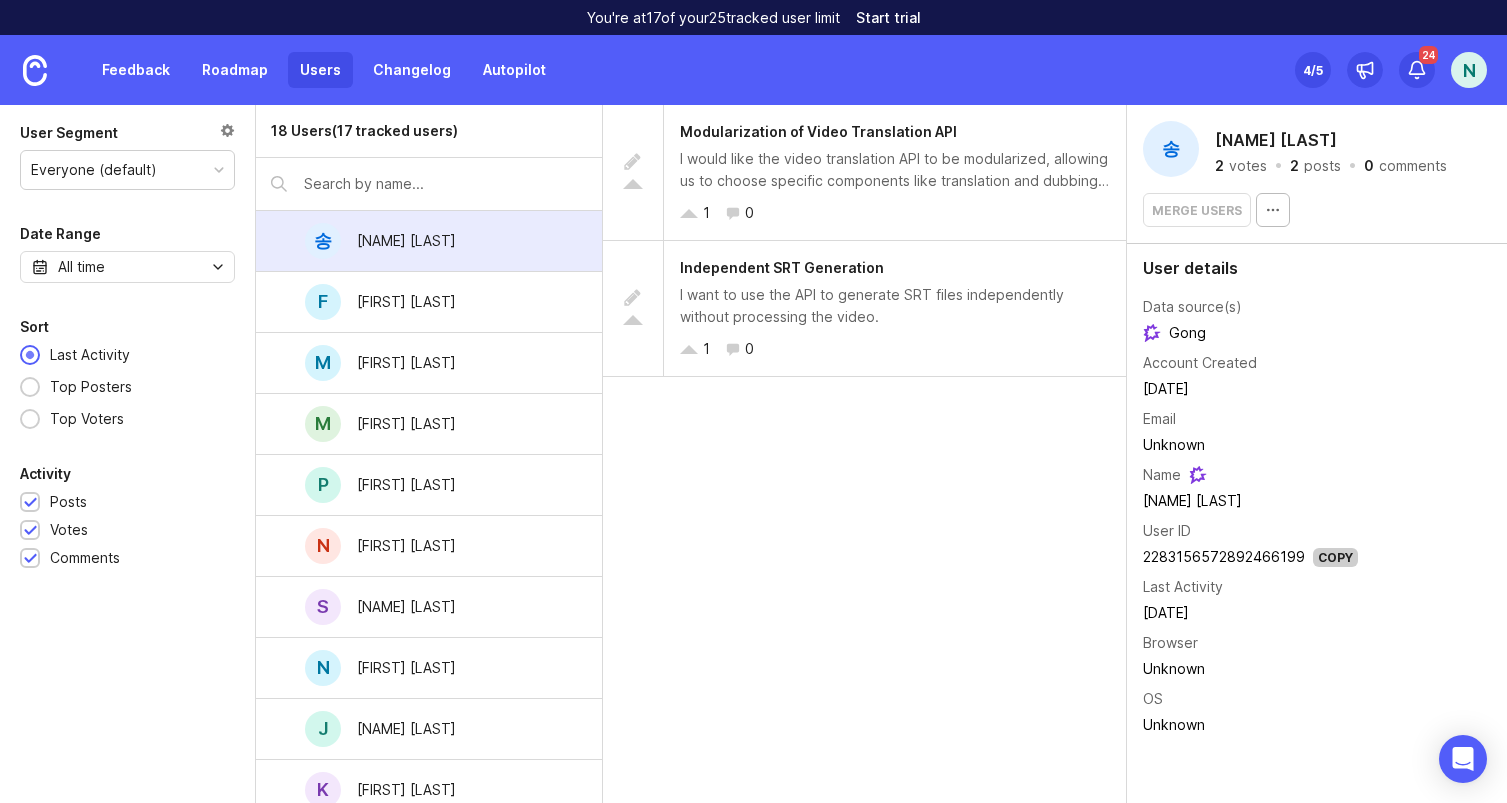 click on "Start trial" at bounding box center (888, 18) 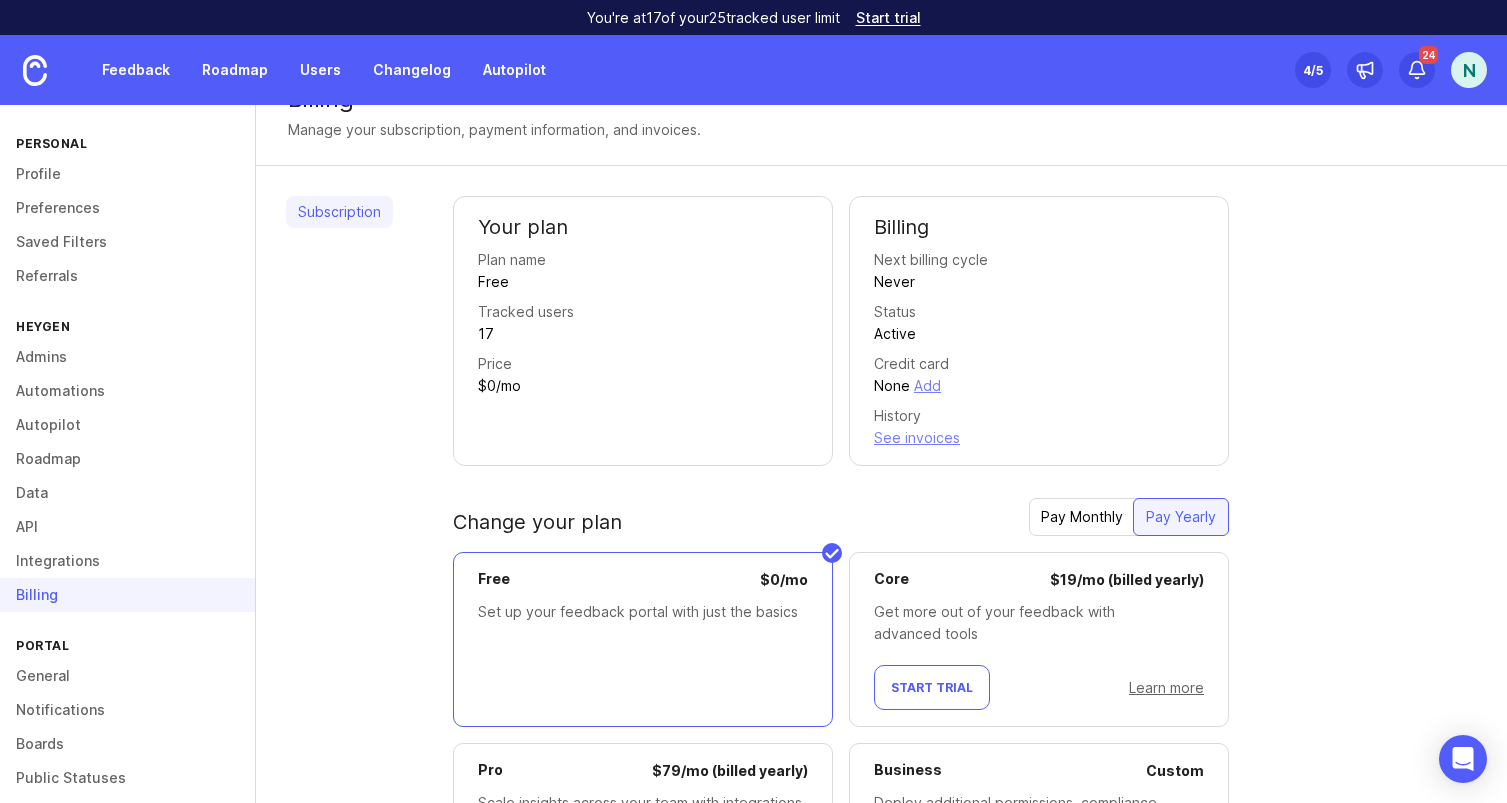 scroll, scrollTop: 0, scrollLeft: 0, axis: both 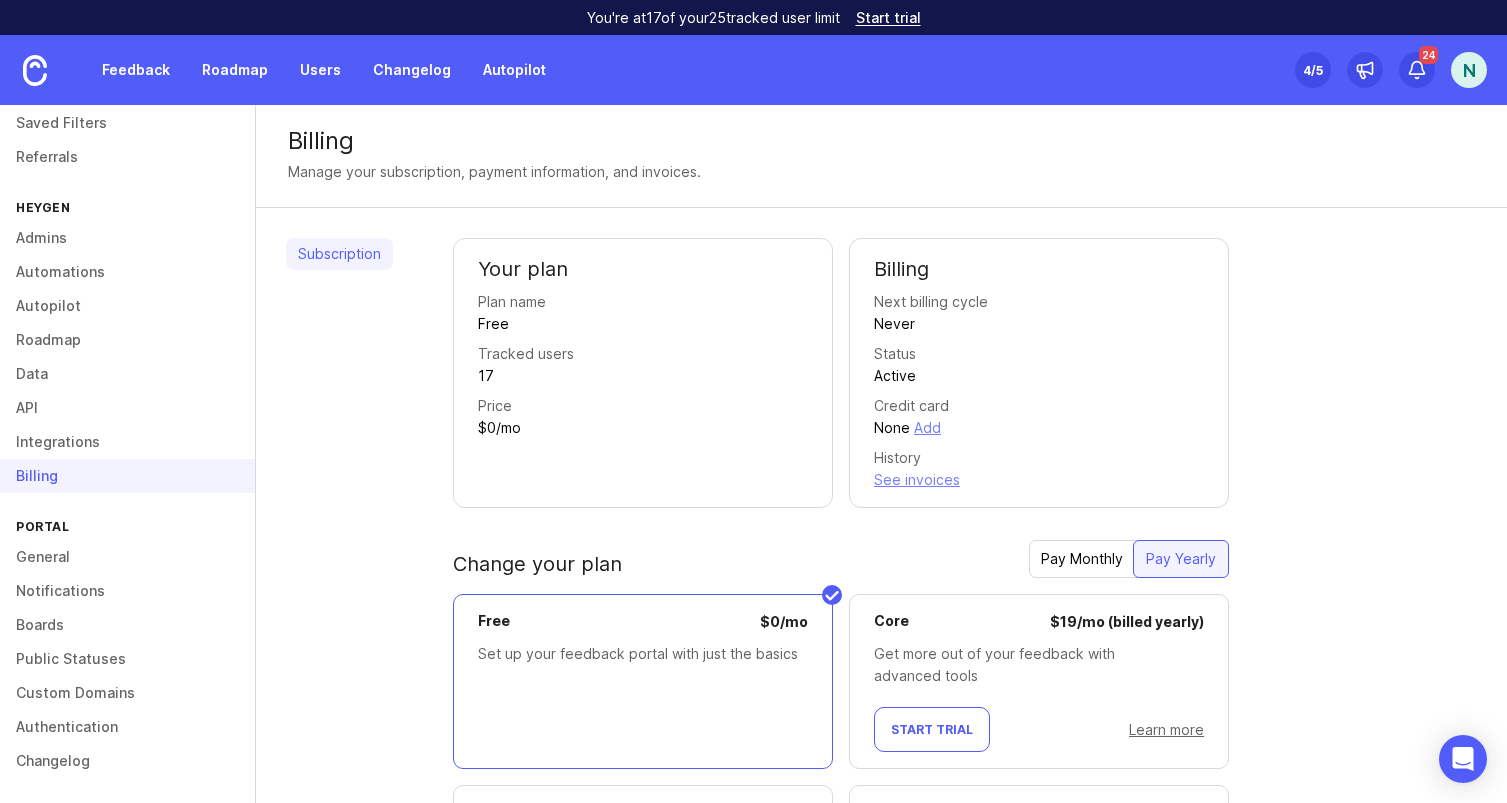 click on "N" at bounding box center [1469, 70] 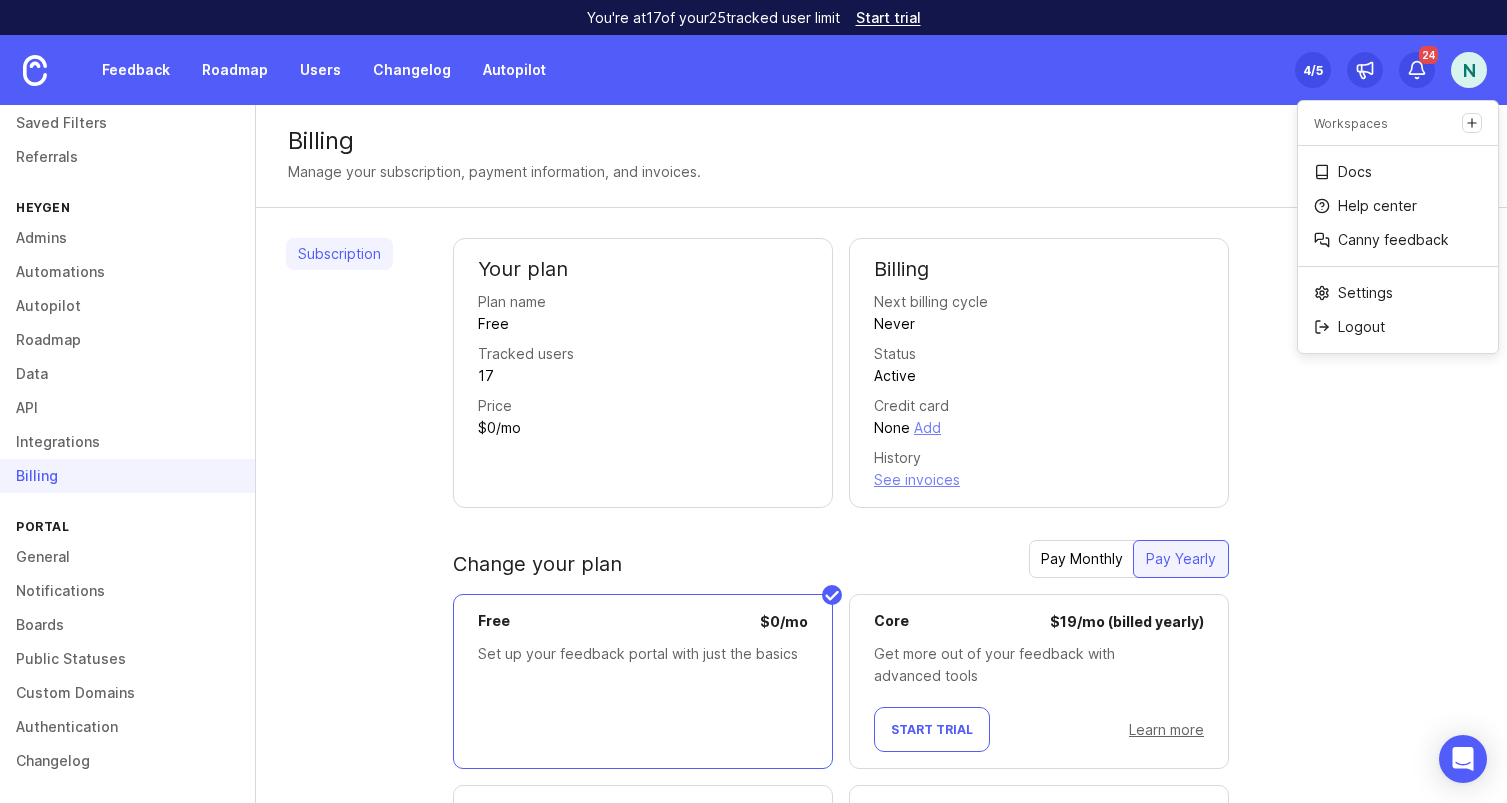 click on "N" at bounding box center [1469, 70] 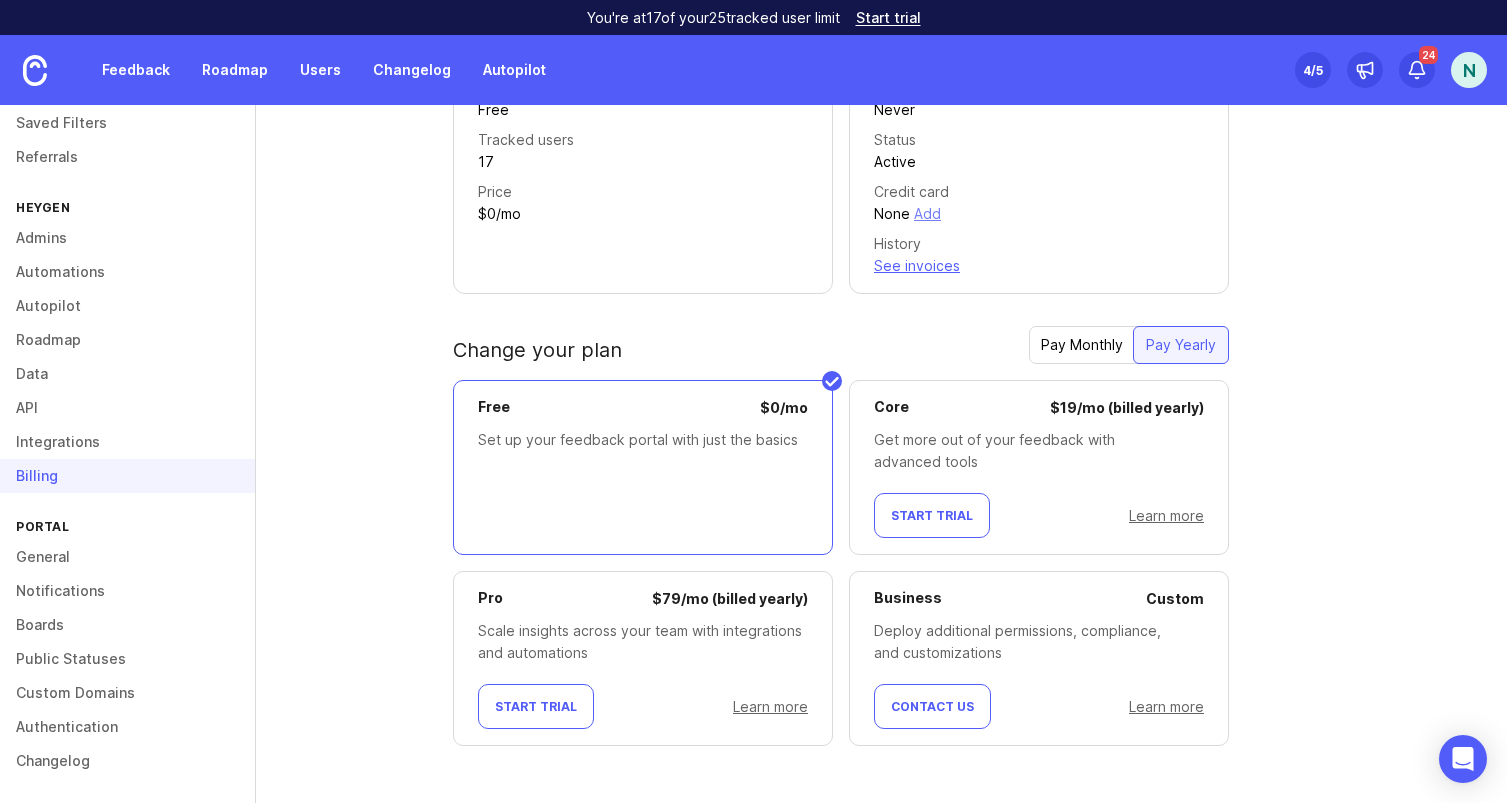 scroll, scrollTop: 218, scrollLeft: 0, axis: vertical 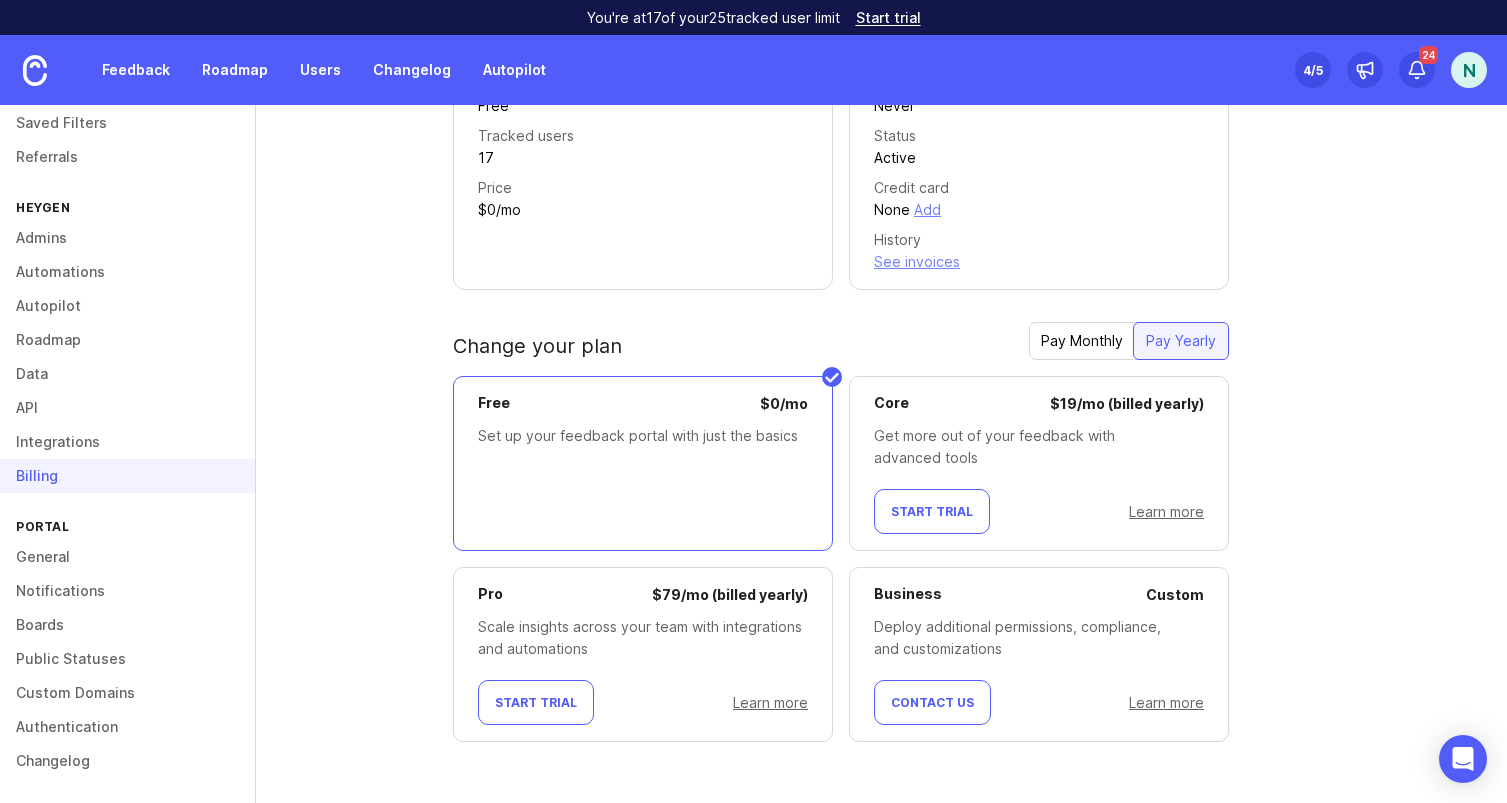 click on "Pay Monthly" at bounding box center [1082, 341] 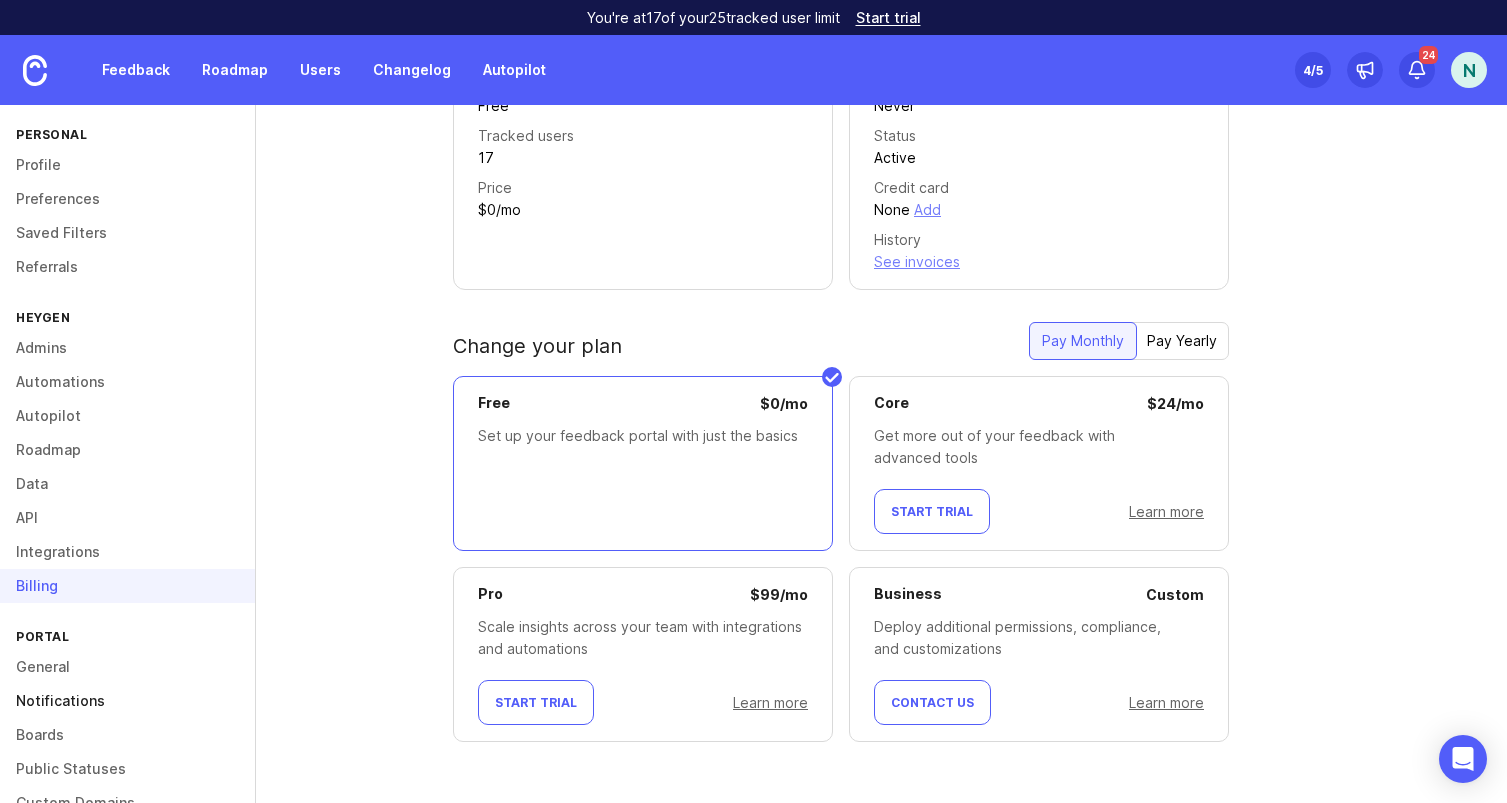 scroll, scrollTop: 0, scrollLeft: 0, axis: both 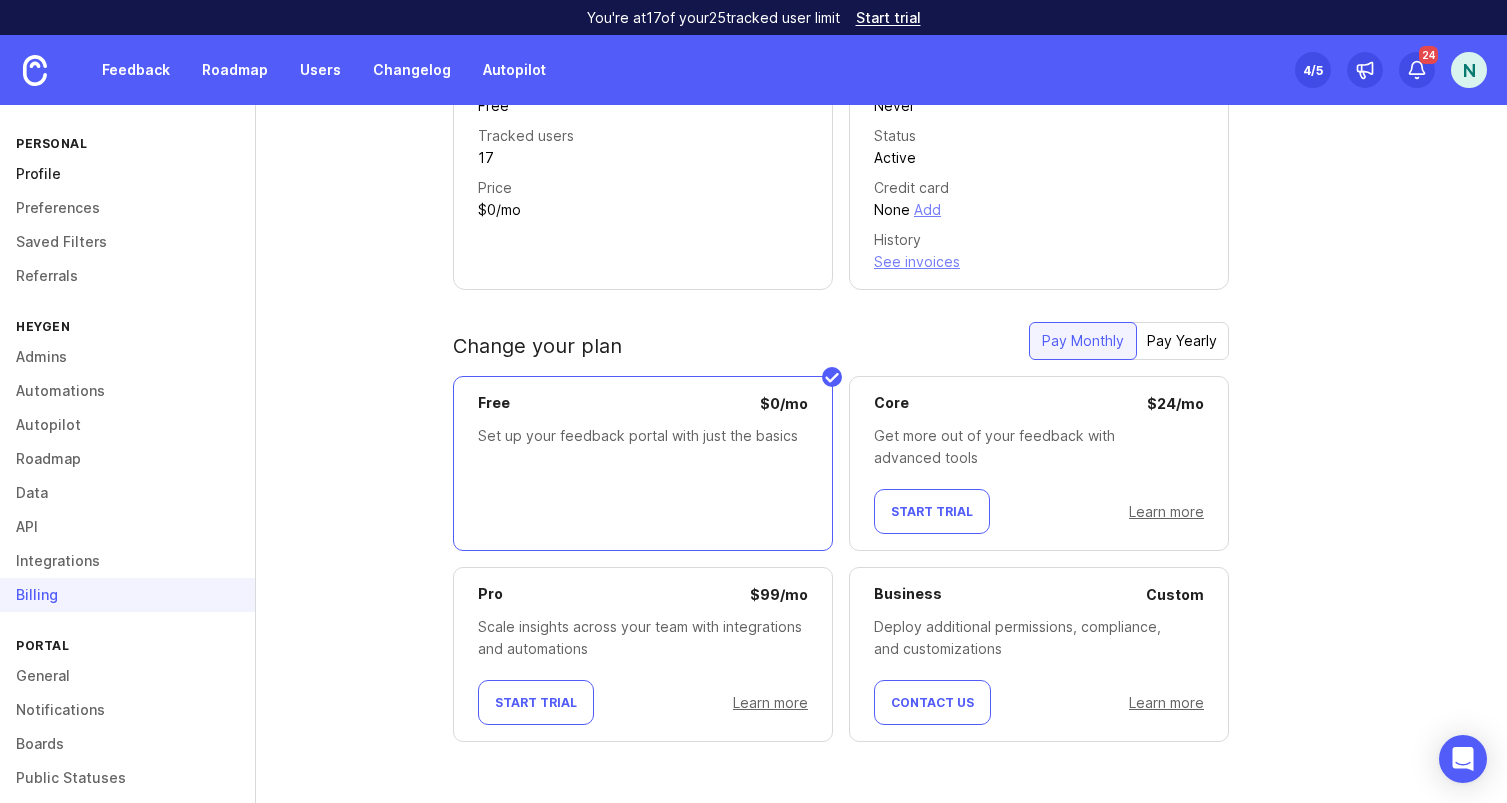 click on "Profile" at bounding box center (127, 174) 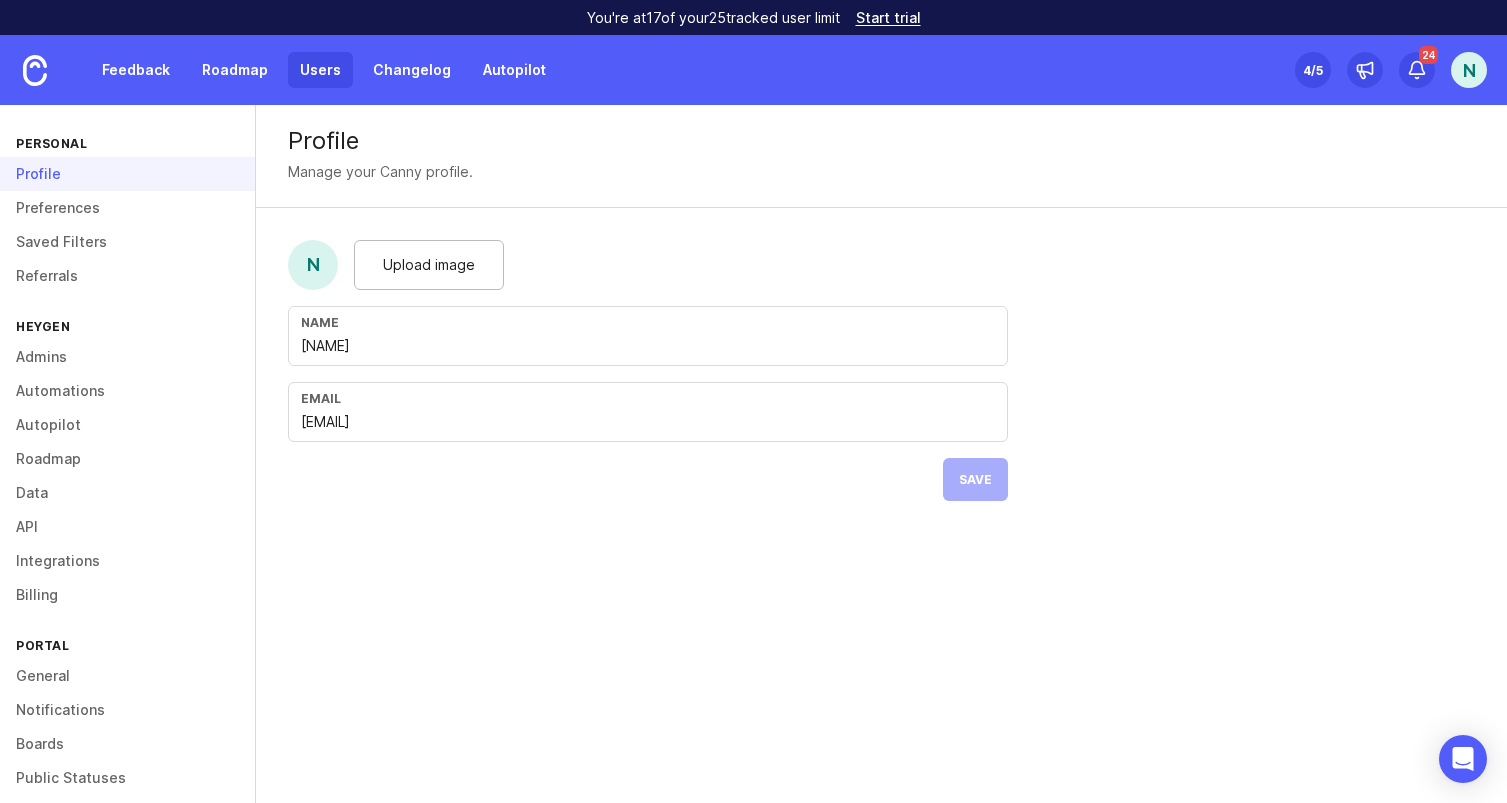 click on "Users" at bounding box center [320, 70] 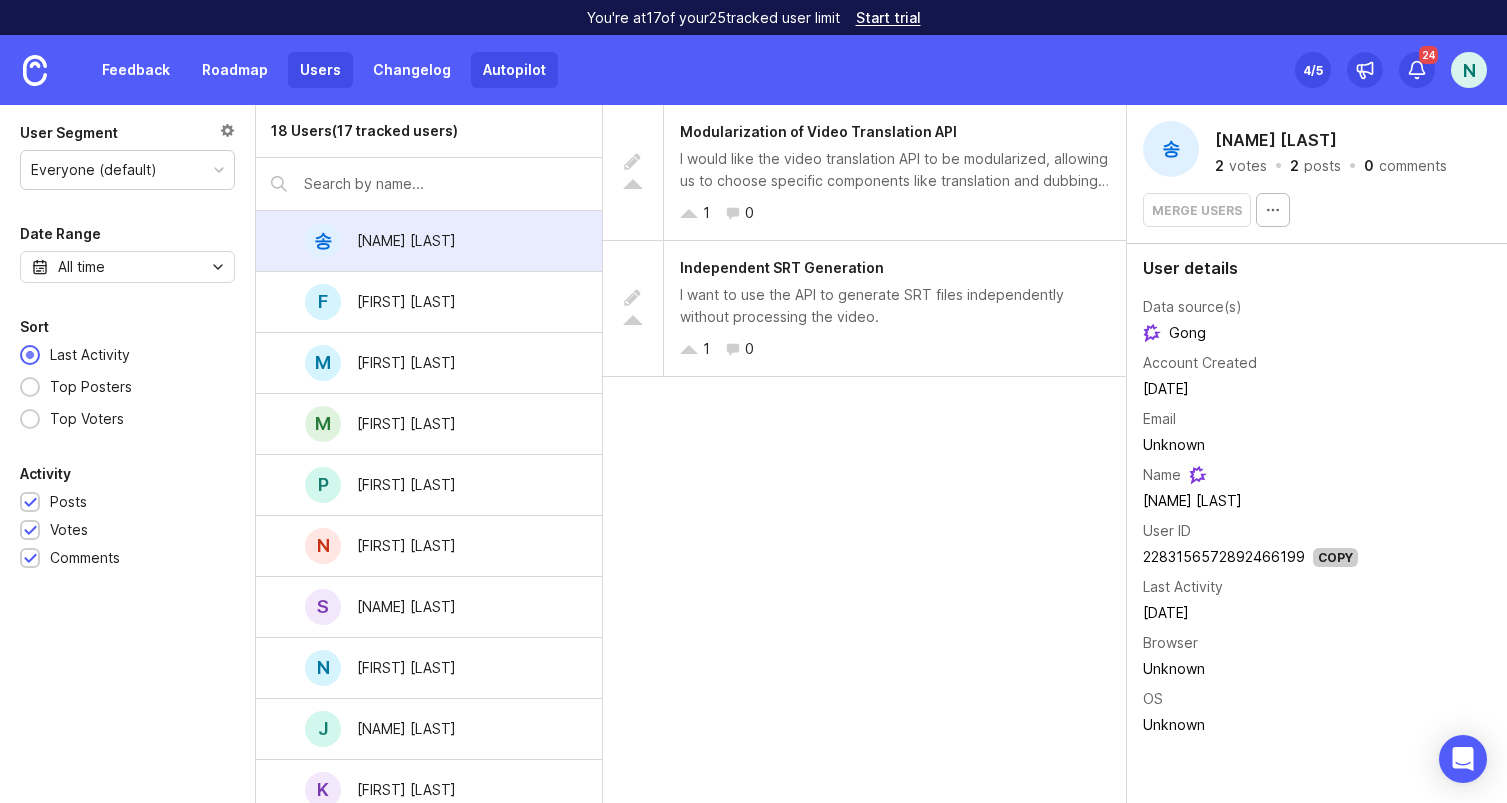 click on "Autopilot" at bounding box center (514, 70) 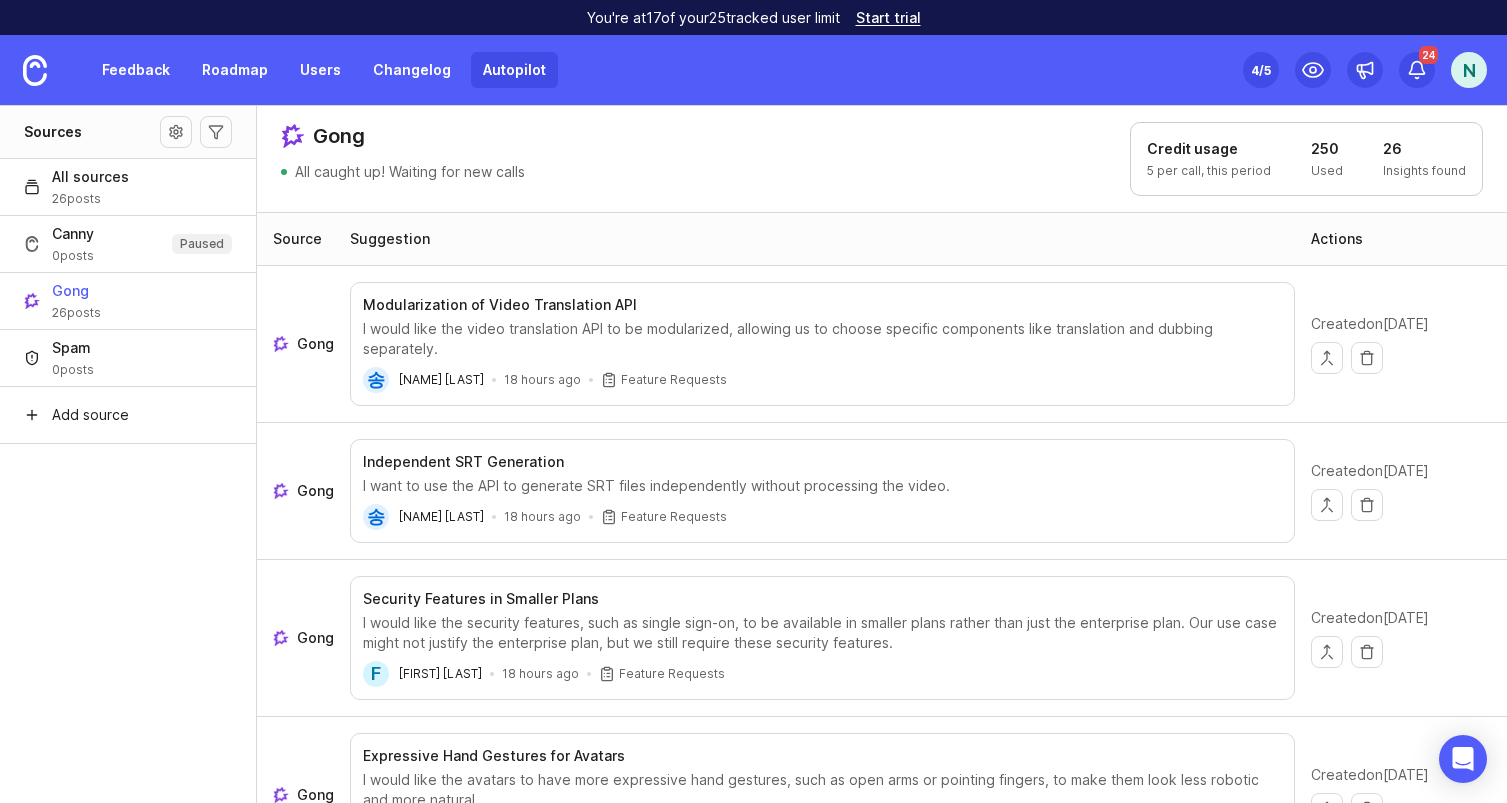 click on "Autopilot" at bounding box center [514, 70] 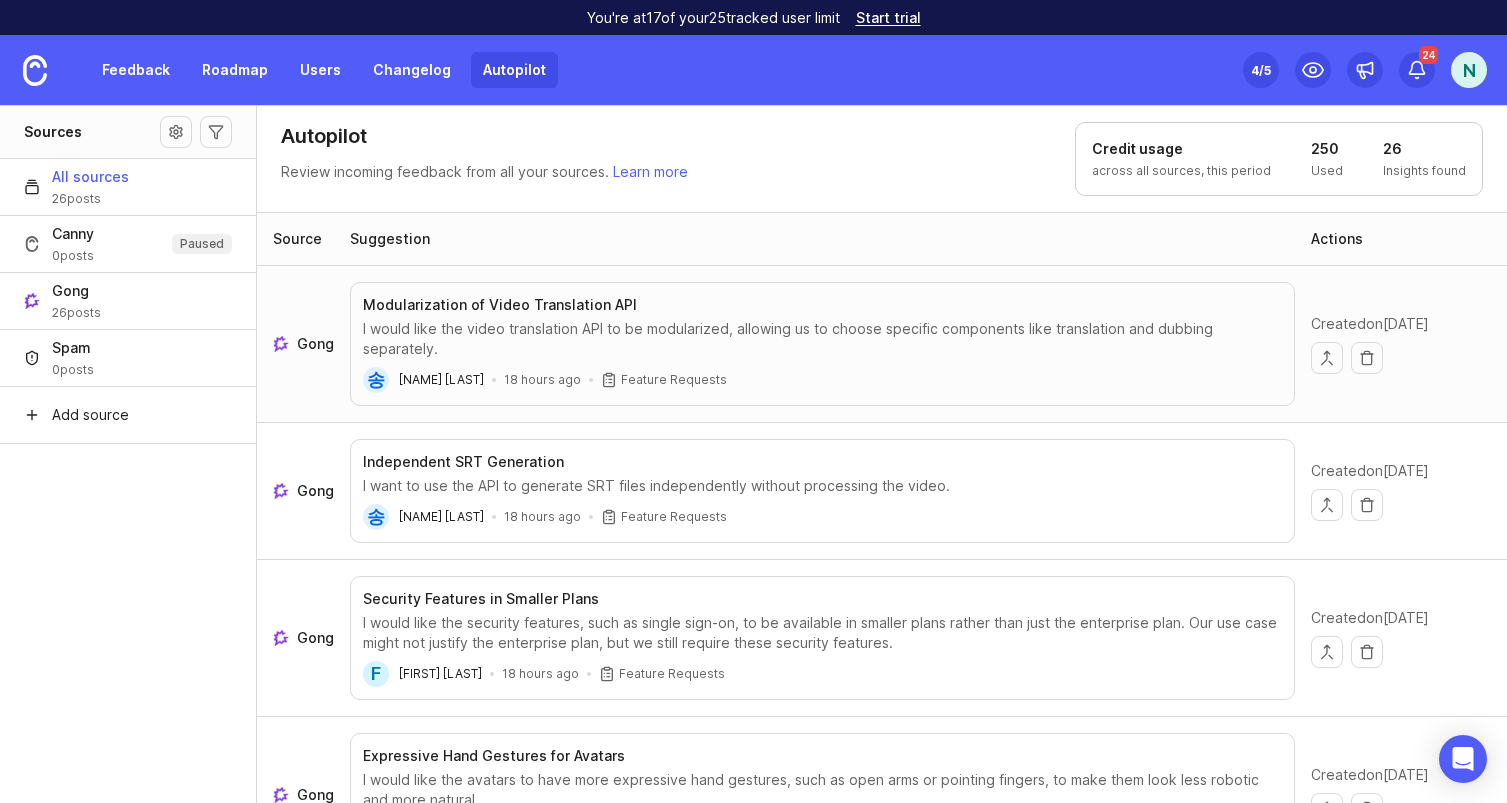 click on "N" at bounding box center (1469, 70) 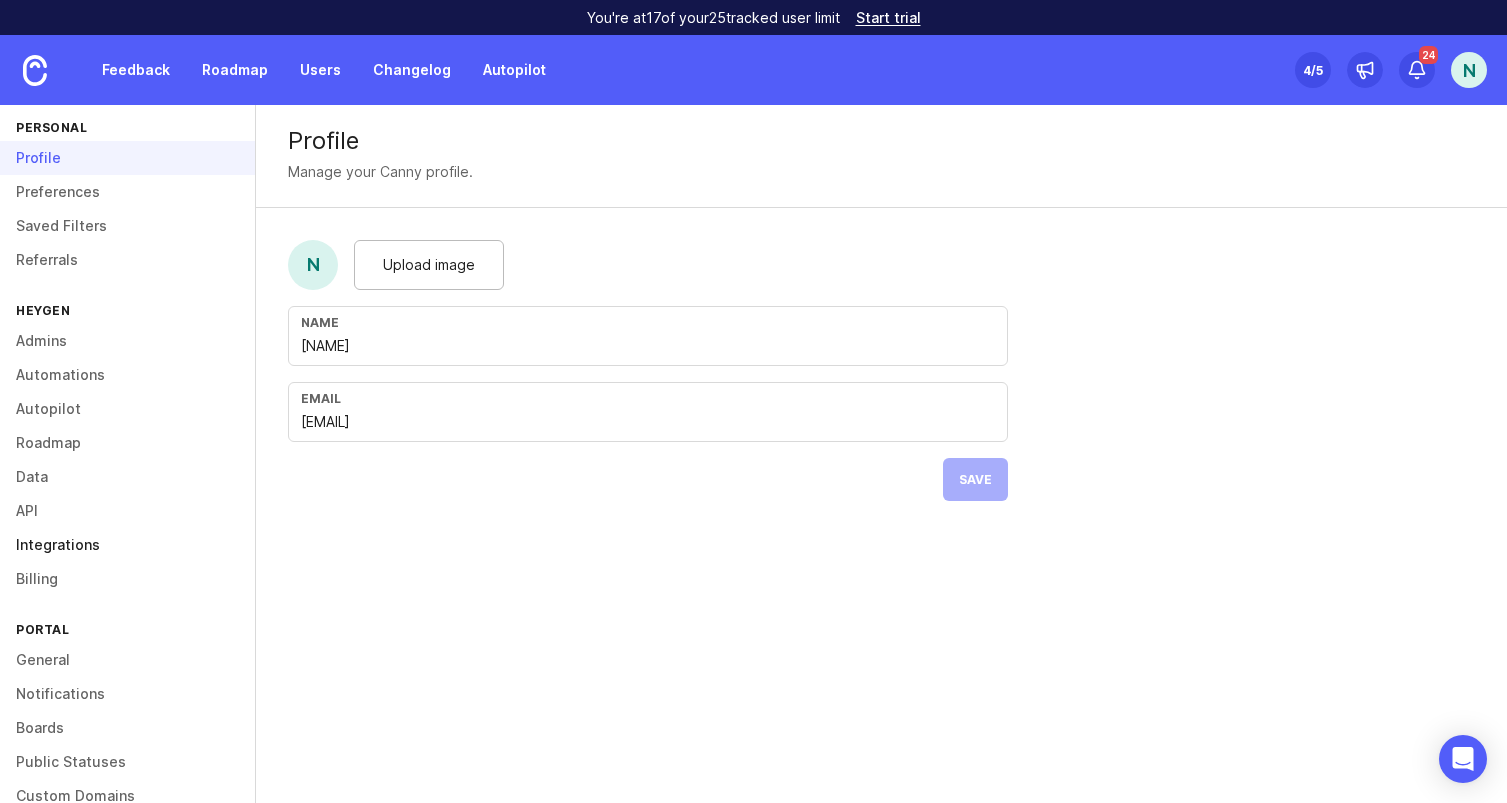 scroll, scrollTop: 0, scrollLeft: 0, axis: both 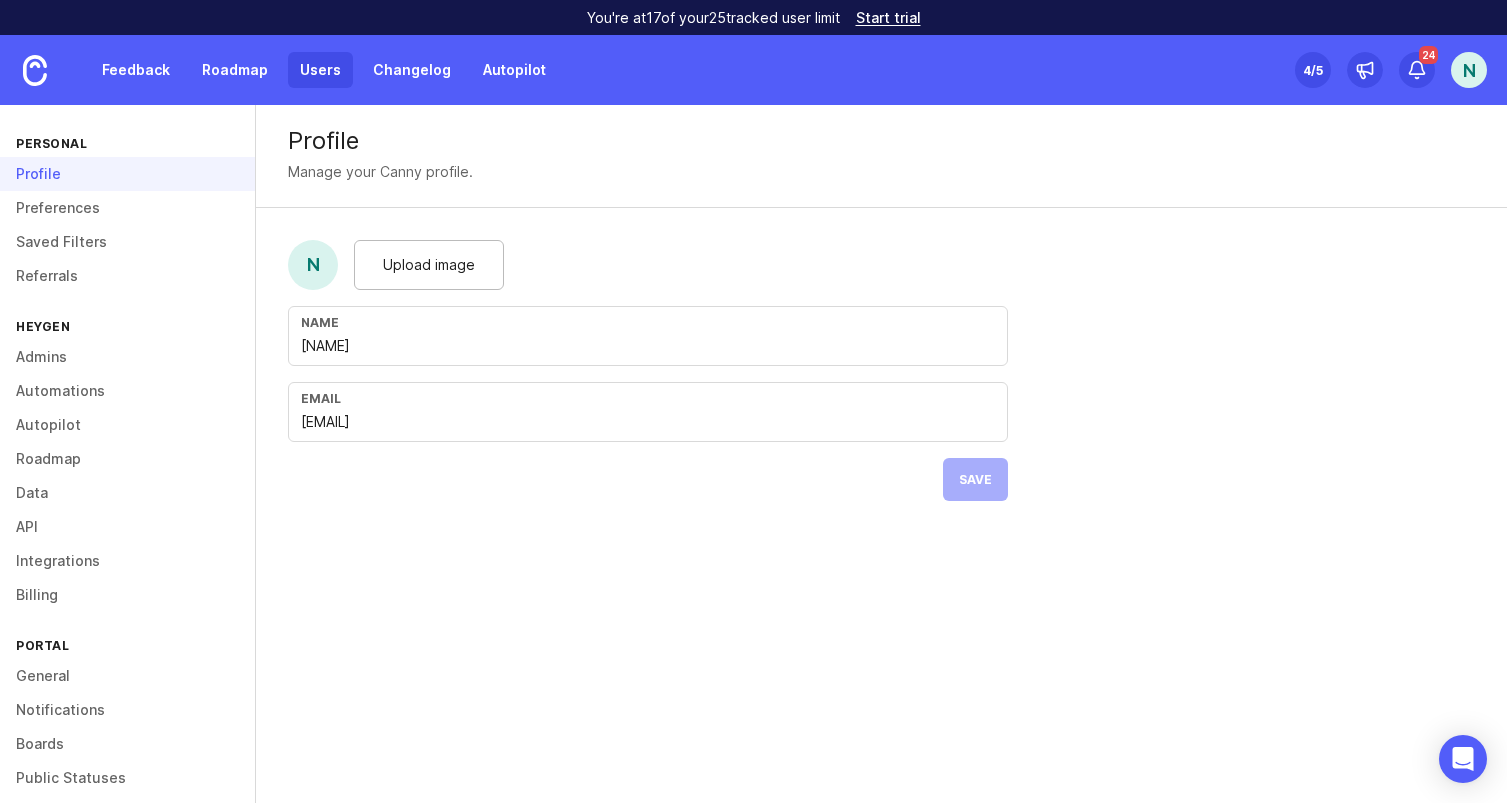 click on "Users" at bounding box center (320, 70) 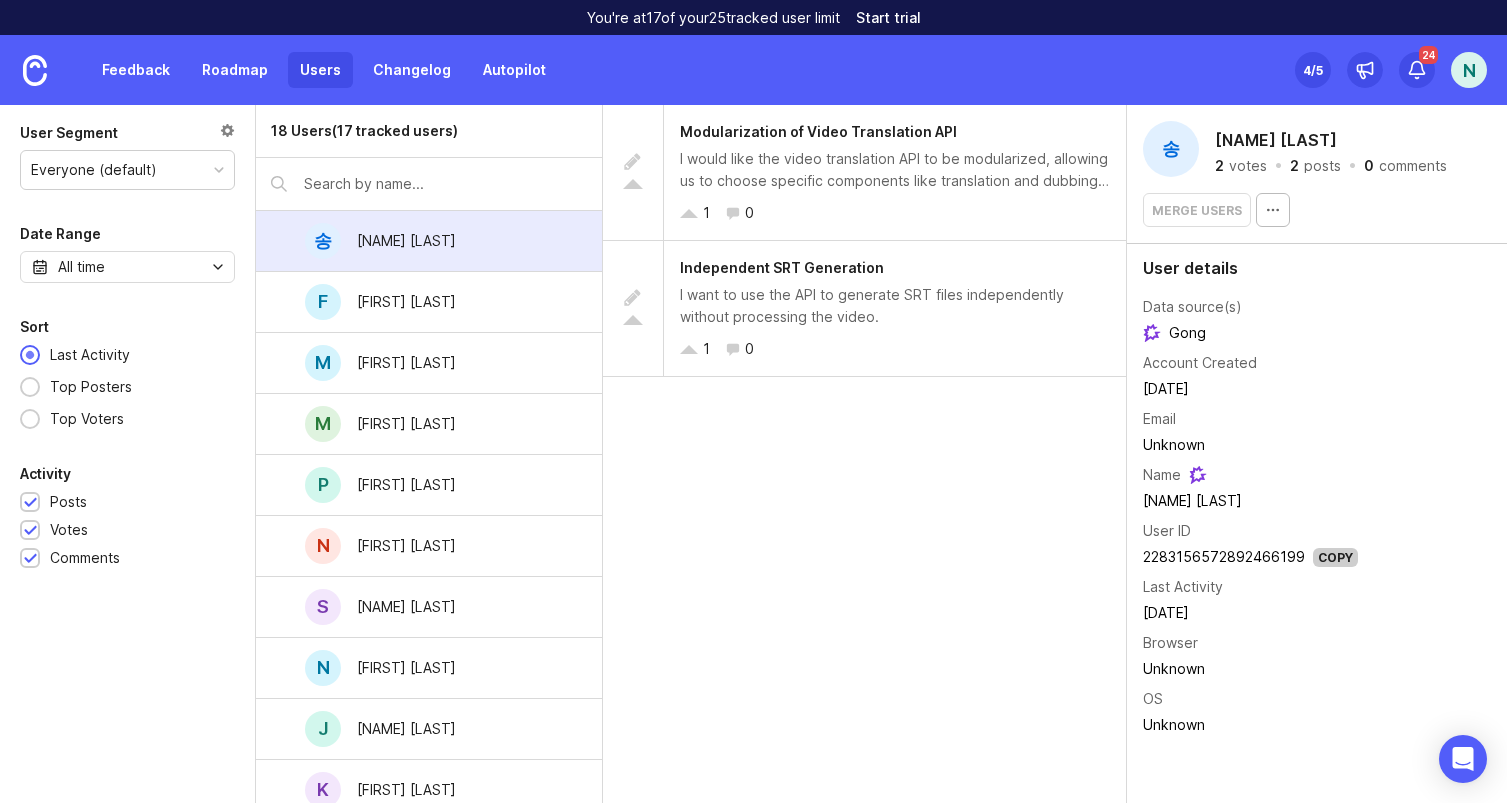 click on "Start trial" at bounding box center (888, 18) 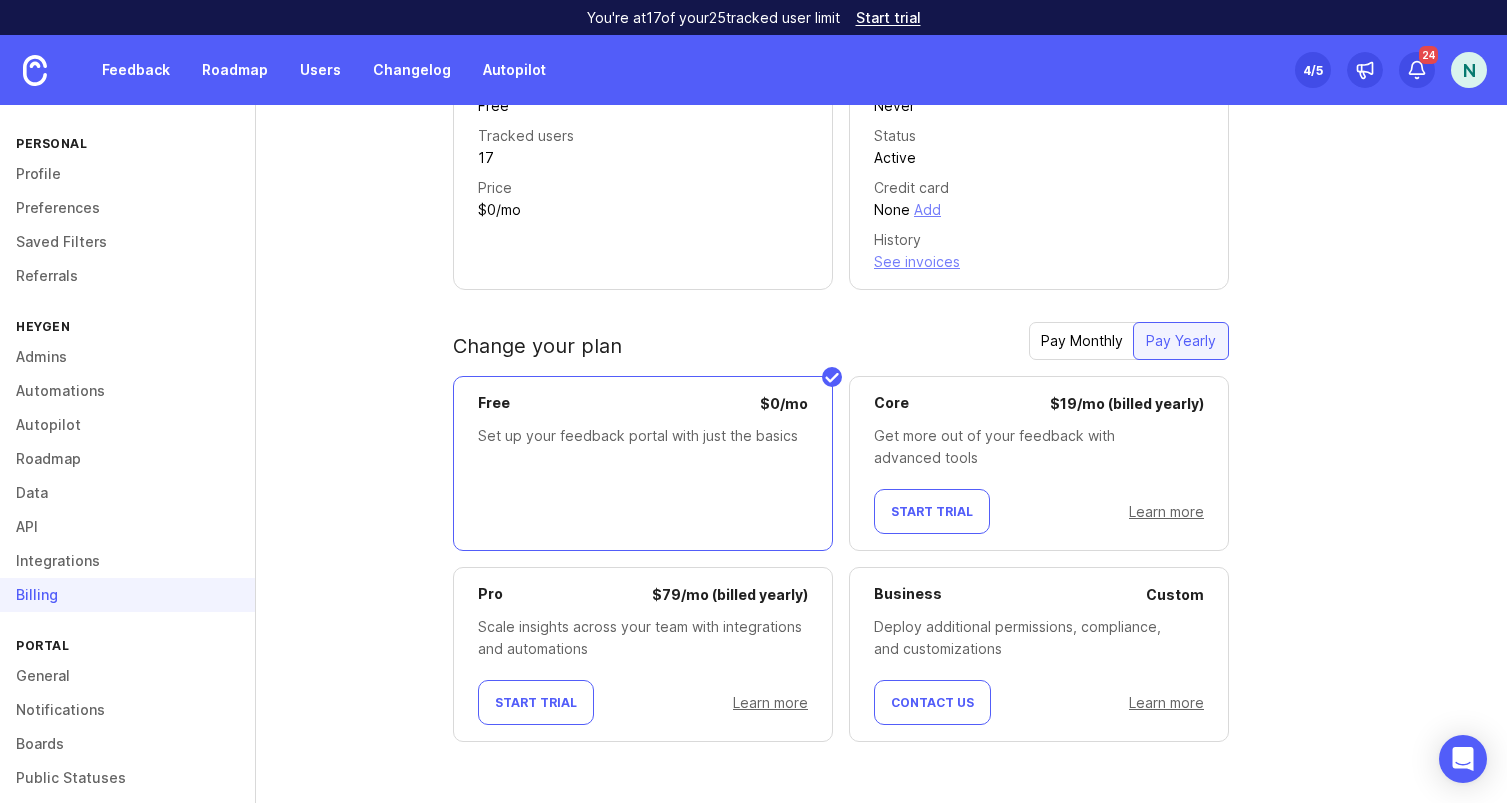 scroll, scrollTop: 216, scrollLeft: 0, axis: vertical 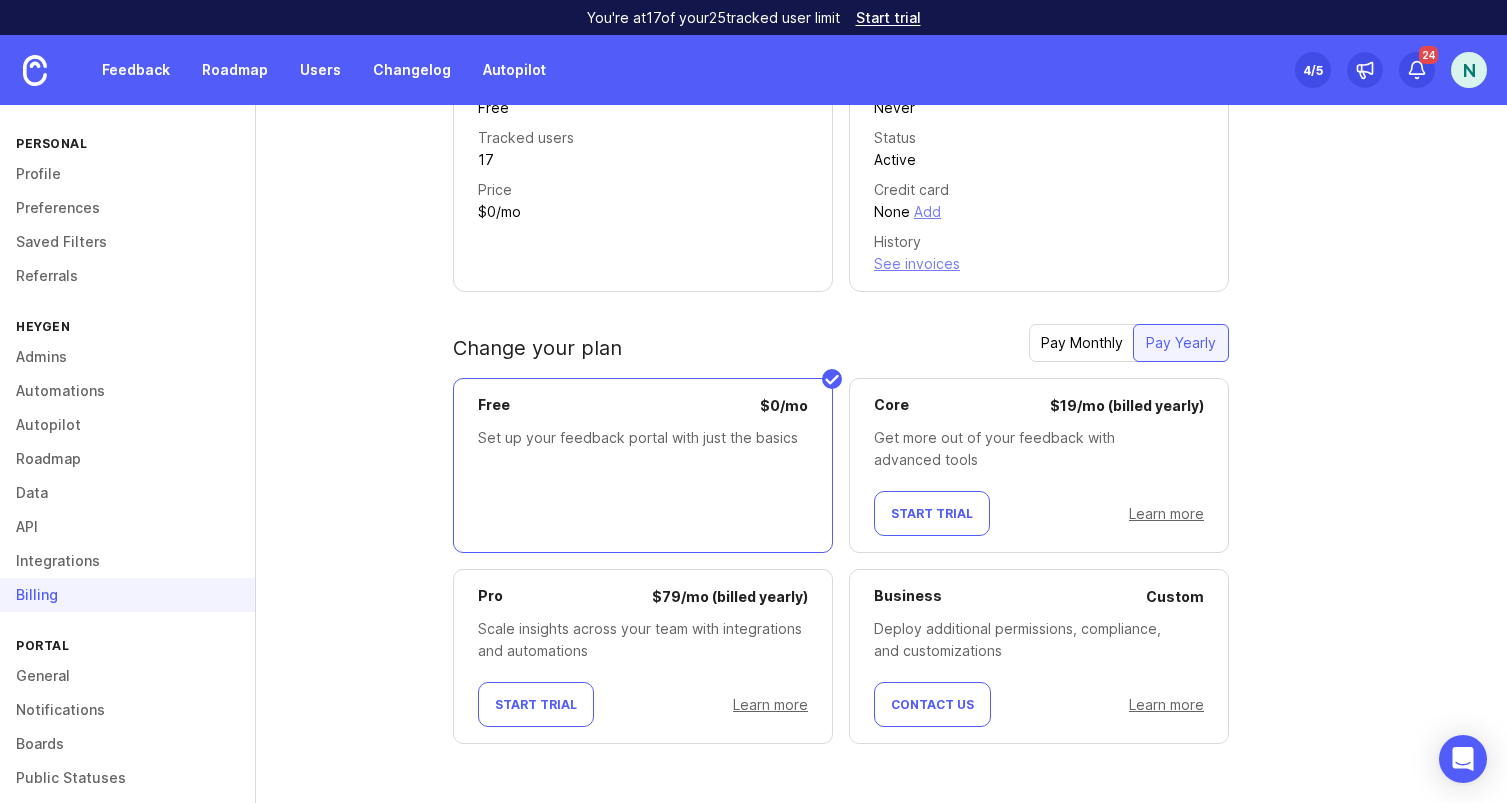click on "Start Trial" at bounding box center [932, 513] 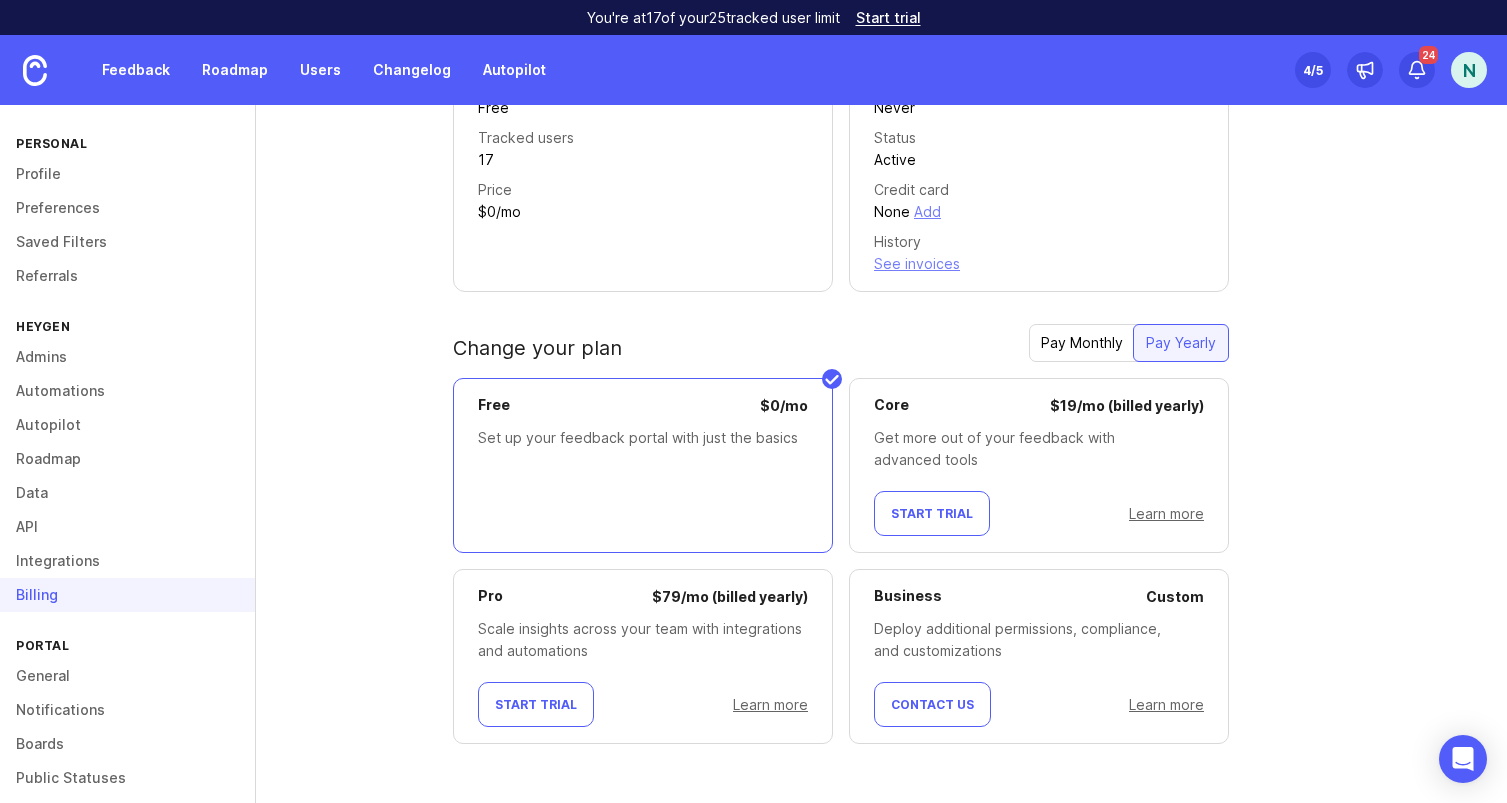 click on "Pay Monthly" at bounding box center [1082, 343] 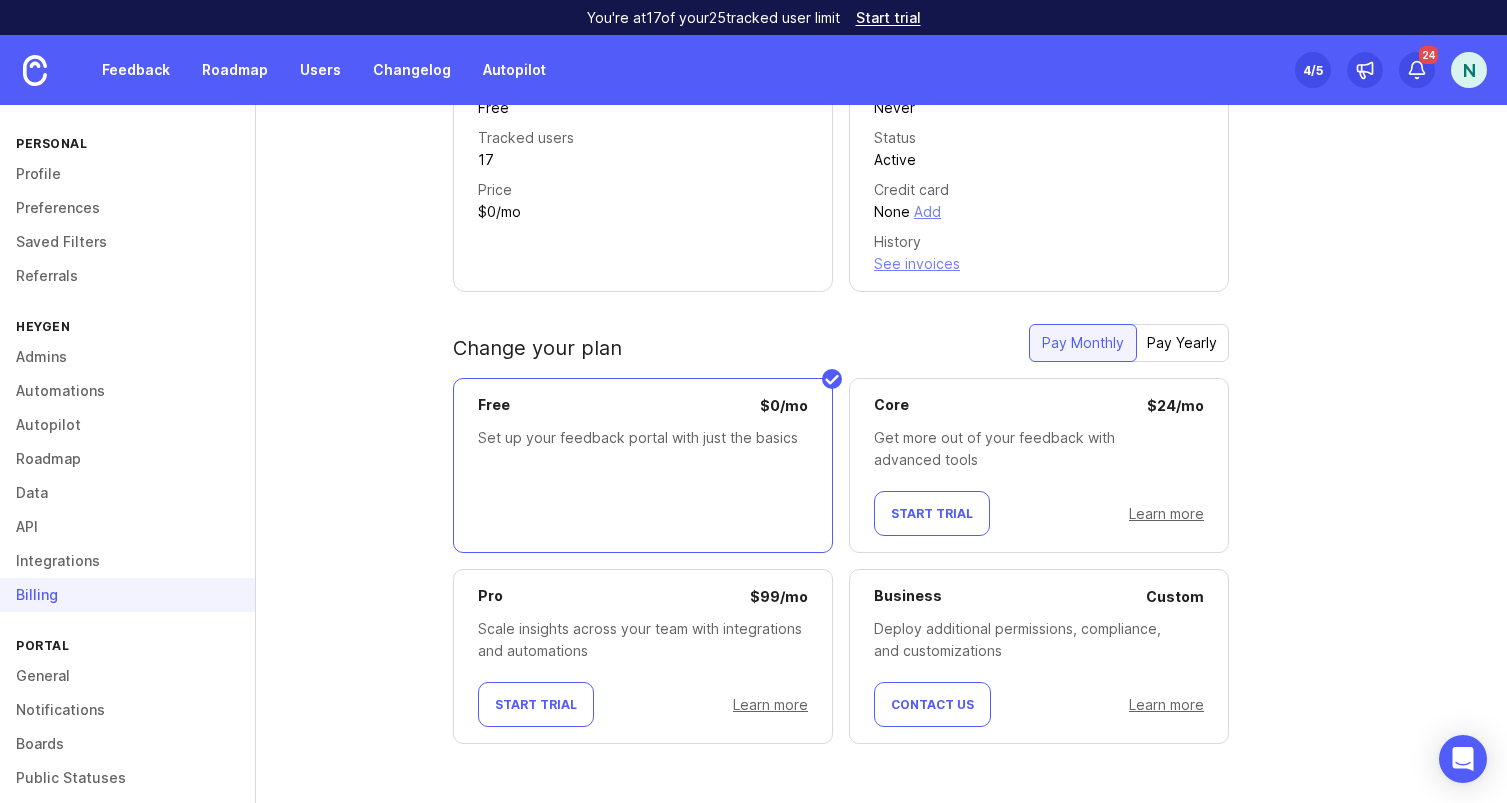 click on "Start Trial" at bounding box center [536, 704] 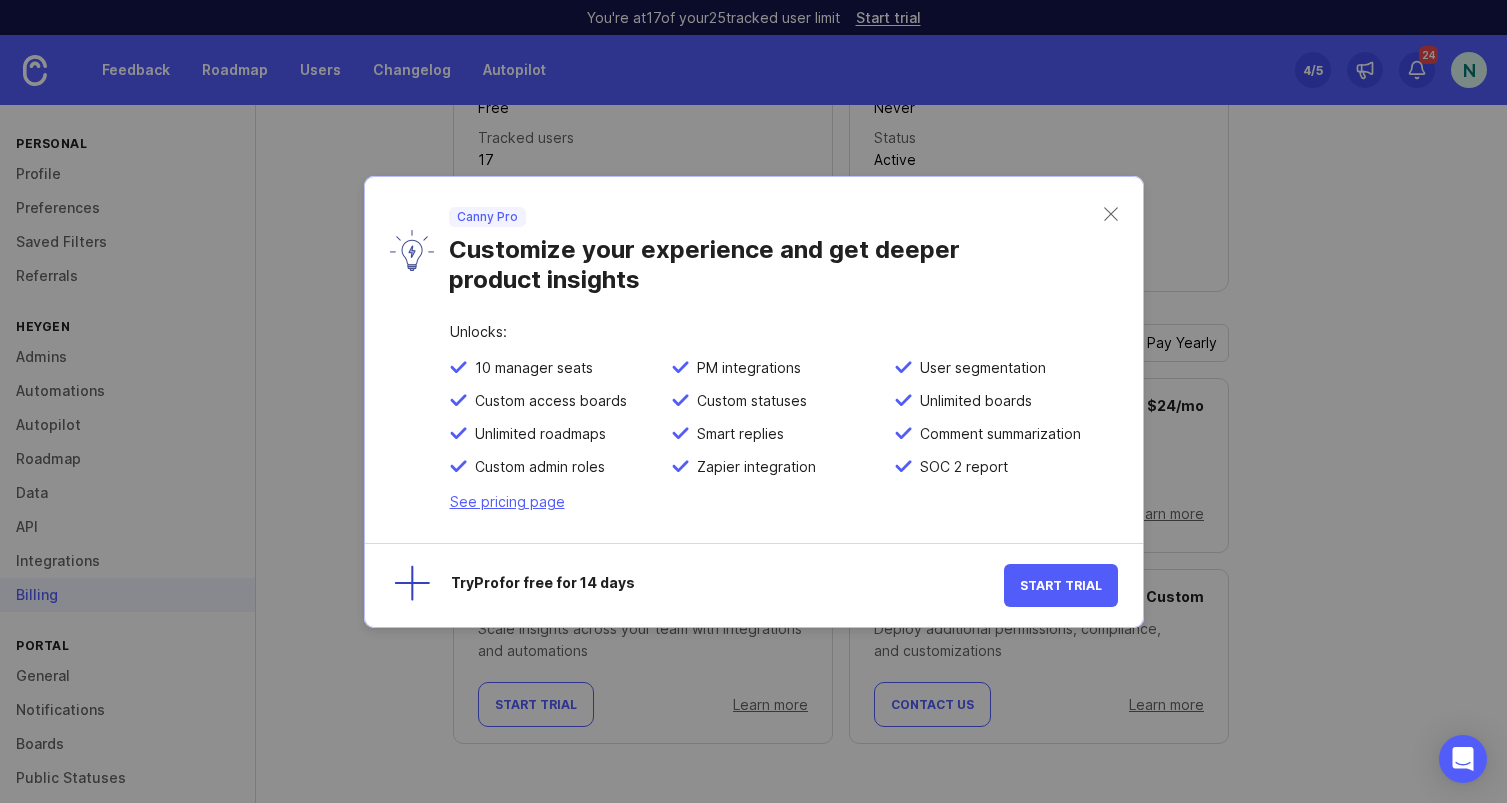 click on "Canny Pro Customize your experience and get deeper product insights" at bounding box center [754, 251] 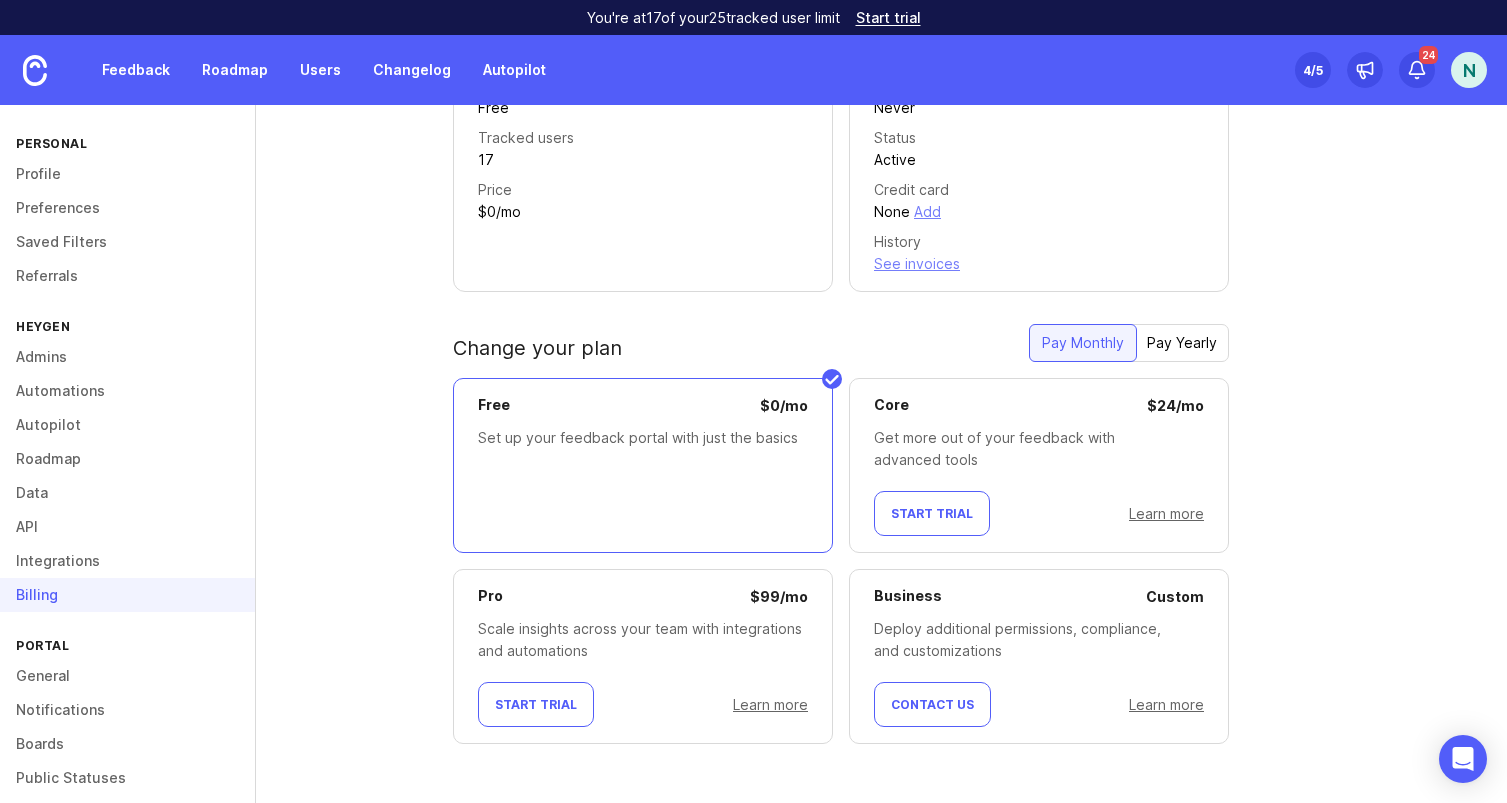 scroll, scrollTop: 218, scrollLeft: 0, axis: vertical 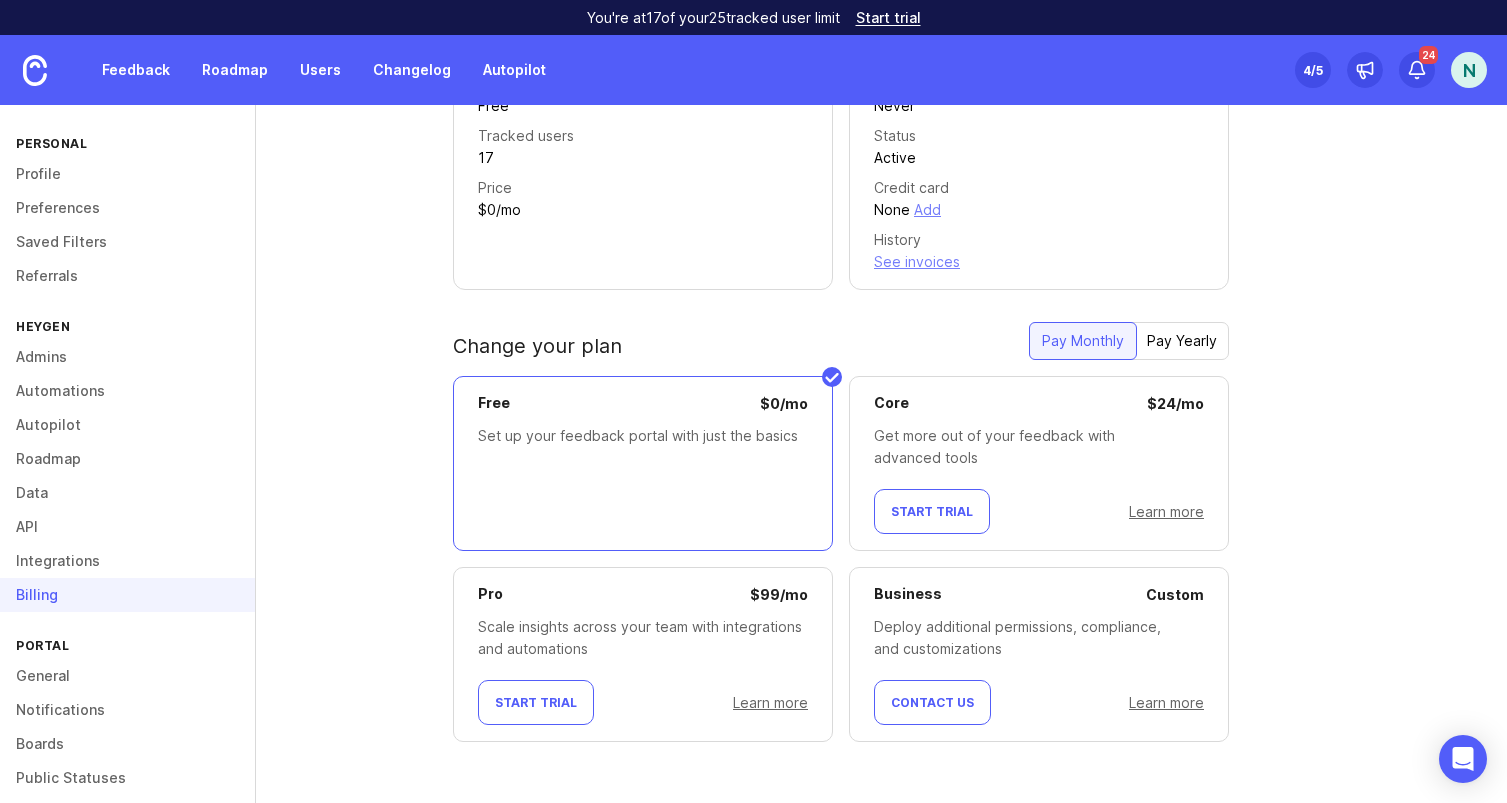 click on "Learn more" at bounding box center (770, 702) 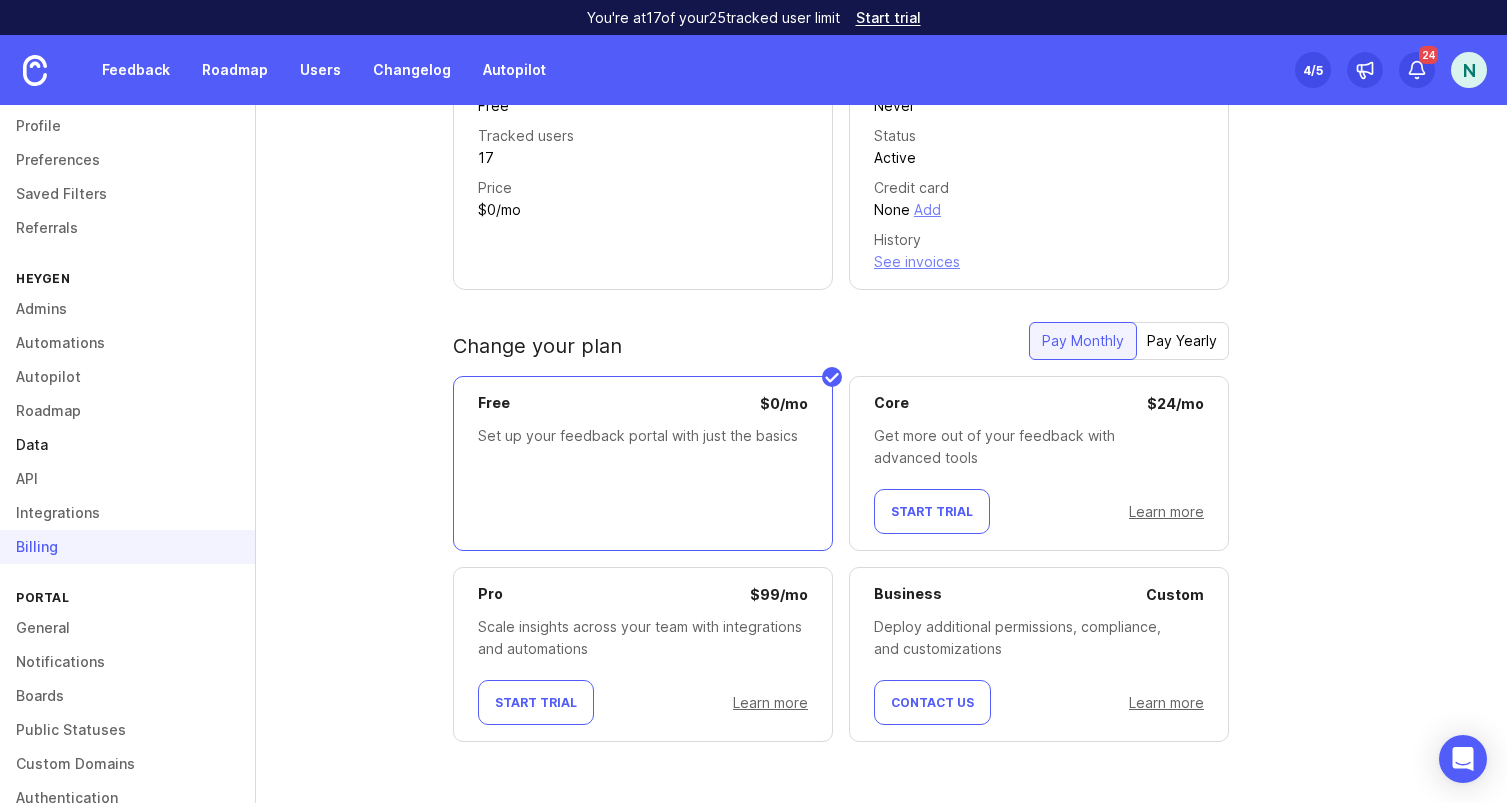 scroll, scrollTop: 119, scrollLeft: 0, axis: vertical 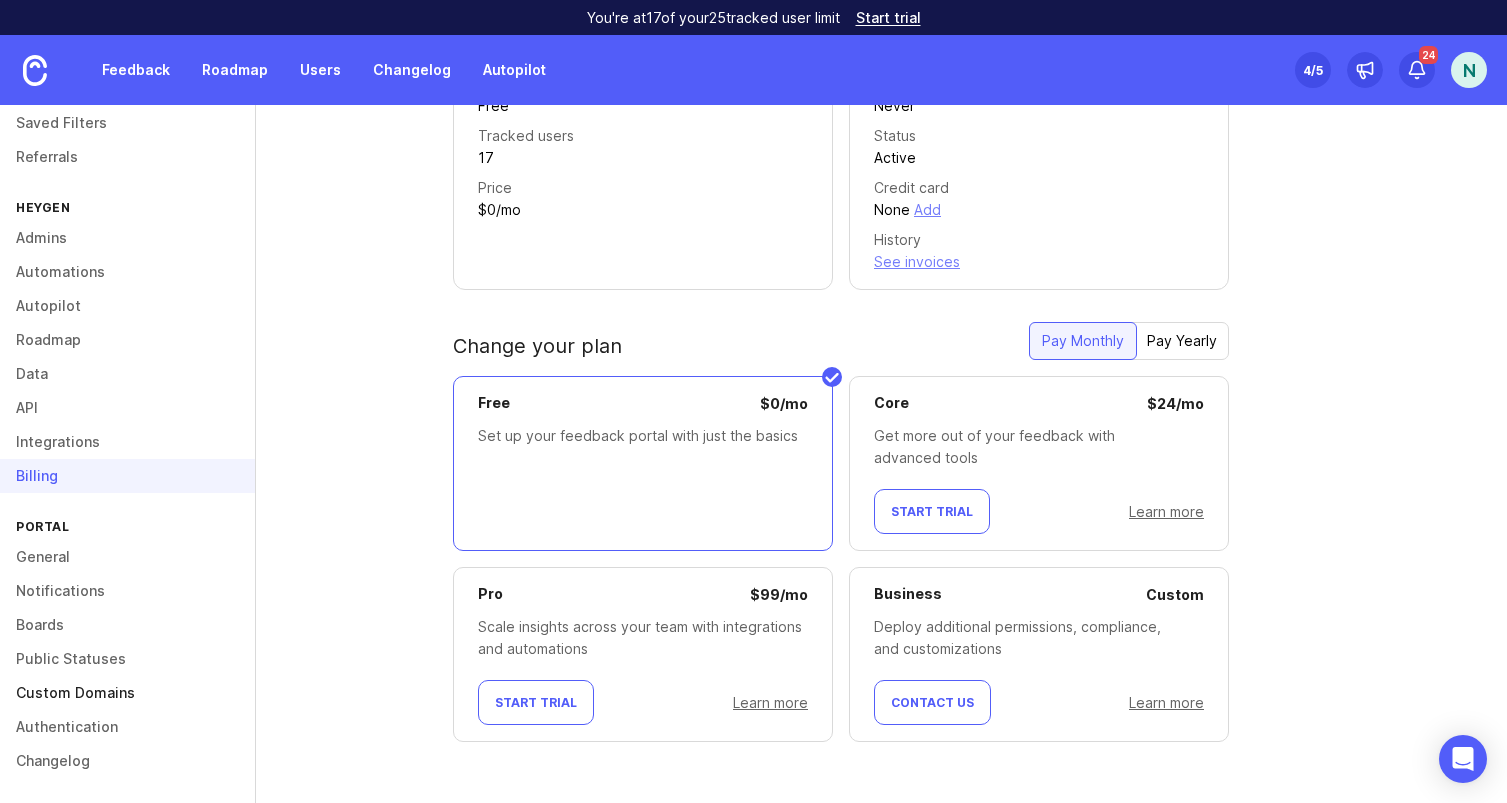 click on "Custom Domains" at bounding box center [127, 693] 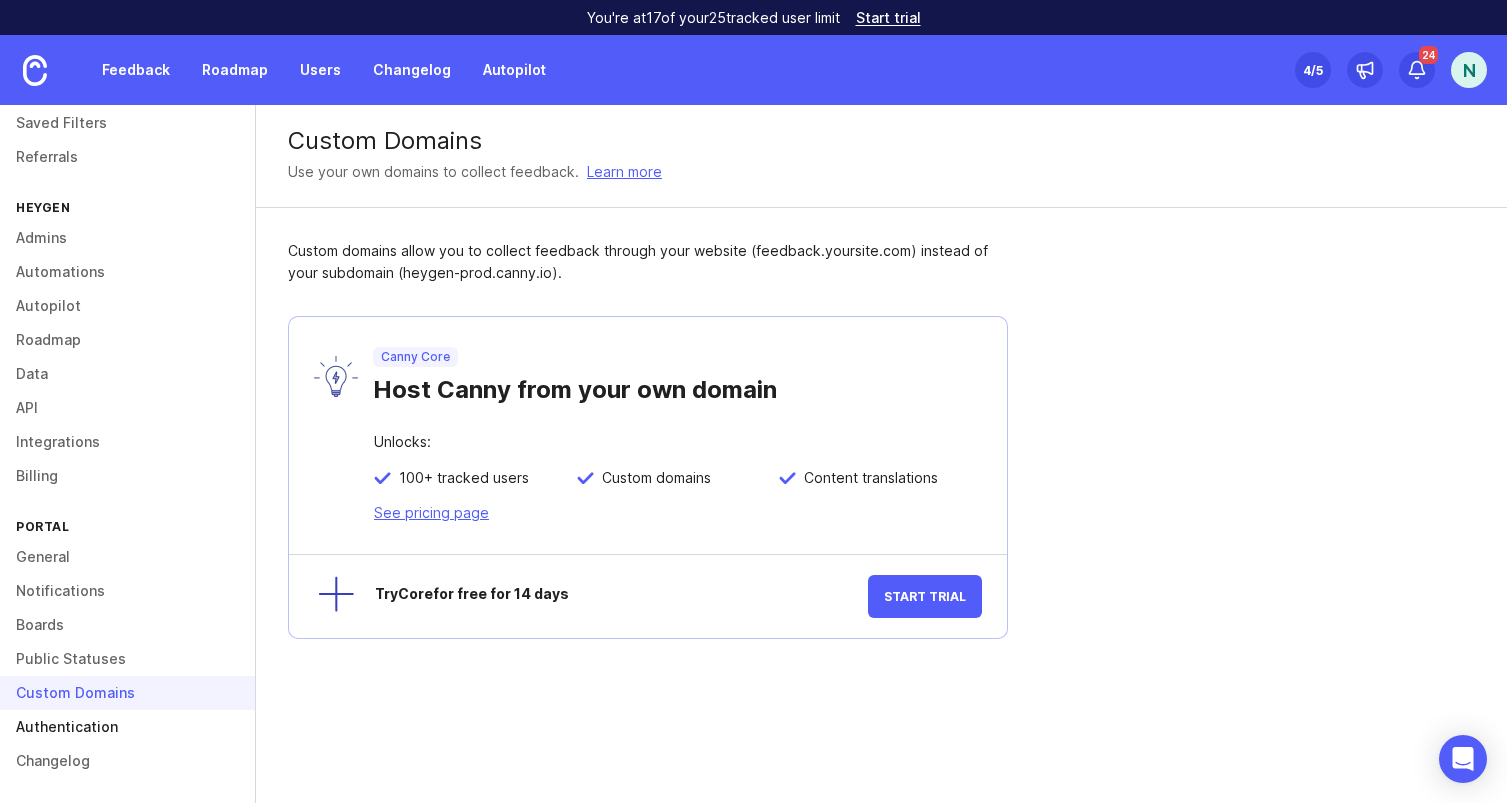 click on "Authentication" at bounding box center [127, 727] 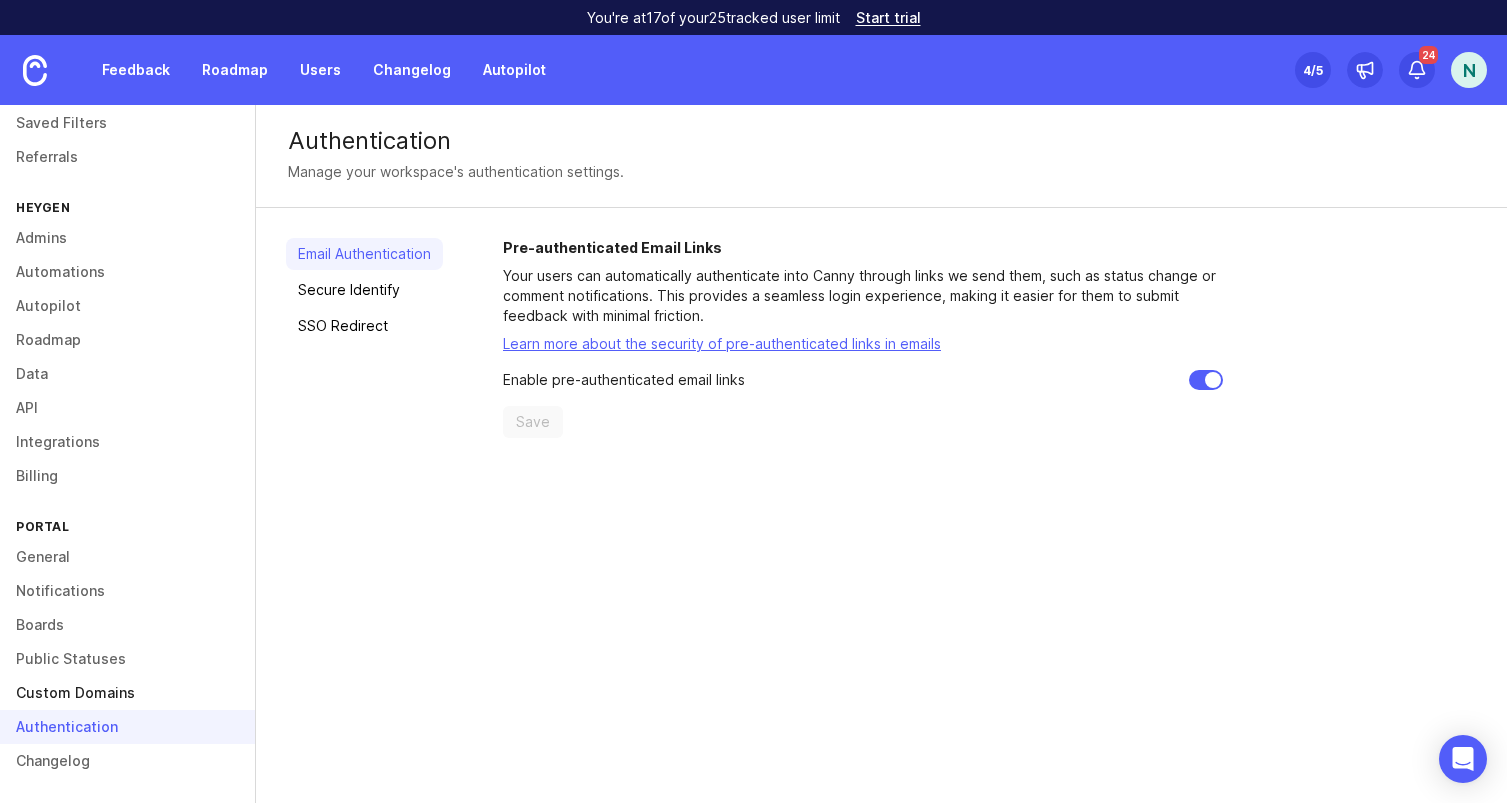 click on "Custom Domains" at bounding box center (127, 693) 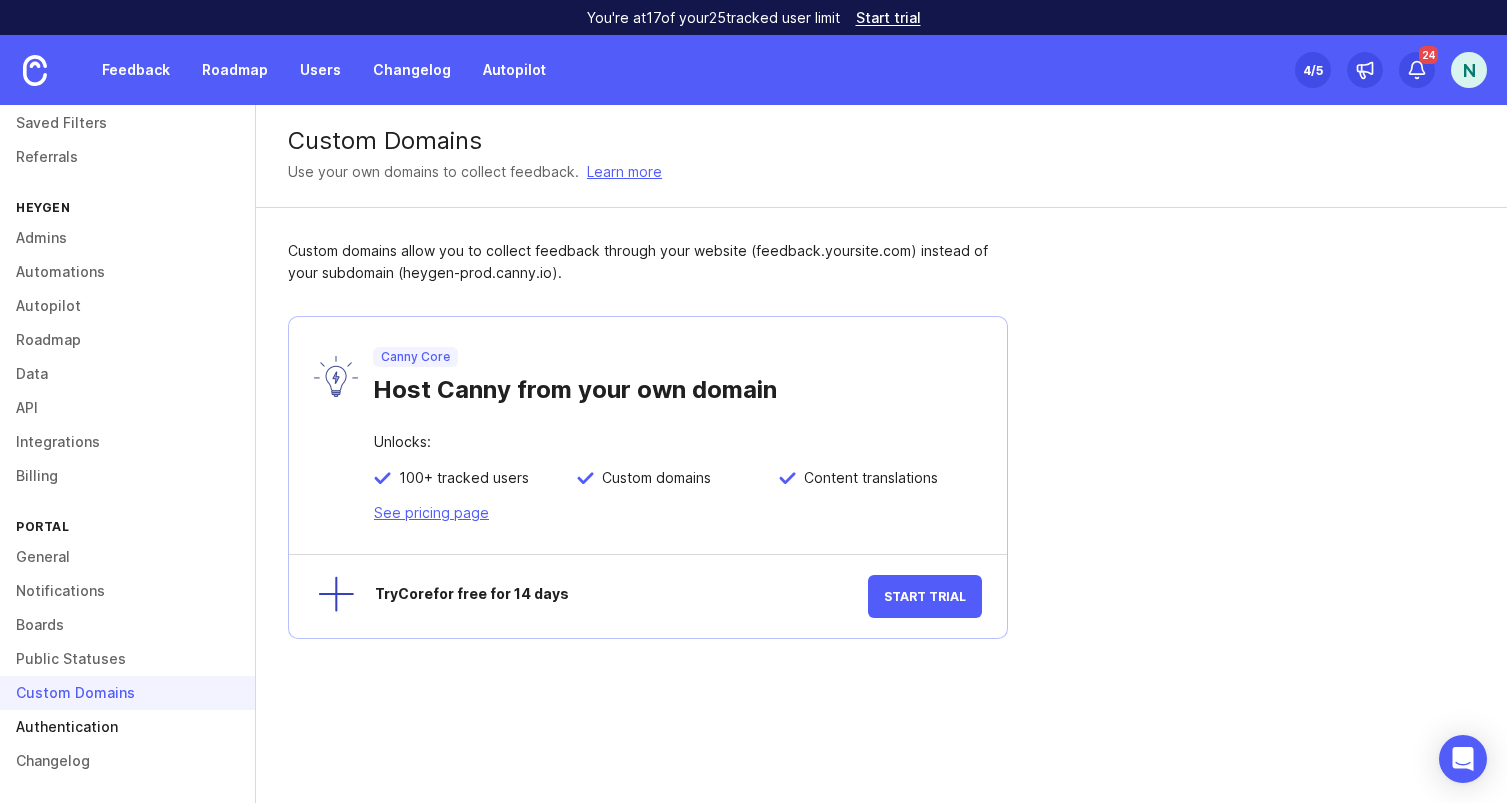click on "Authentication" at bounding box center [127, 727] 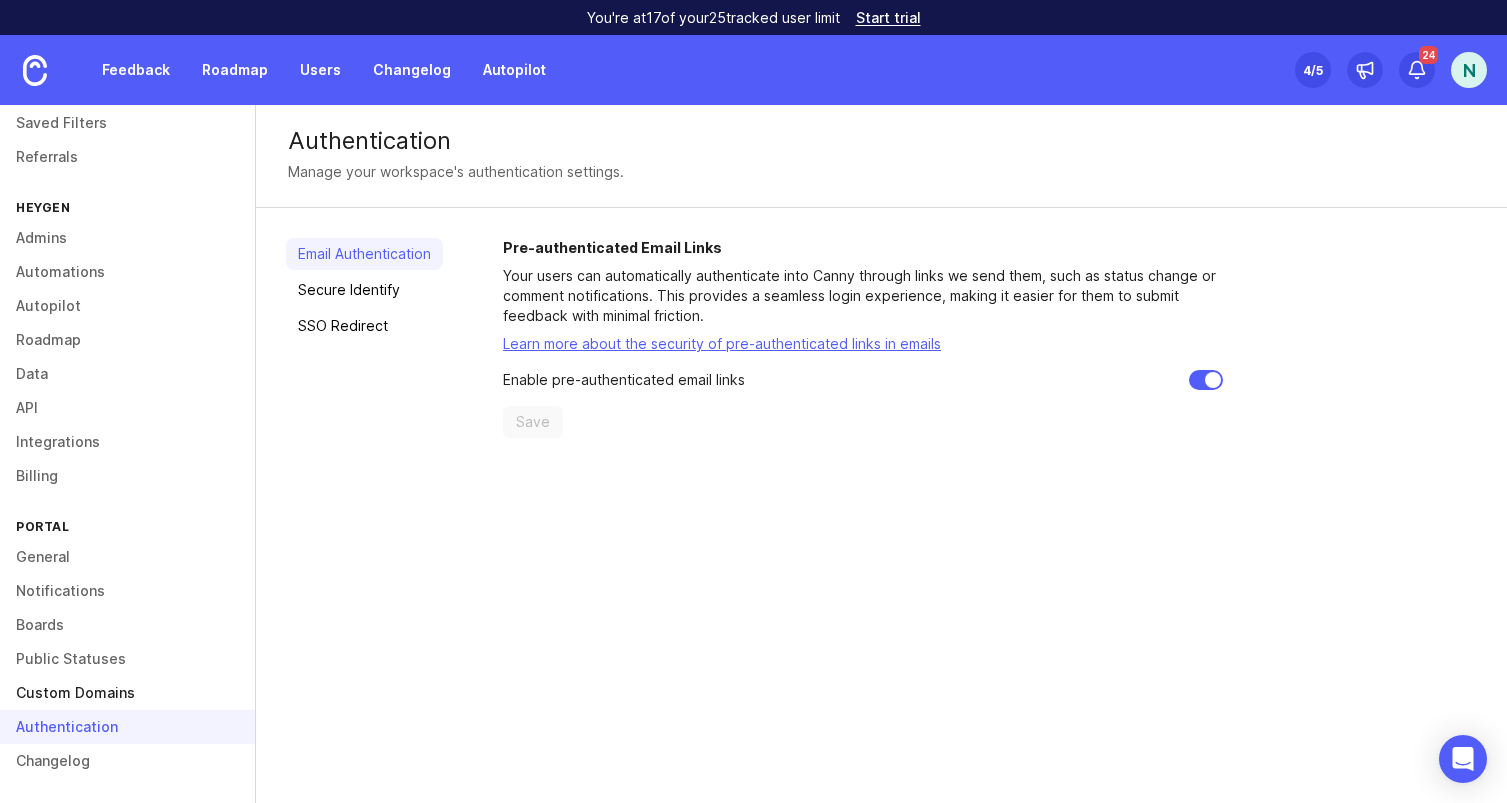 click on "Custom Domains" at bounding box center [127, 693] 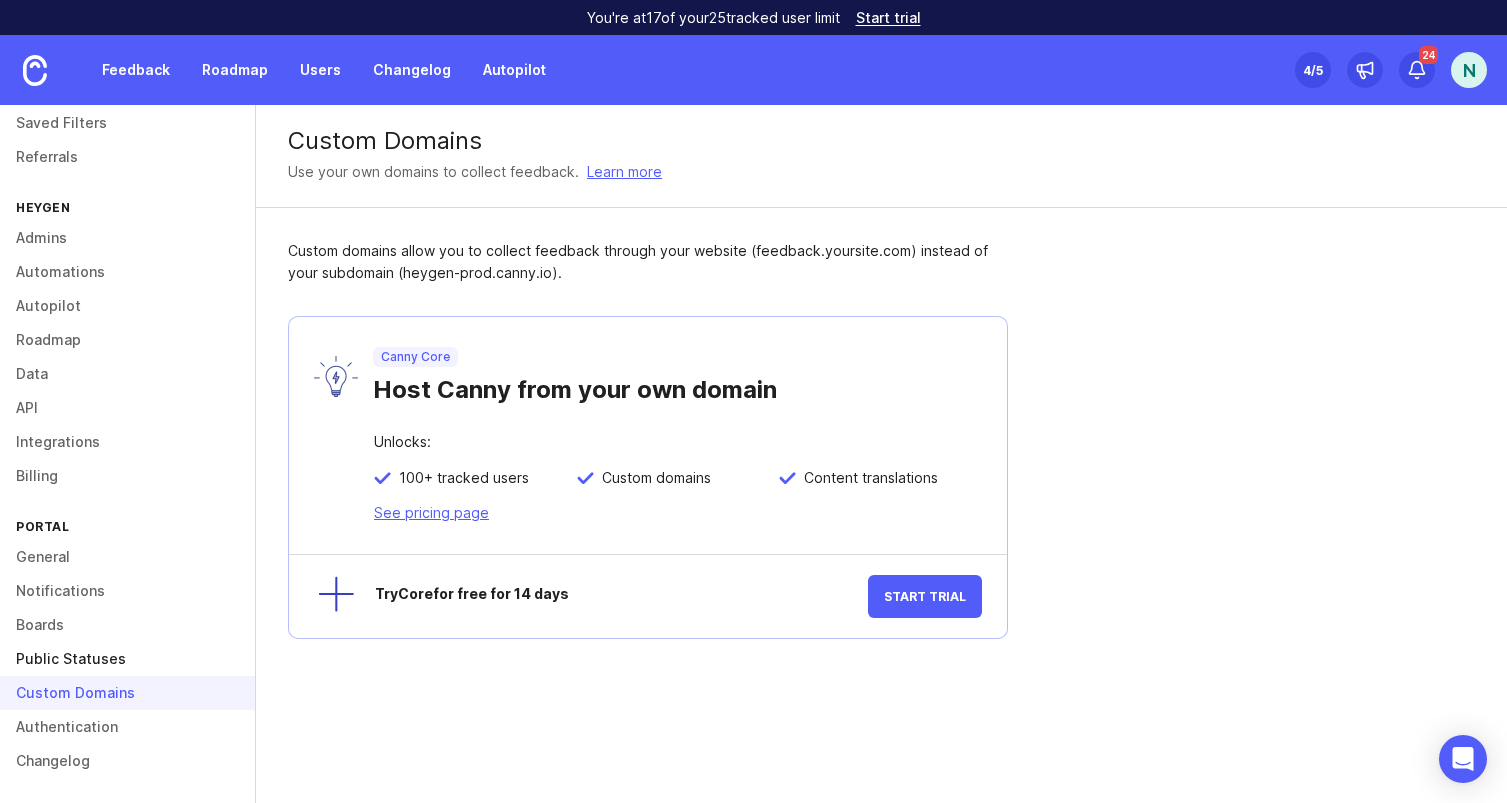 scroll, scrollTop: 0, scrollLeft: 0, axis: both 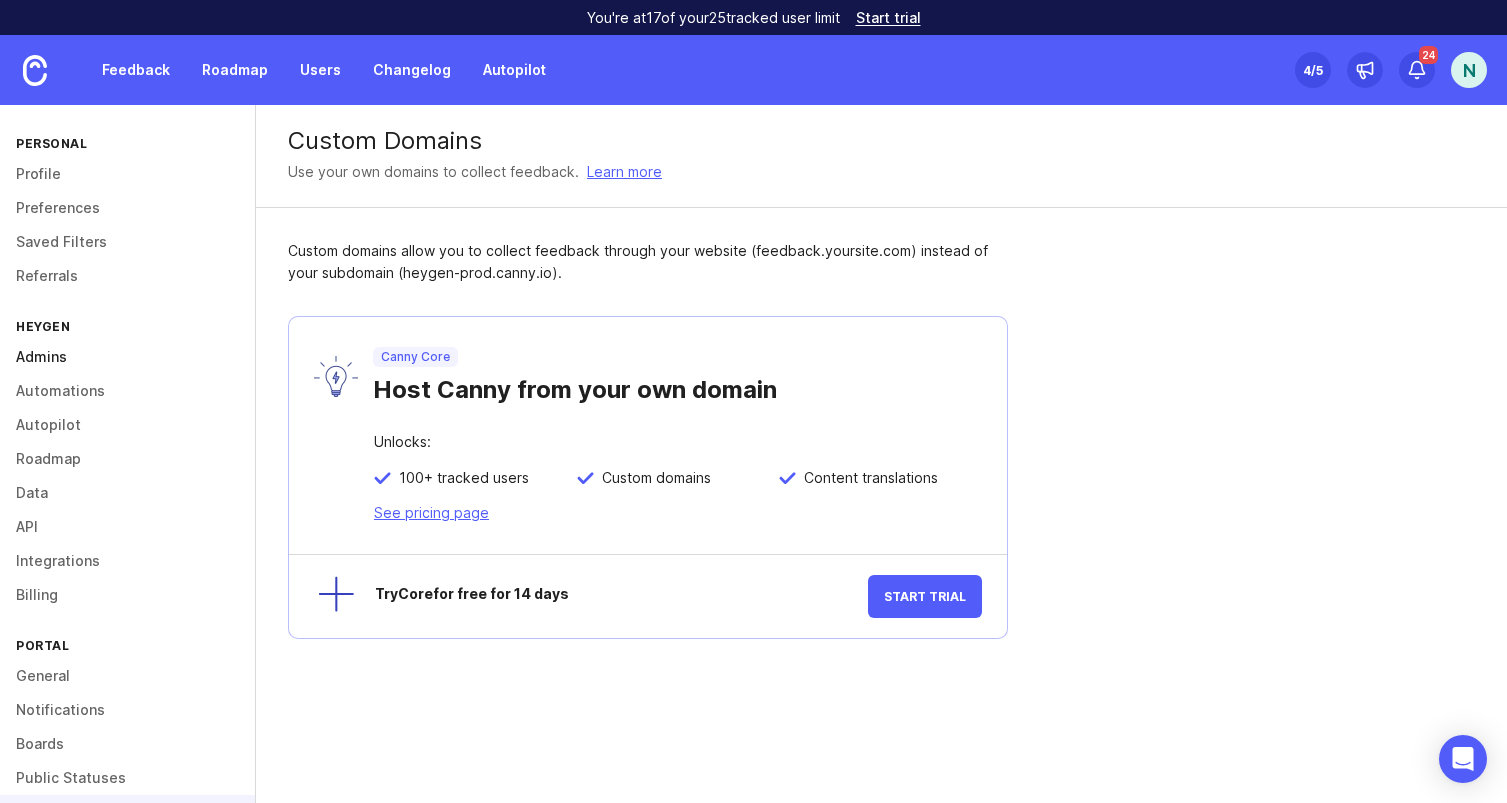 click on "Admins" at bounding box center (127, 357) 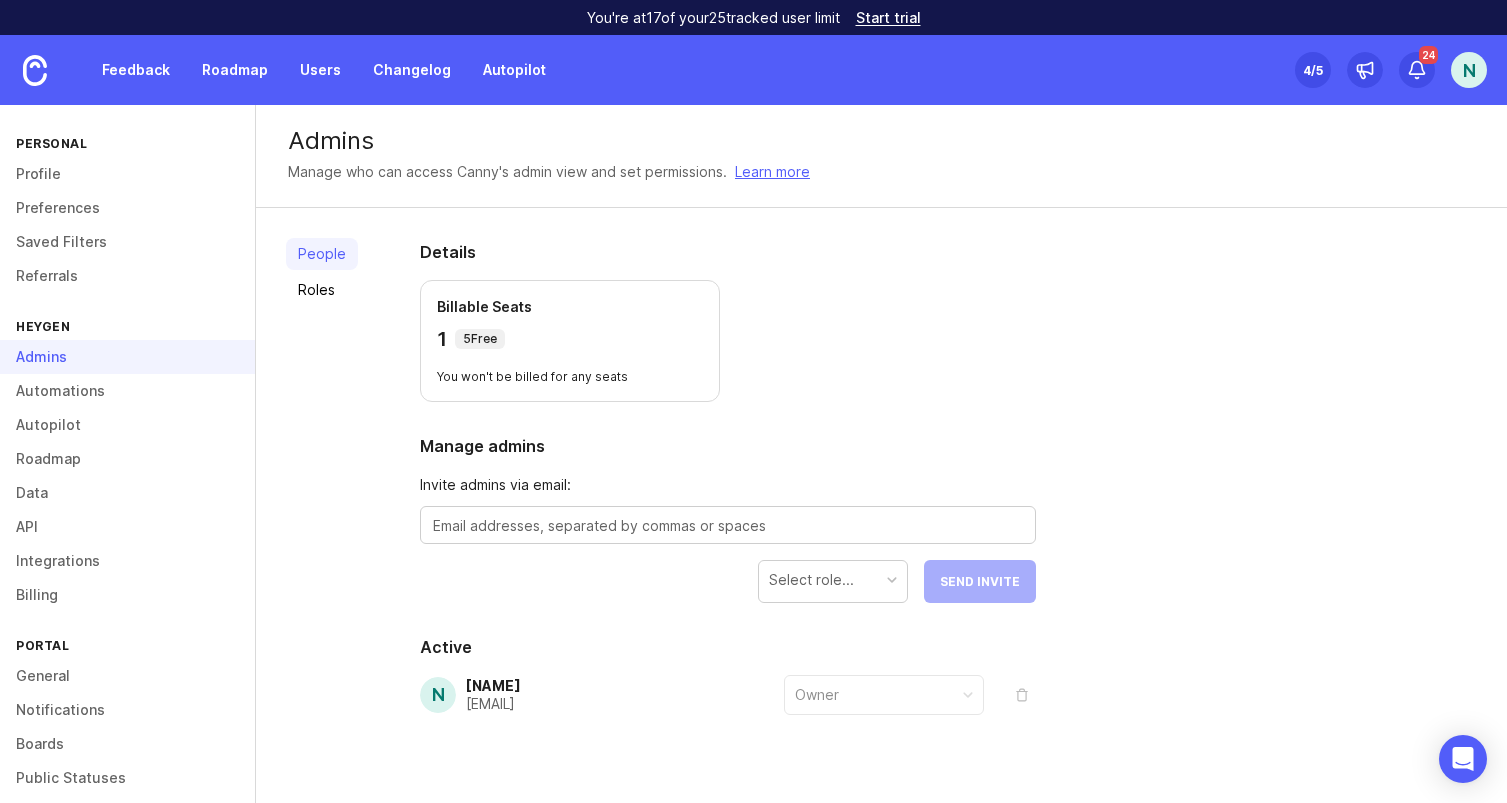 click on "5  Free" at bounding box center (480, 339) 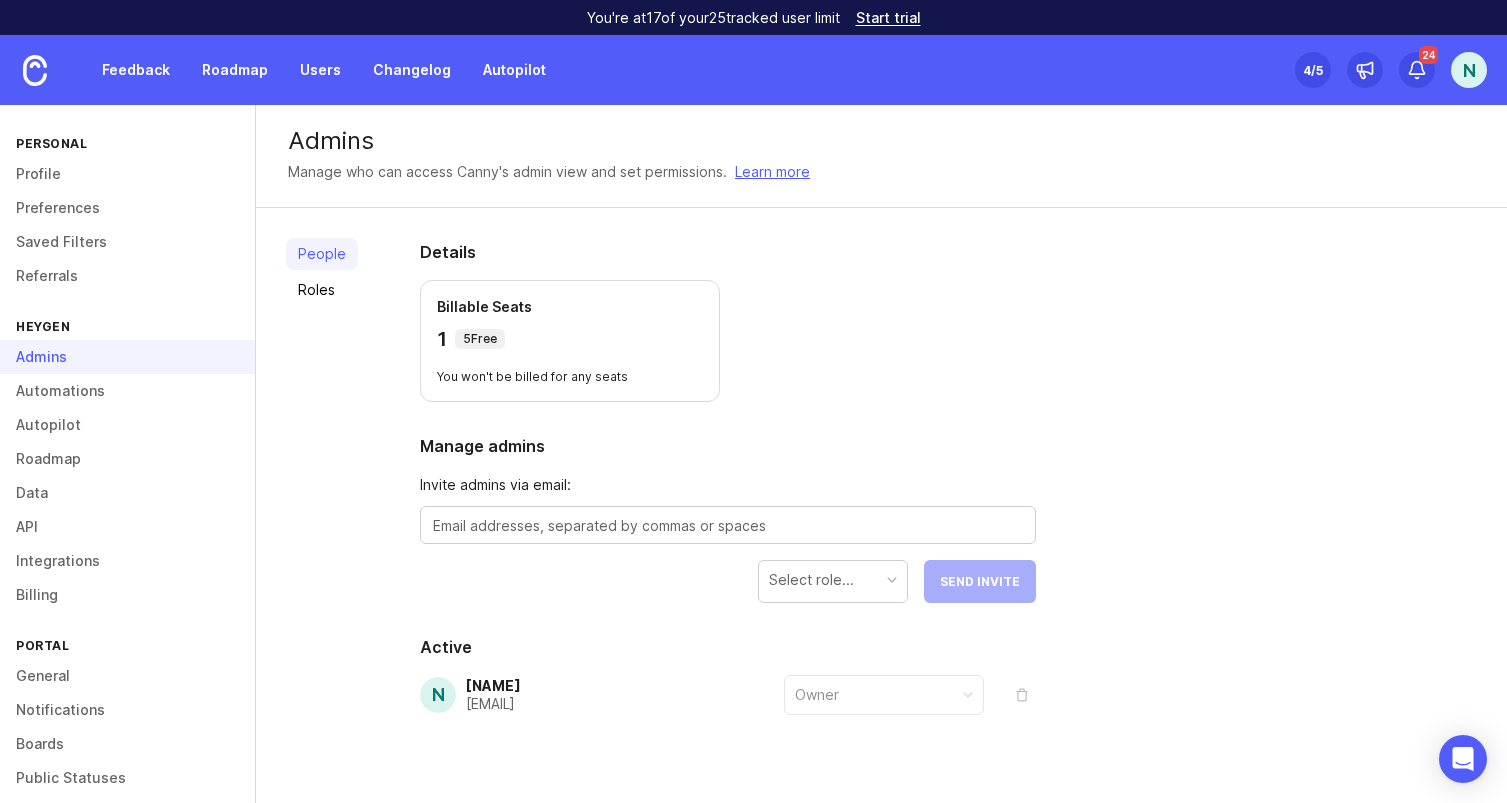 click on "5  Free" at bounding box center [480, 339] 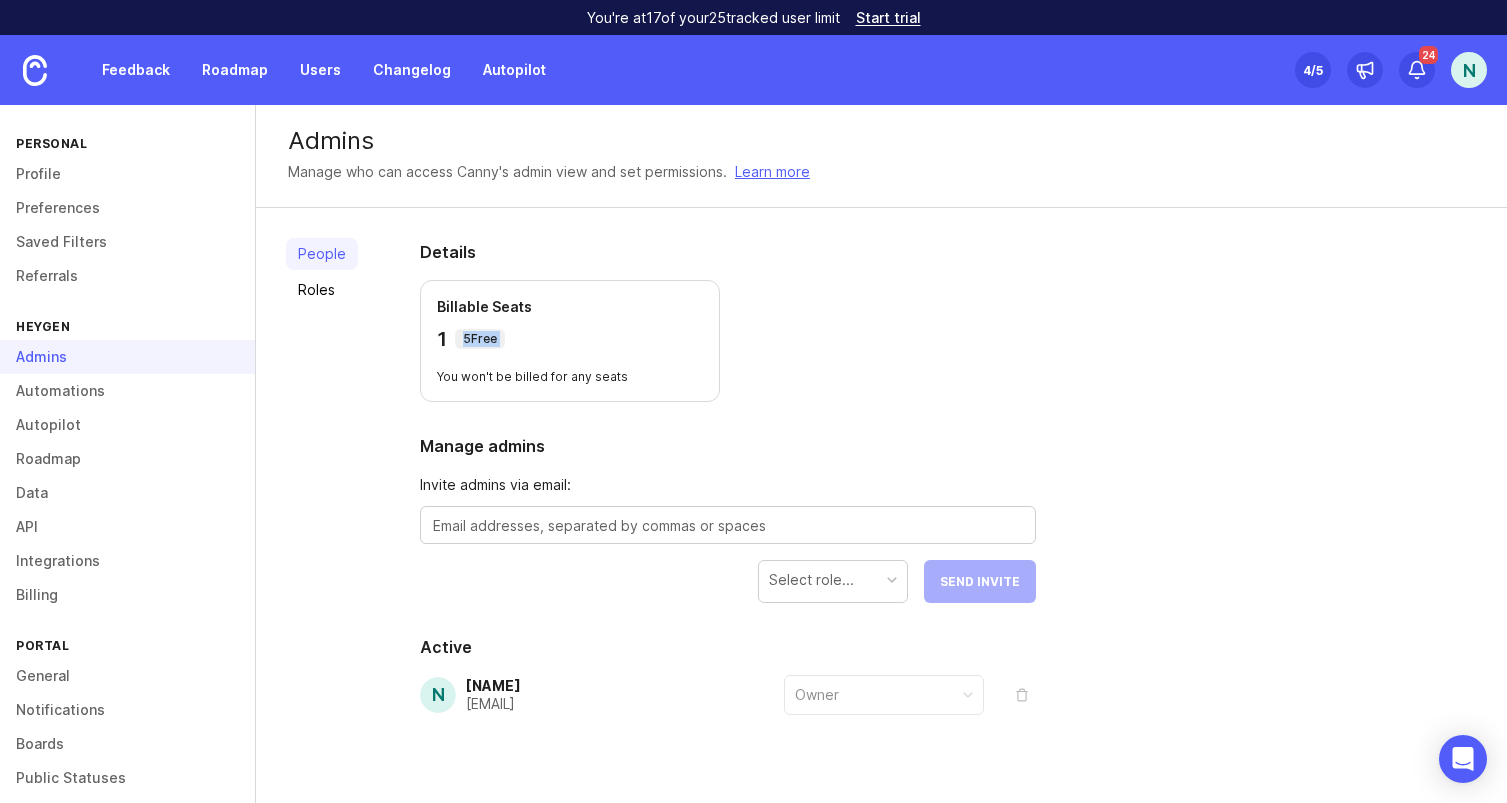 click on "5  Free" at bounding box center (480, 339) 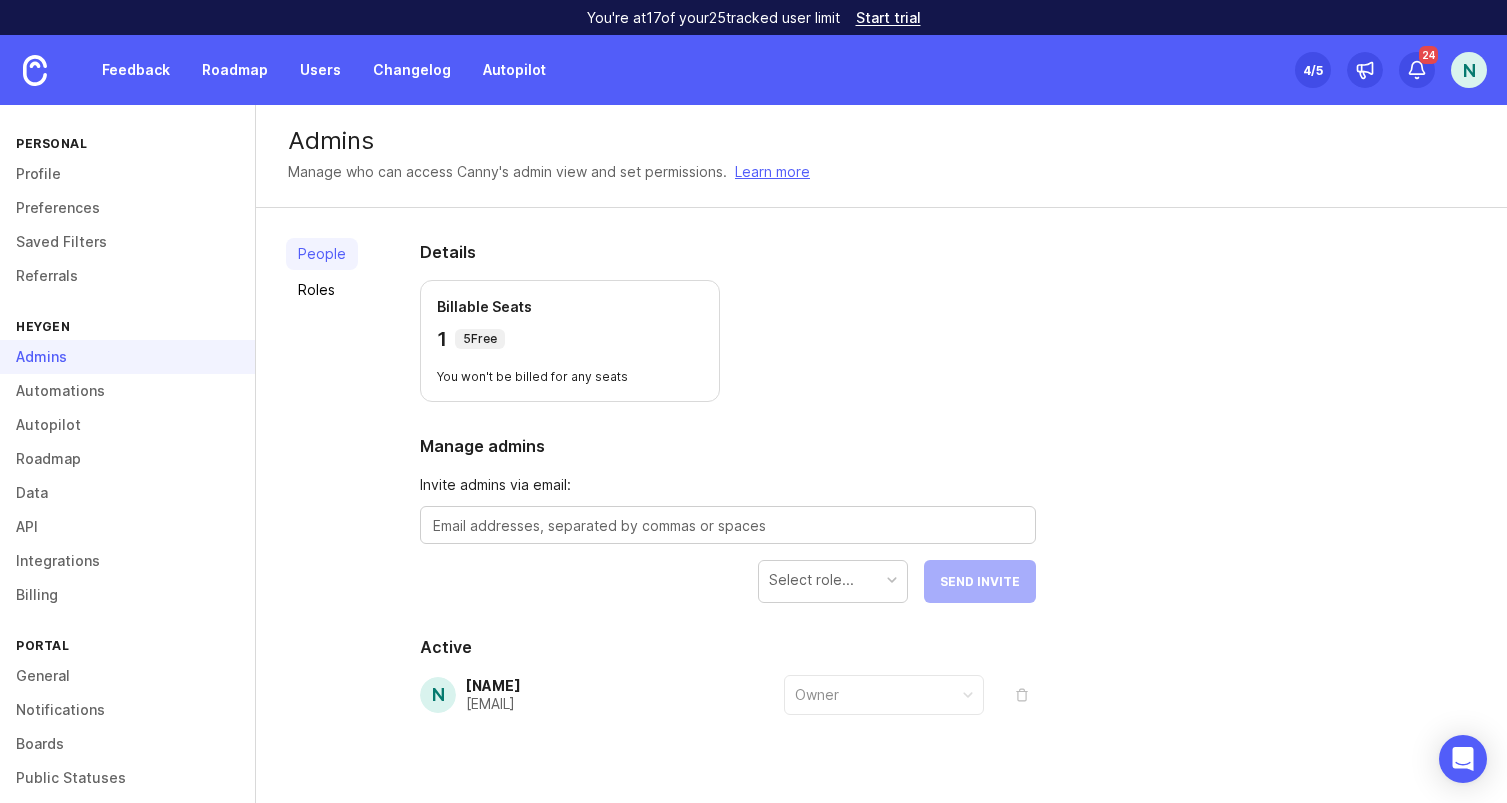 click at bounding box center [728, 526] 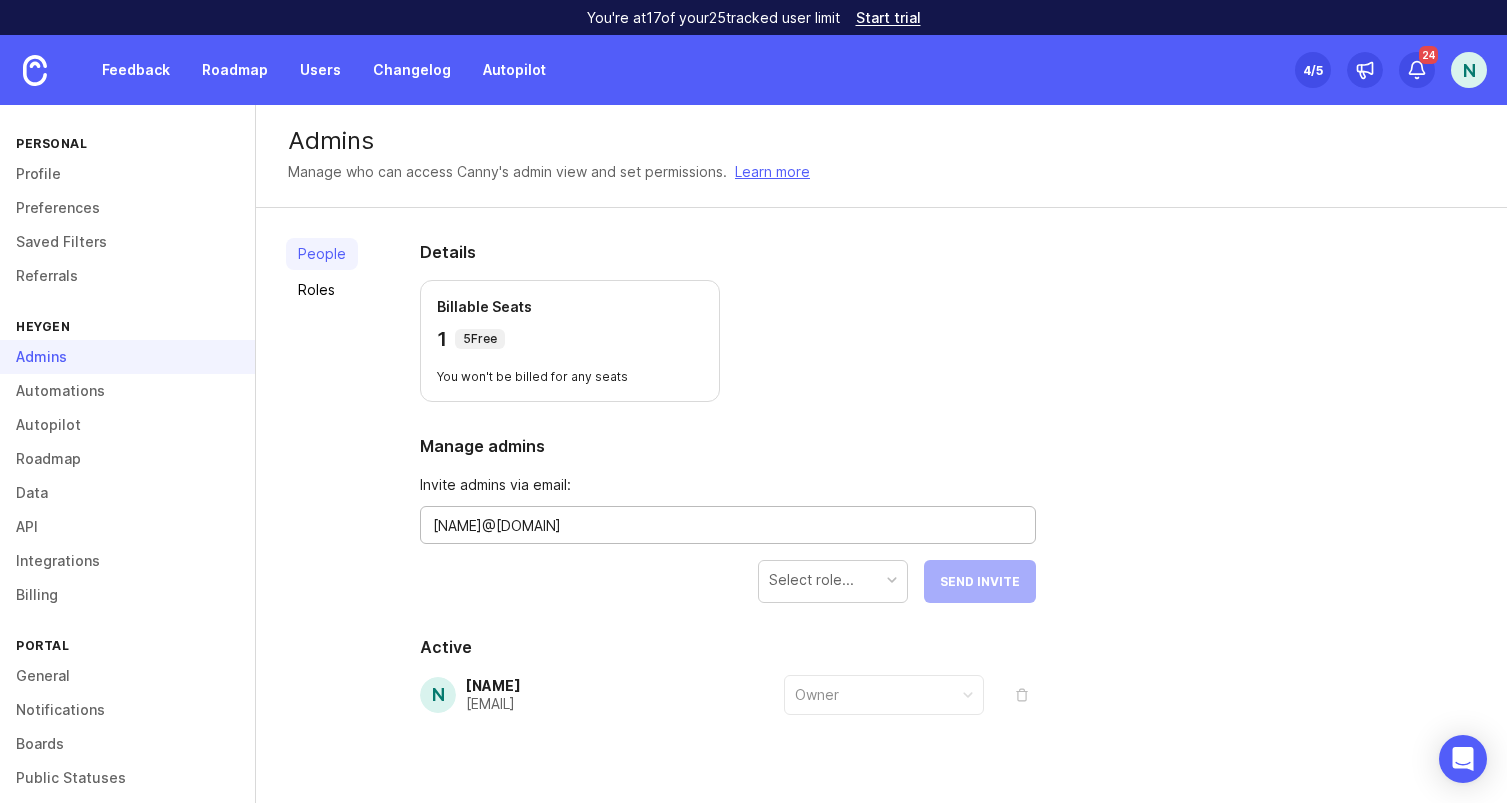 type on "[NAME]@[DOMAIN]" 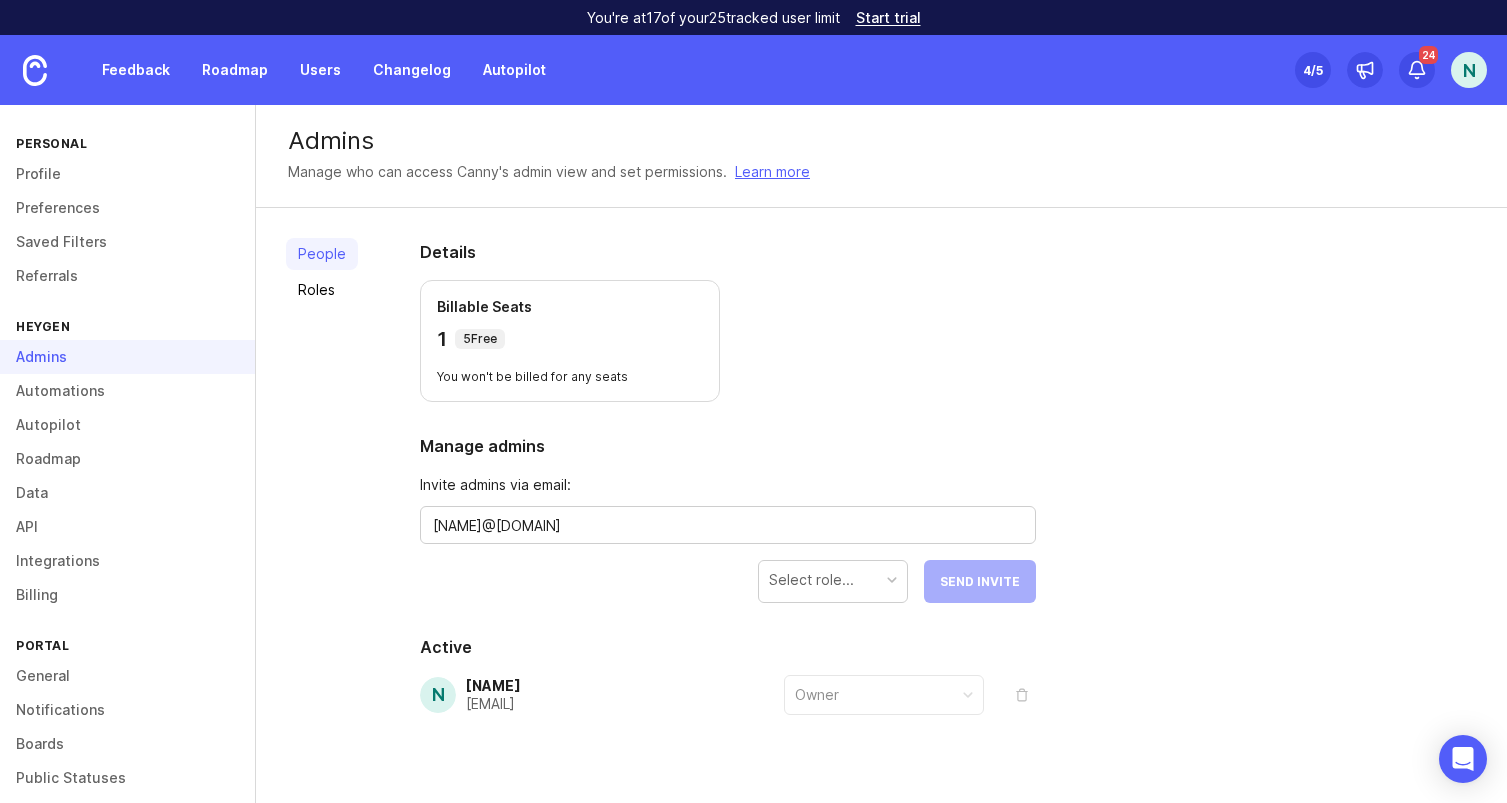 click on "Select role..." at bounding box center [833, 580] 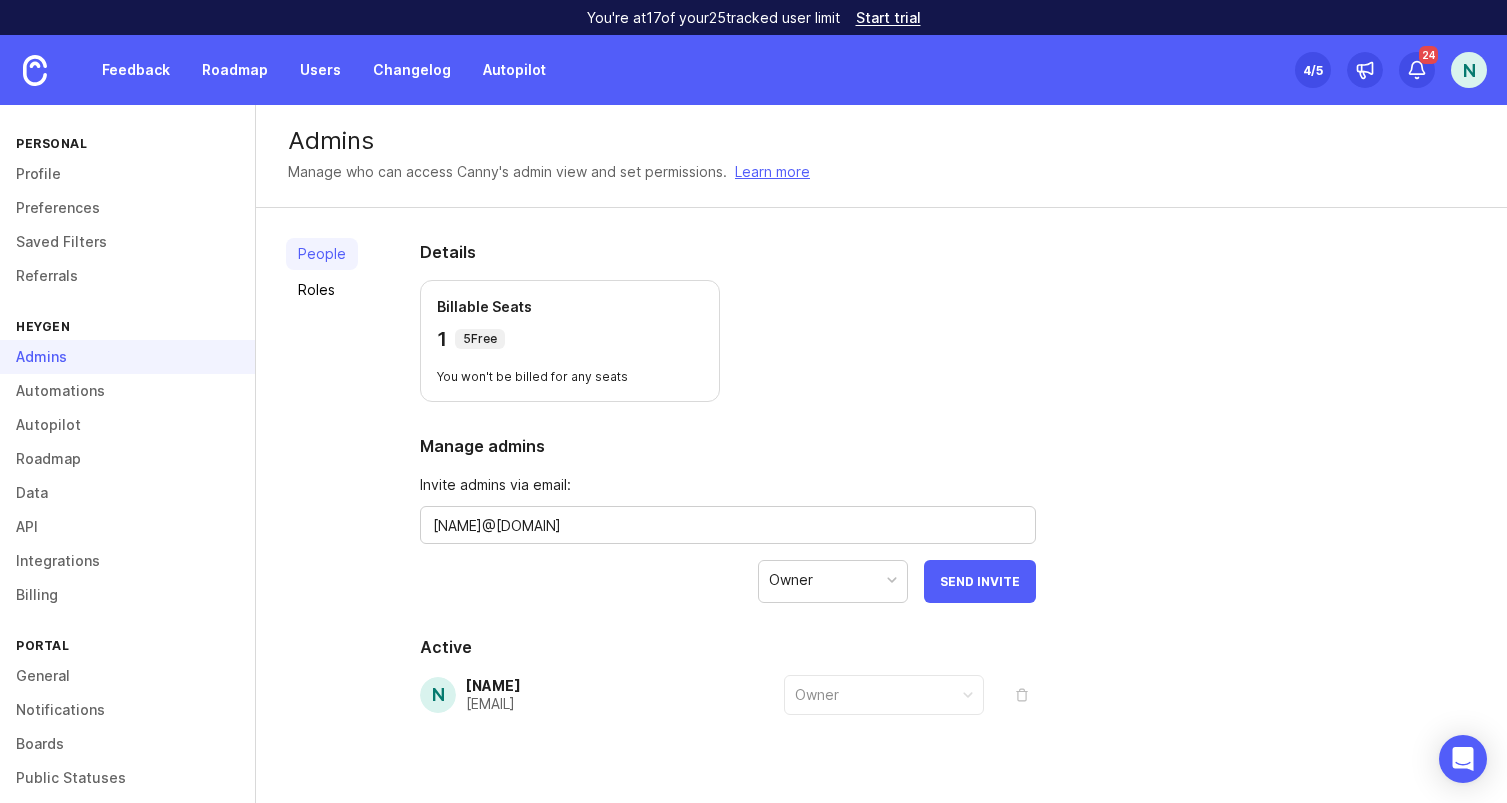 click on "[NAME]@[DOMAIN]" at bounding box center (728, 525) 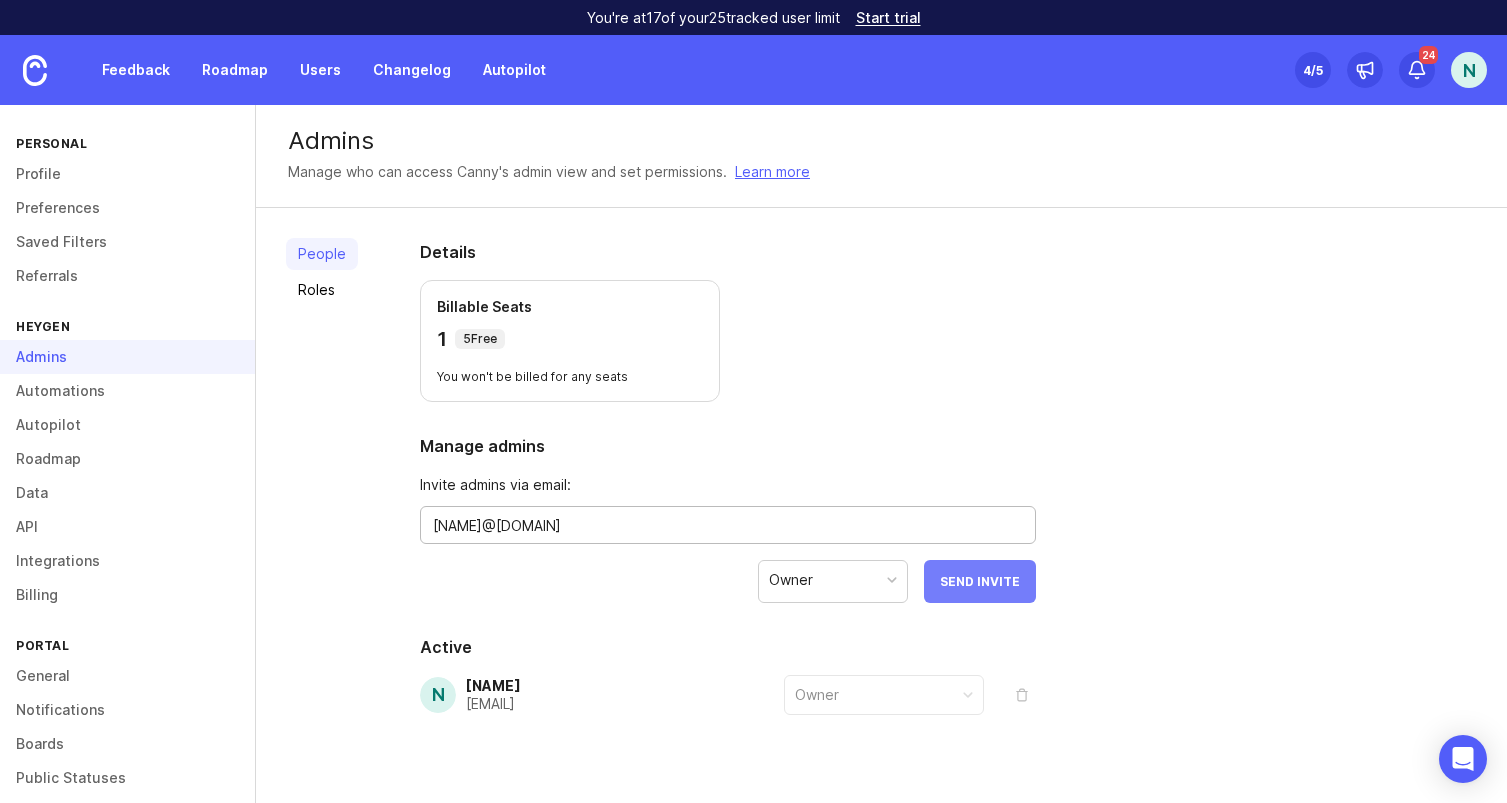 click on "Send Invite" at bounding box center (980, 581) 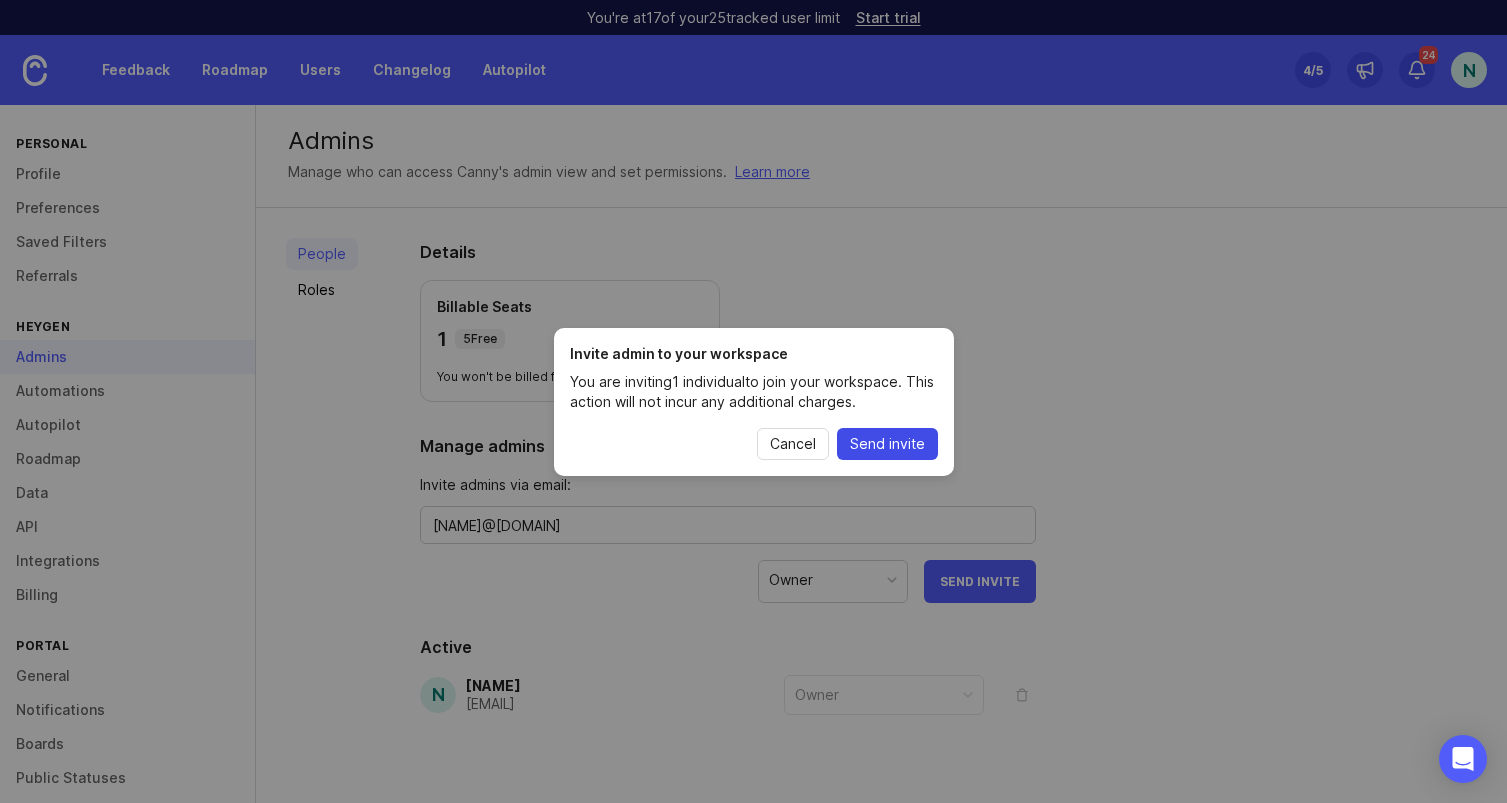 click on "Send invite" at bounding box center [887, 444] 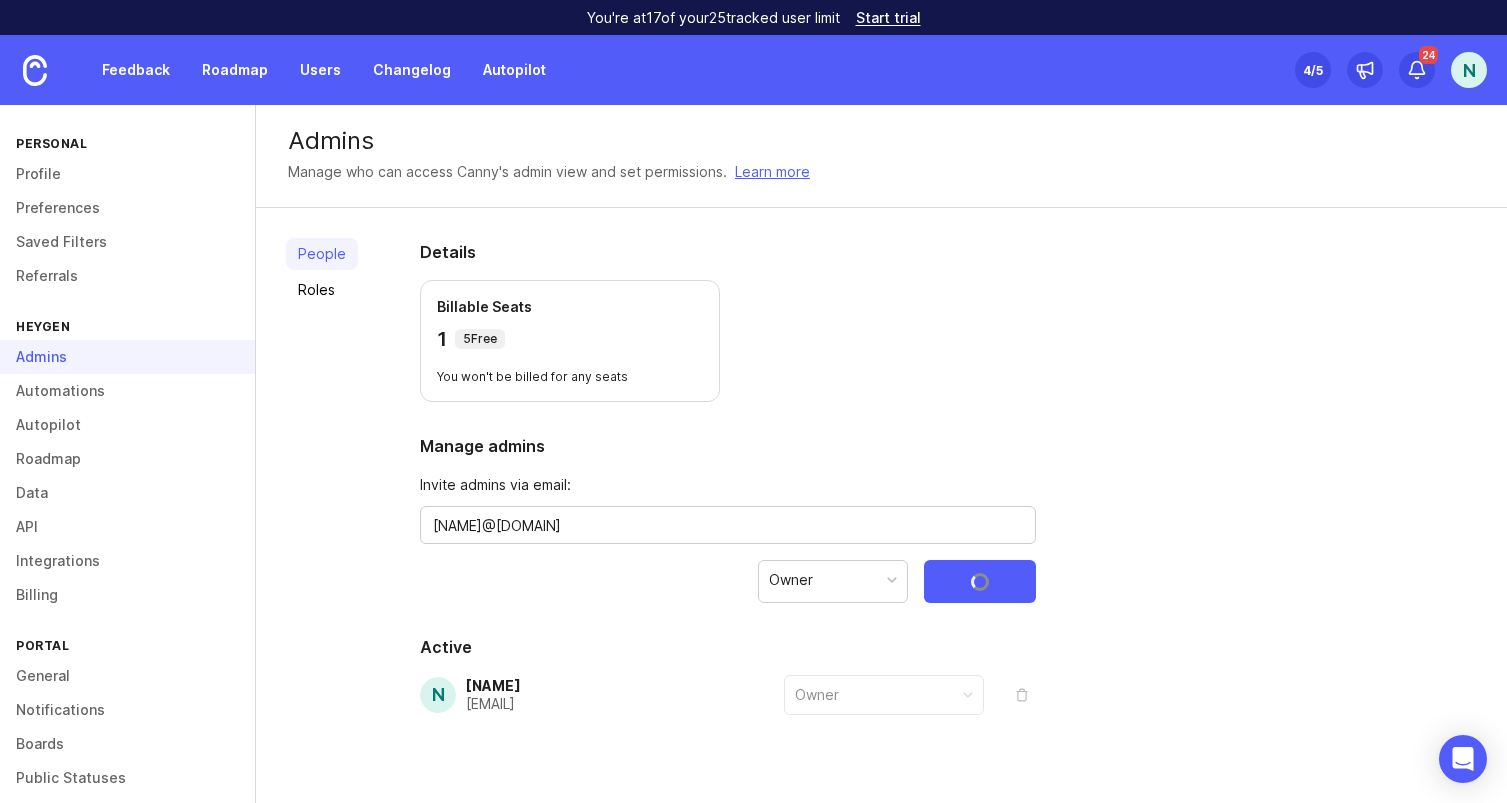 click on "[NAME]@[DOMAIN]" at bounding box center (728, 526) 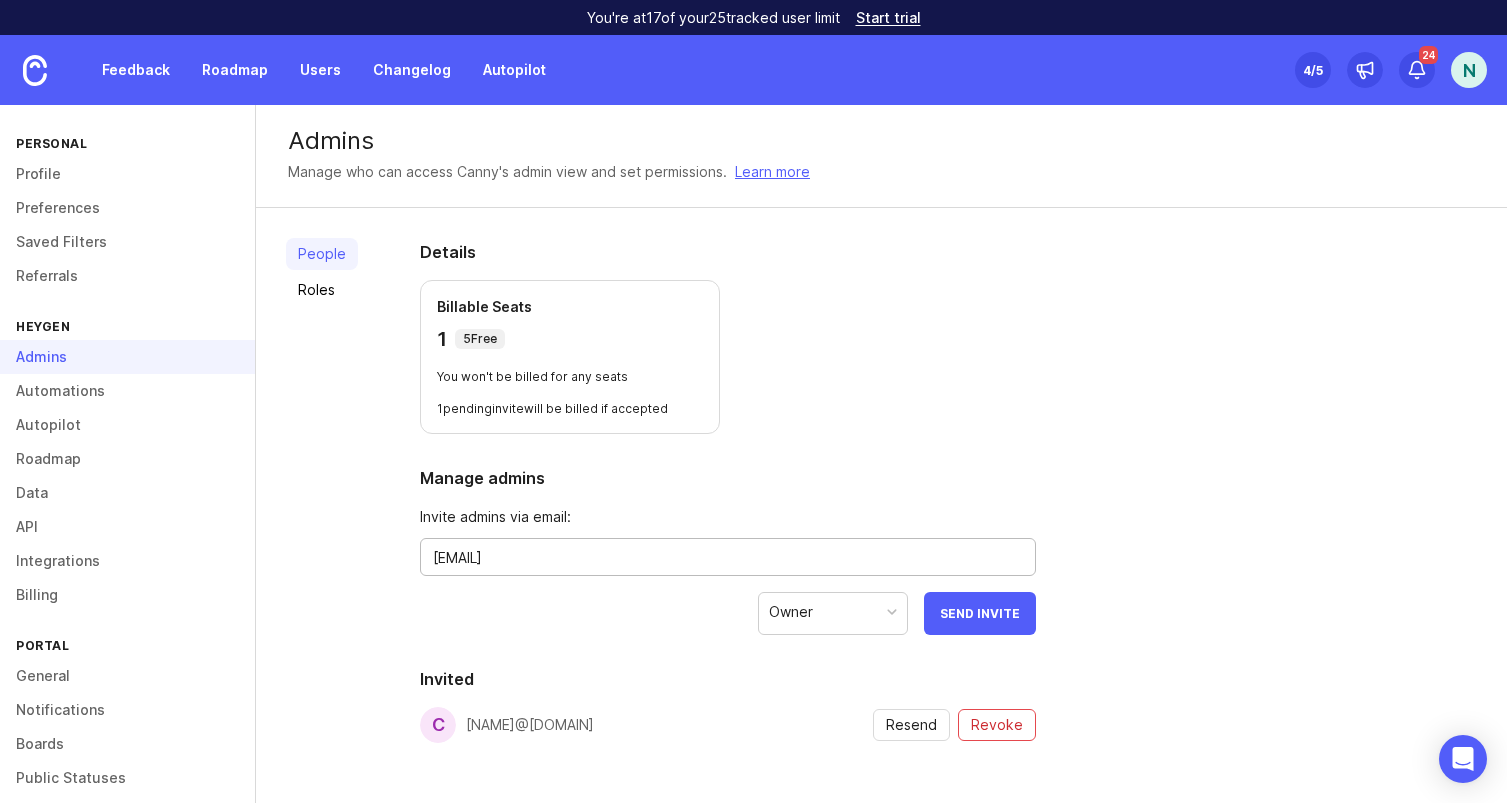 type on "[EMAIL]" 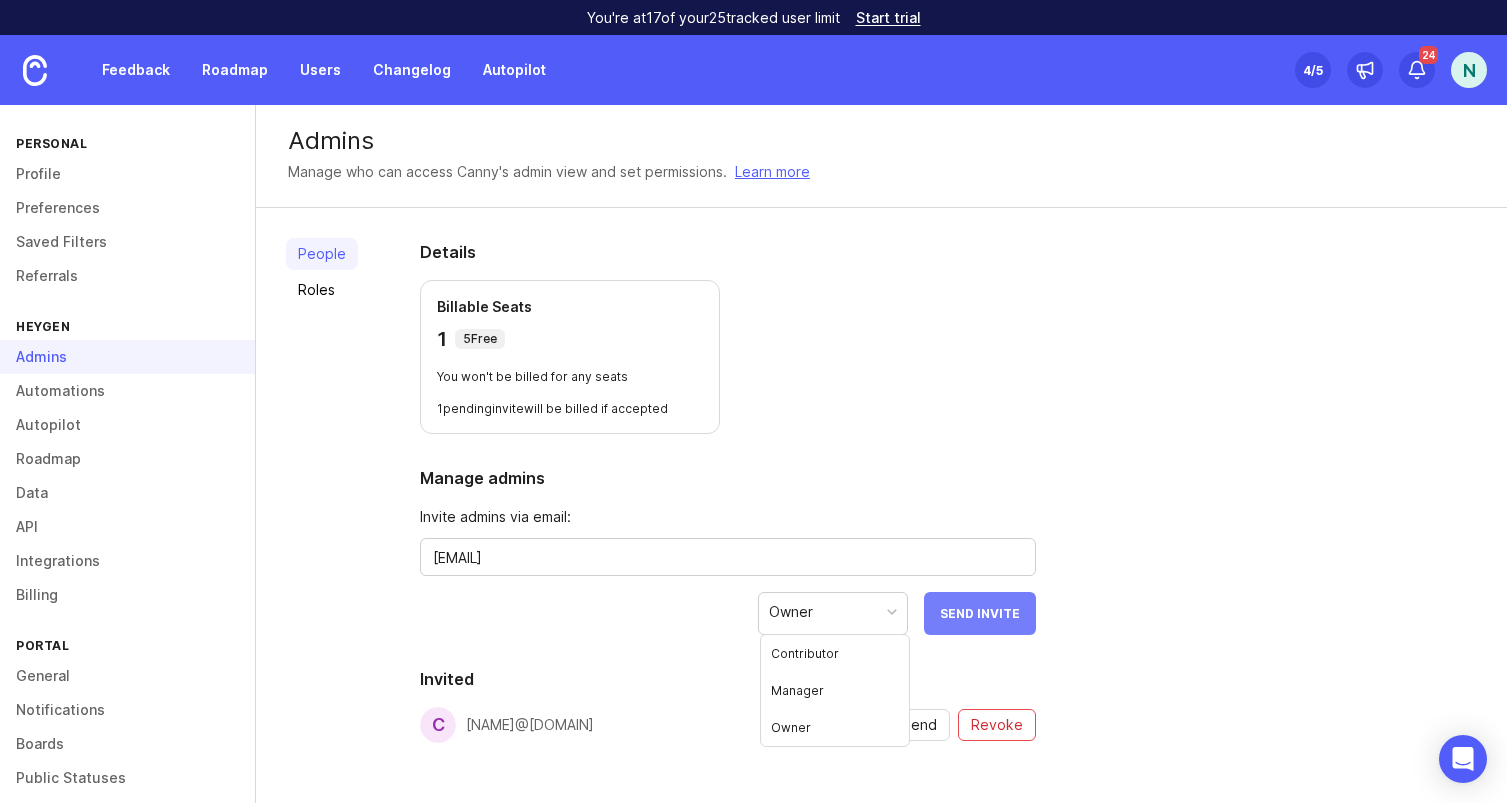 click on "Send Invite" at bounding box center [980, 613] 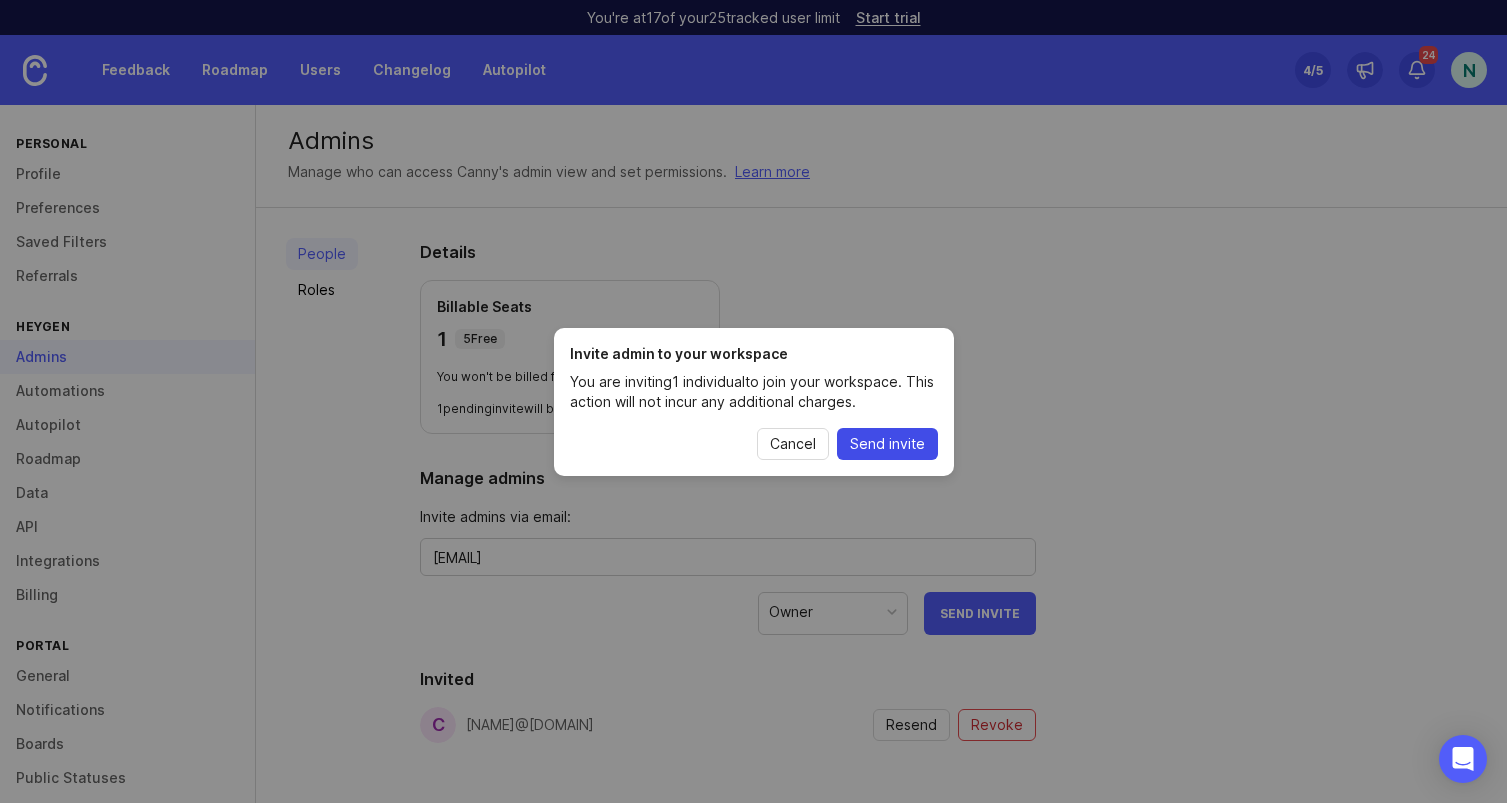 click on "Send invite" at bounding box center [887, 444] 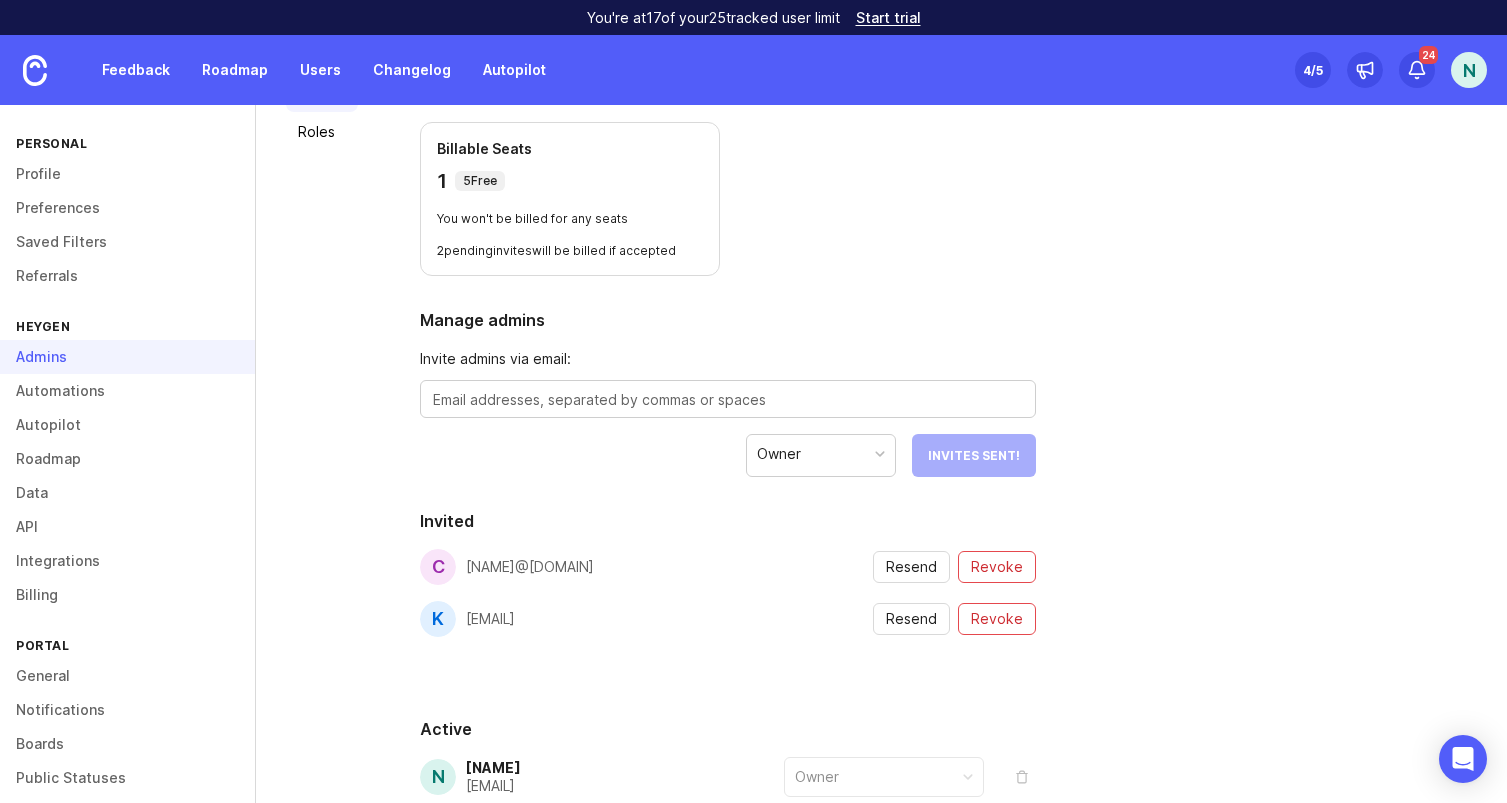 scroll, scrollTop: 183, scrollLeft: 0, axis: vertical 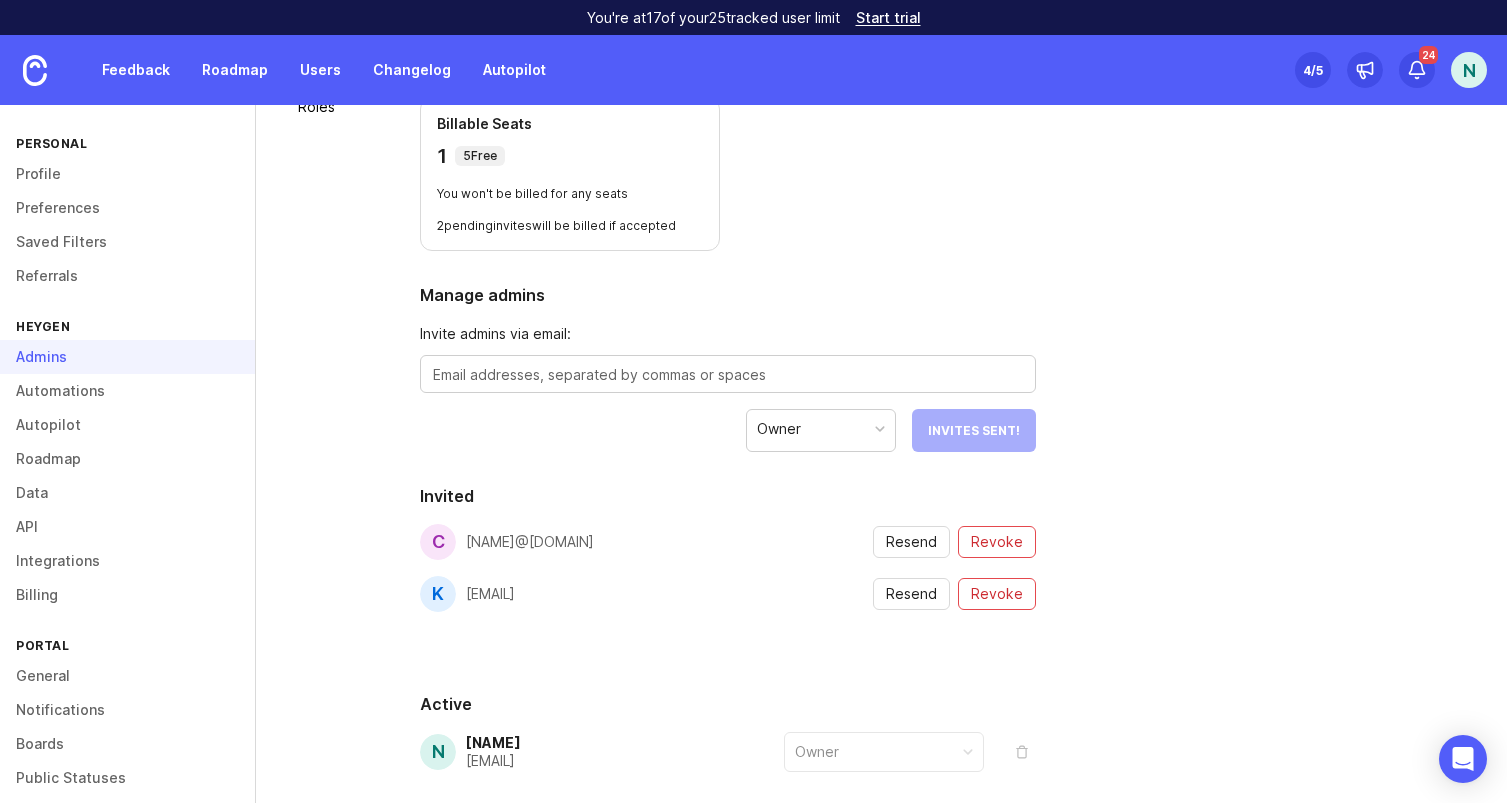 click at bounding box center [728, 375] 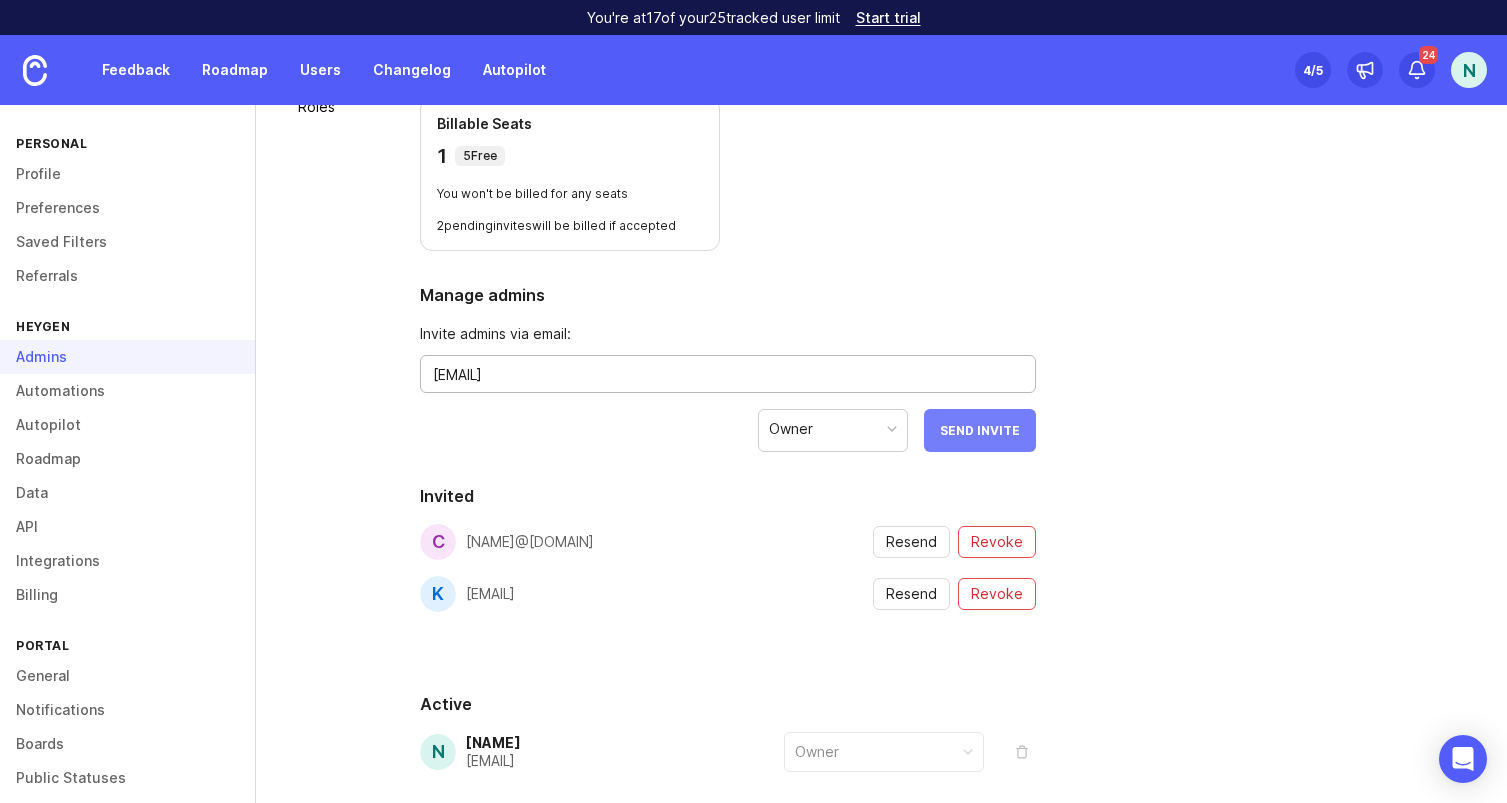 type on "[EMAIL]" 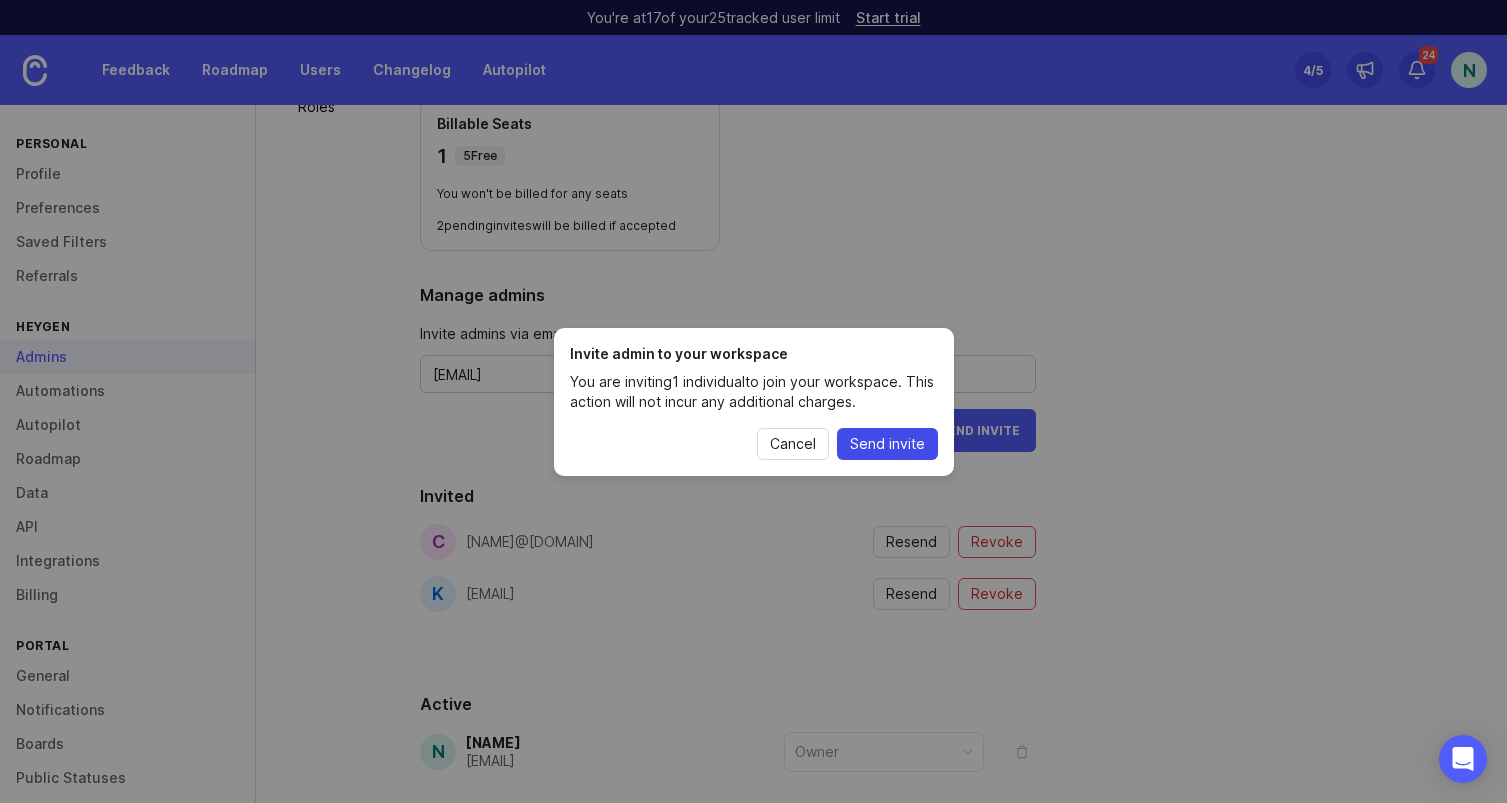 click on "Send invite" at bounding box center [887, 444] 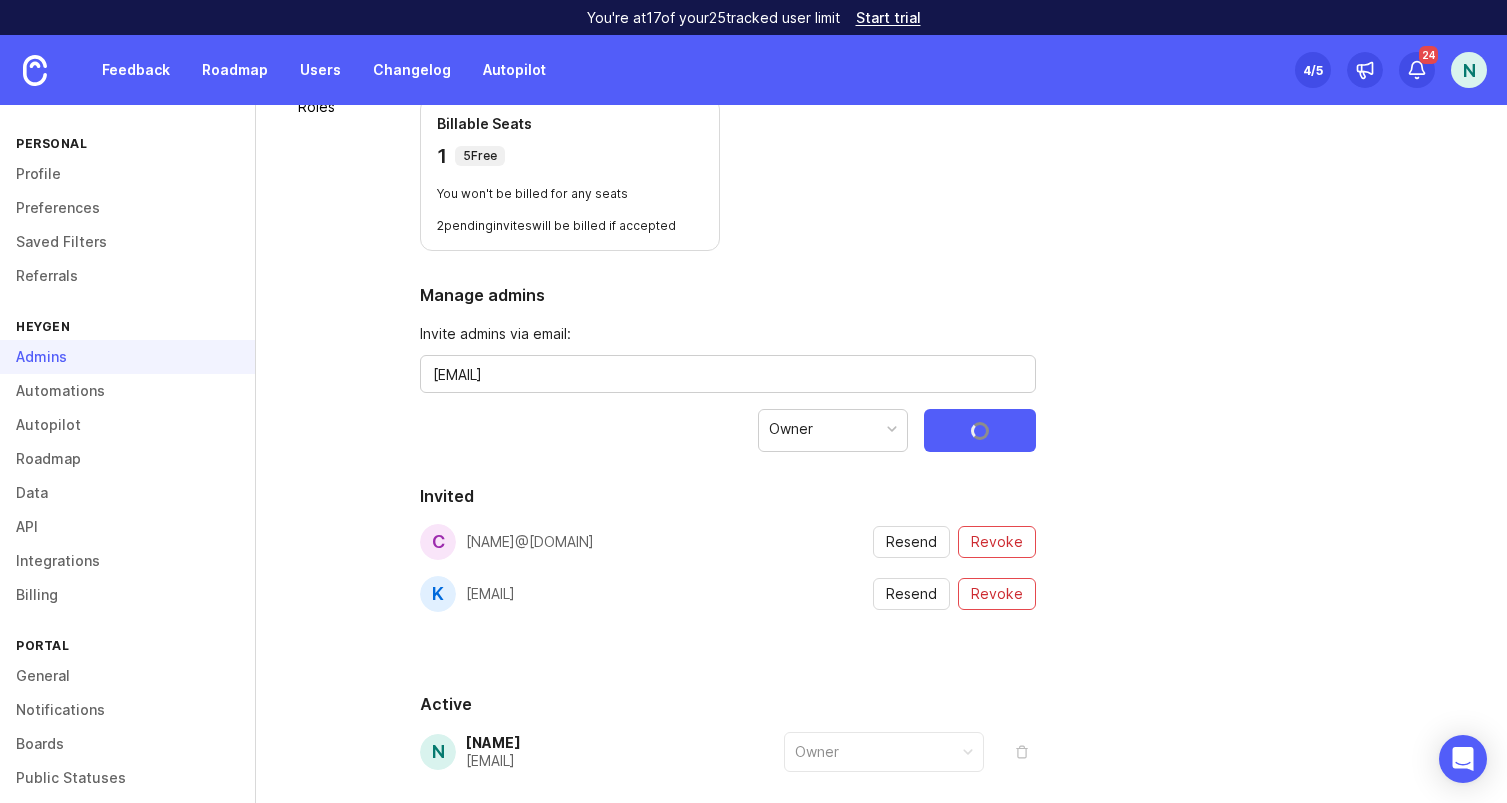 type 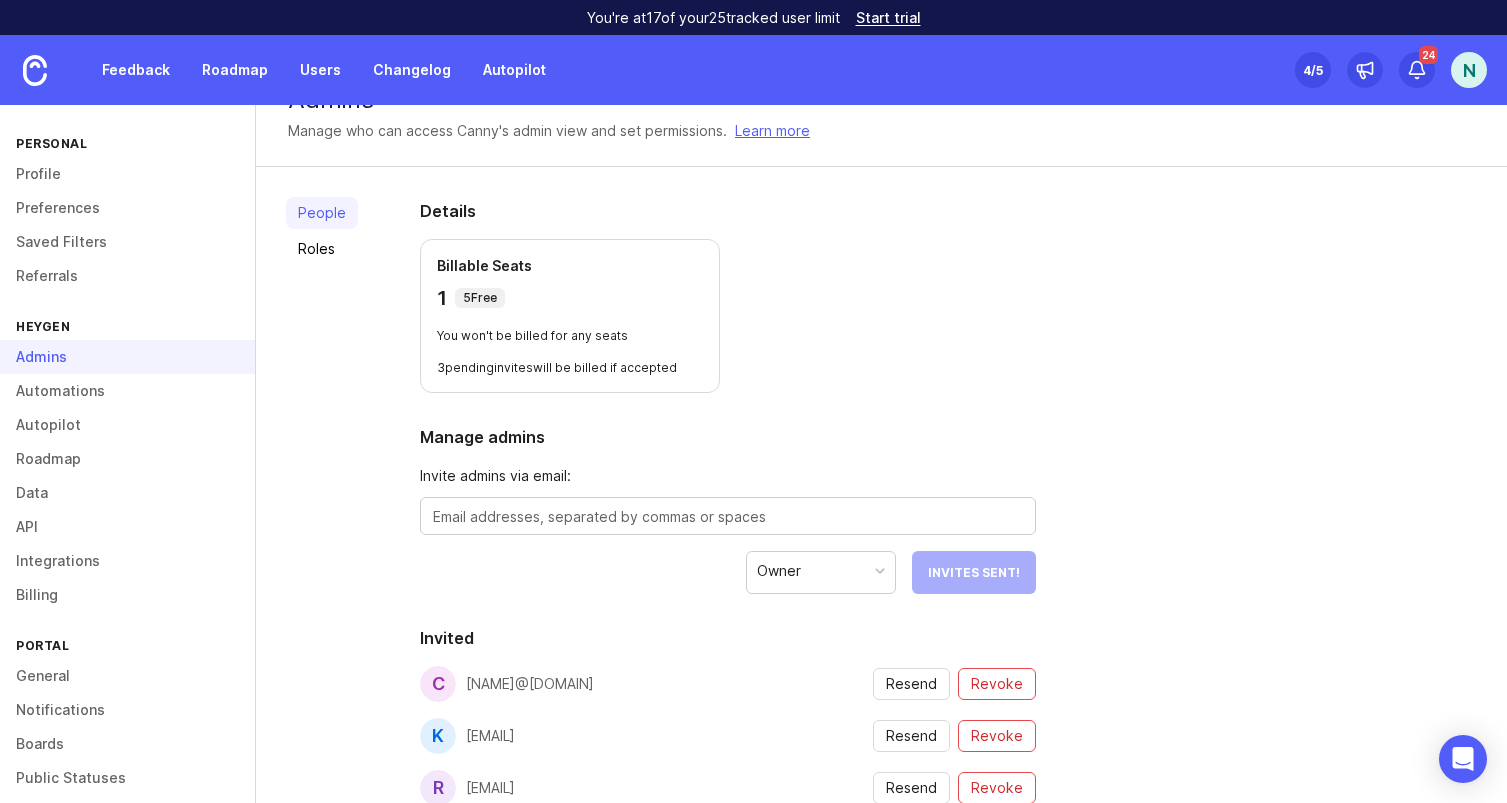 scroll, scrollTop: 0, scrollLeft: 0, axis: both 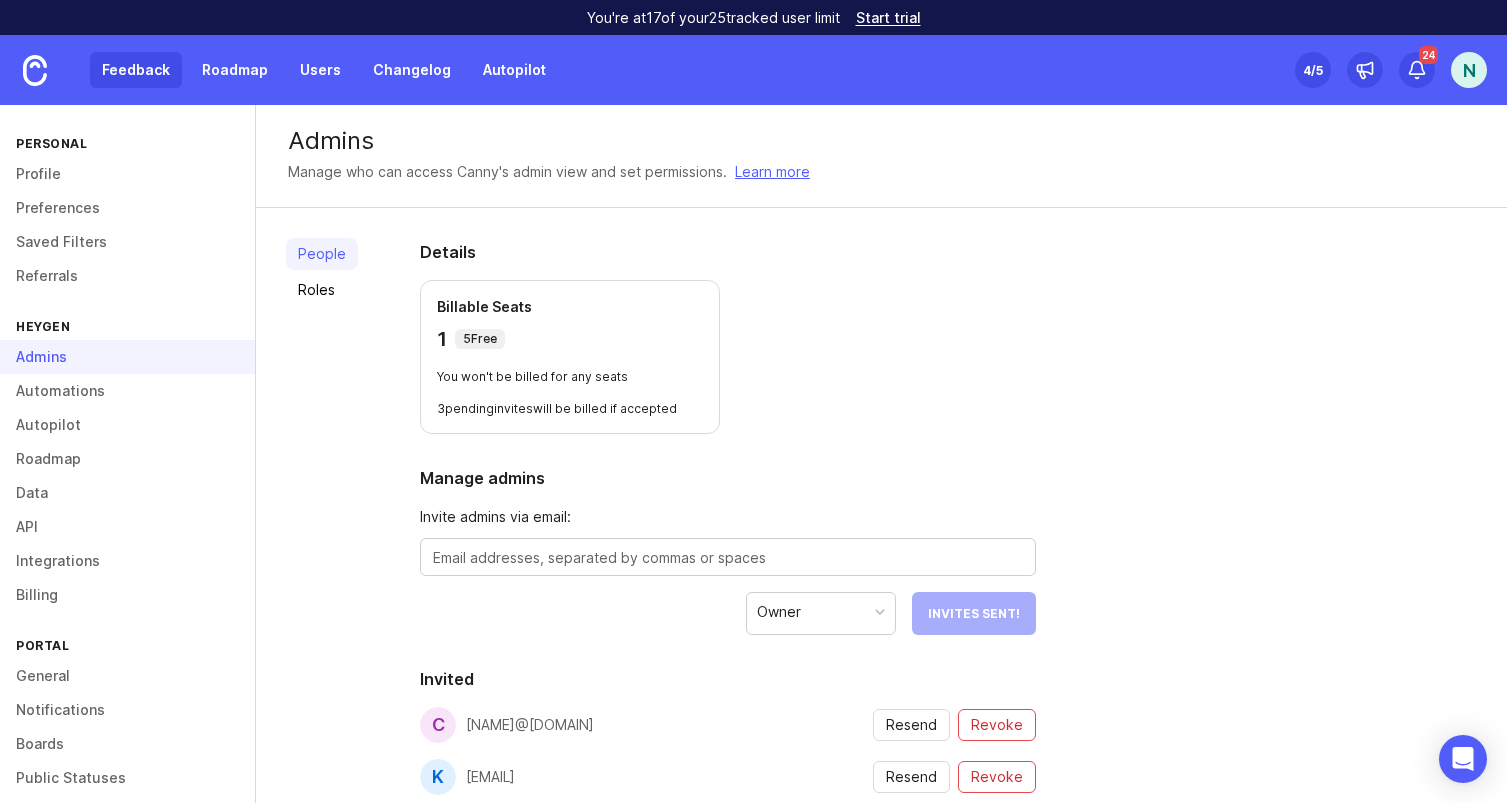 click on "Feedback" at bounding box center [136, 70] 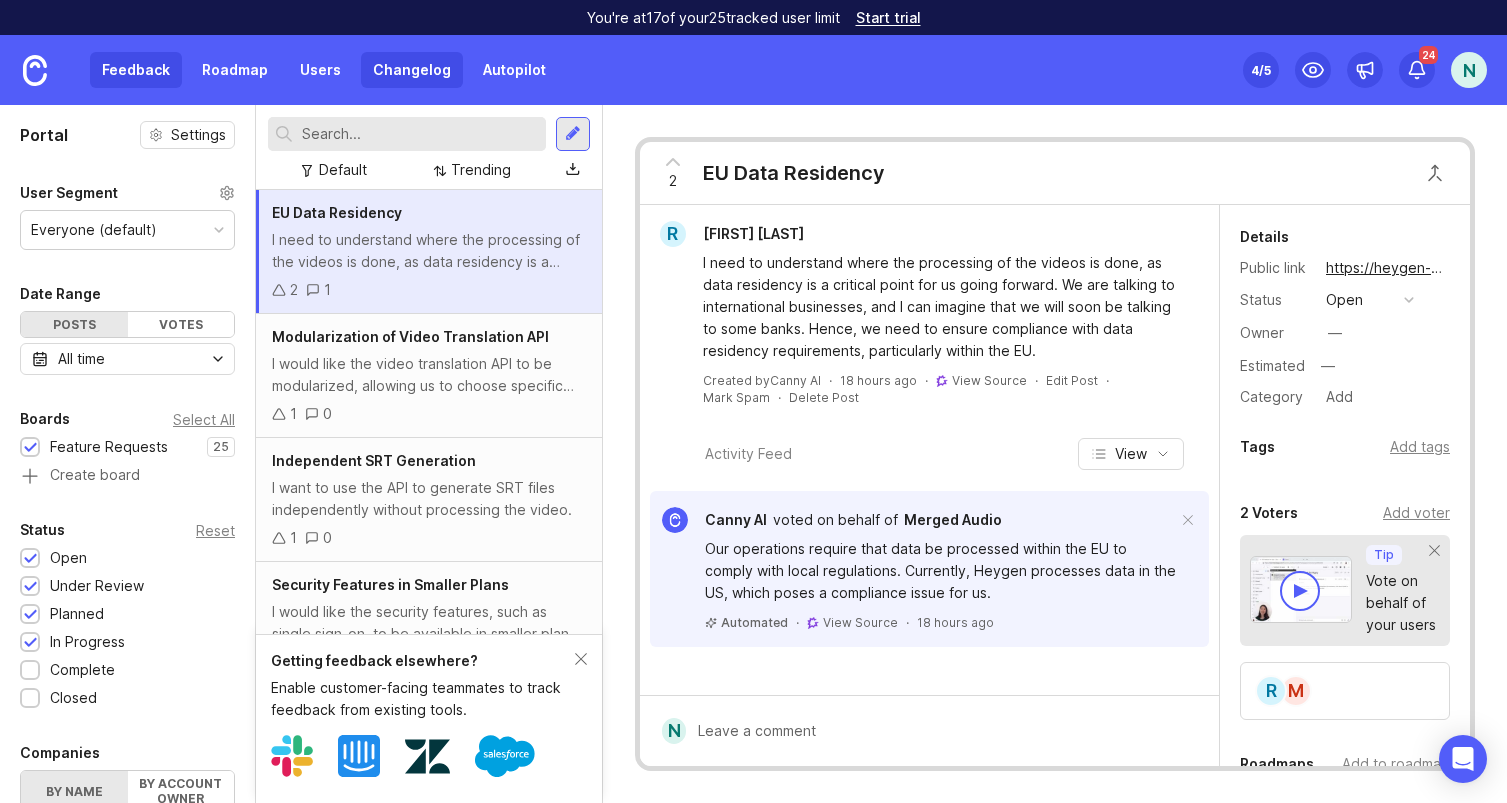 click on "Changelog" at bounding box center (412, 70) 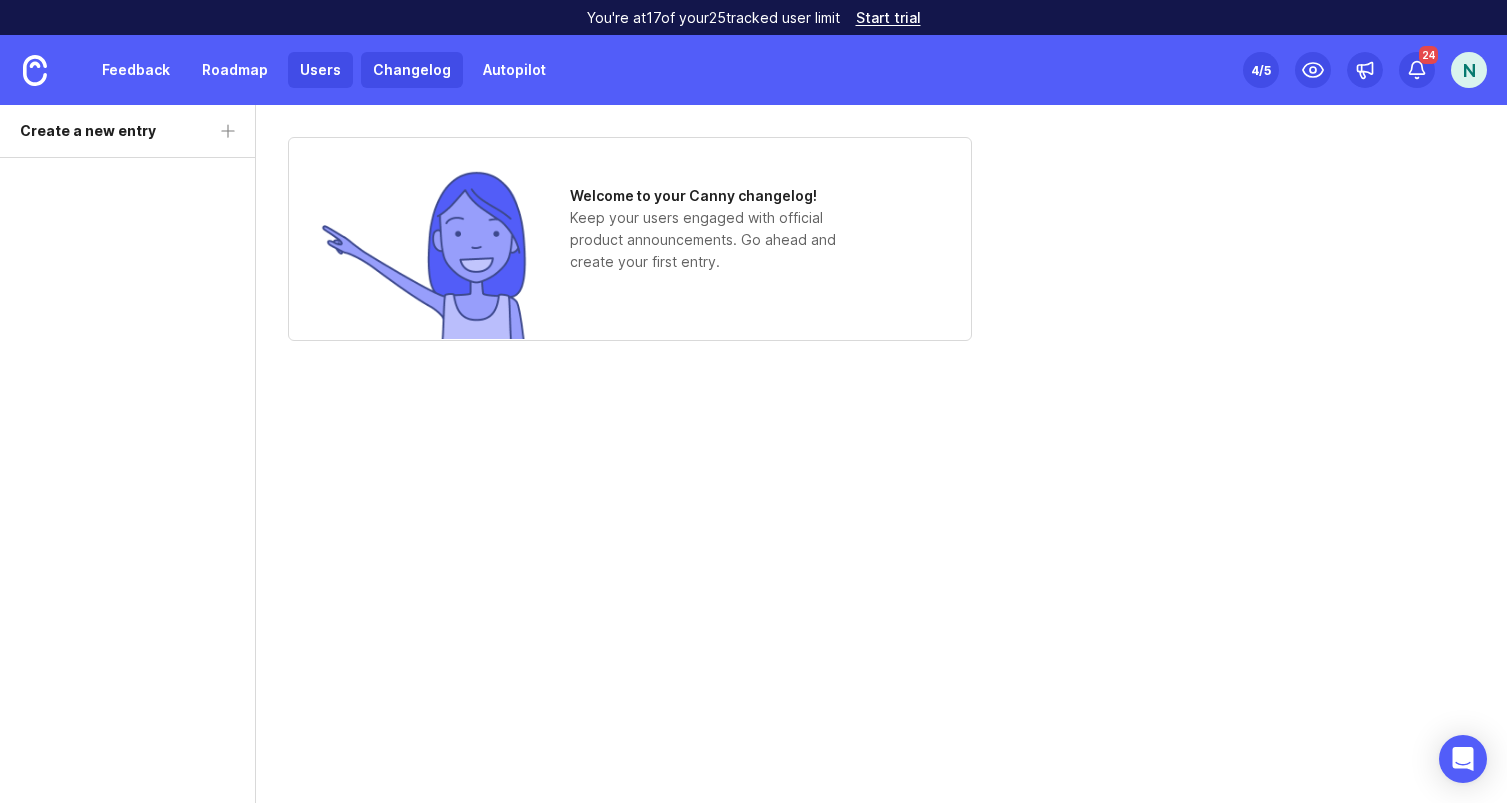 click on "Users" at bounding box center (320, 70) 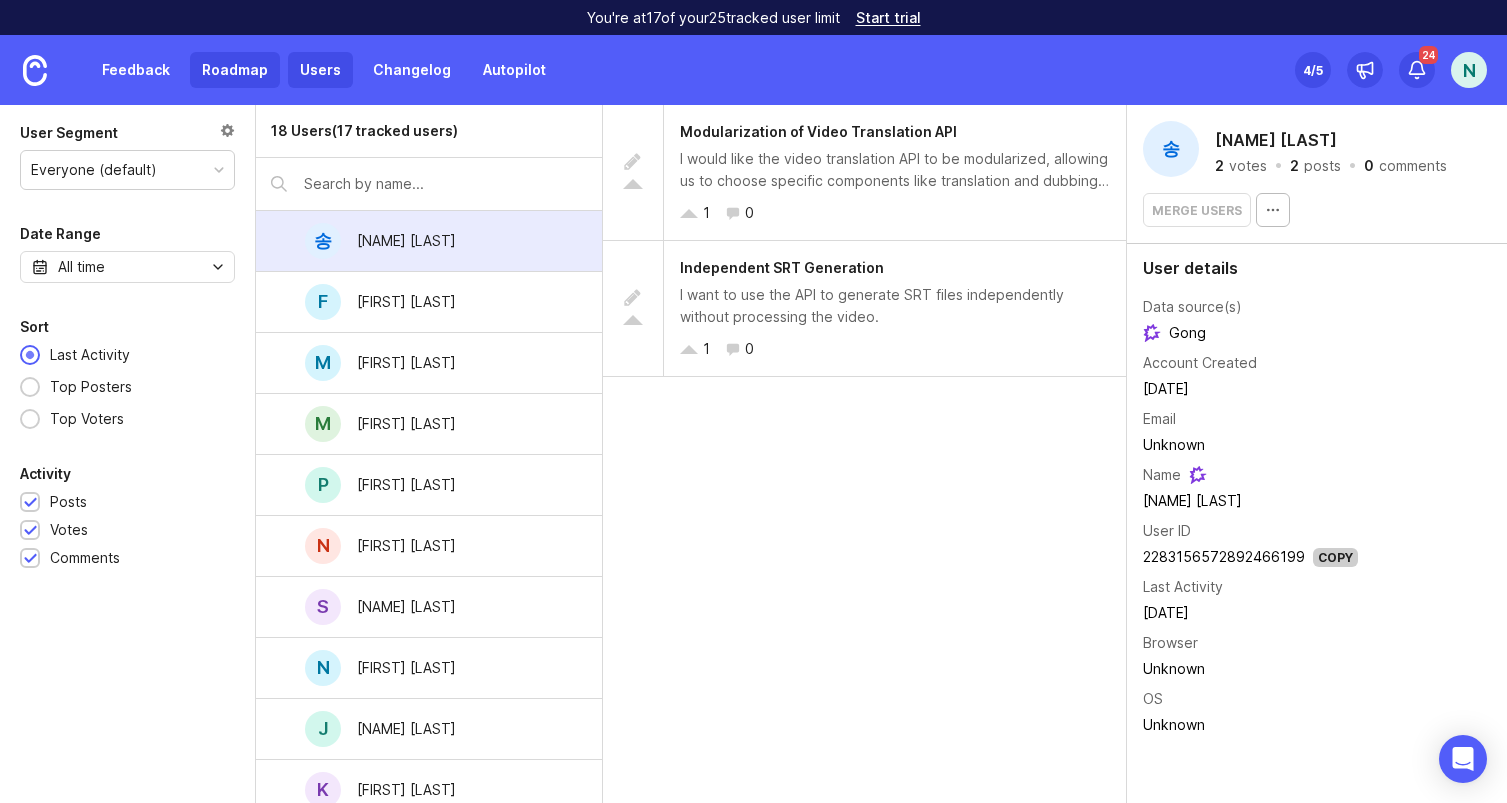 click on "Roadmap" at bounding box center [235, 70] 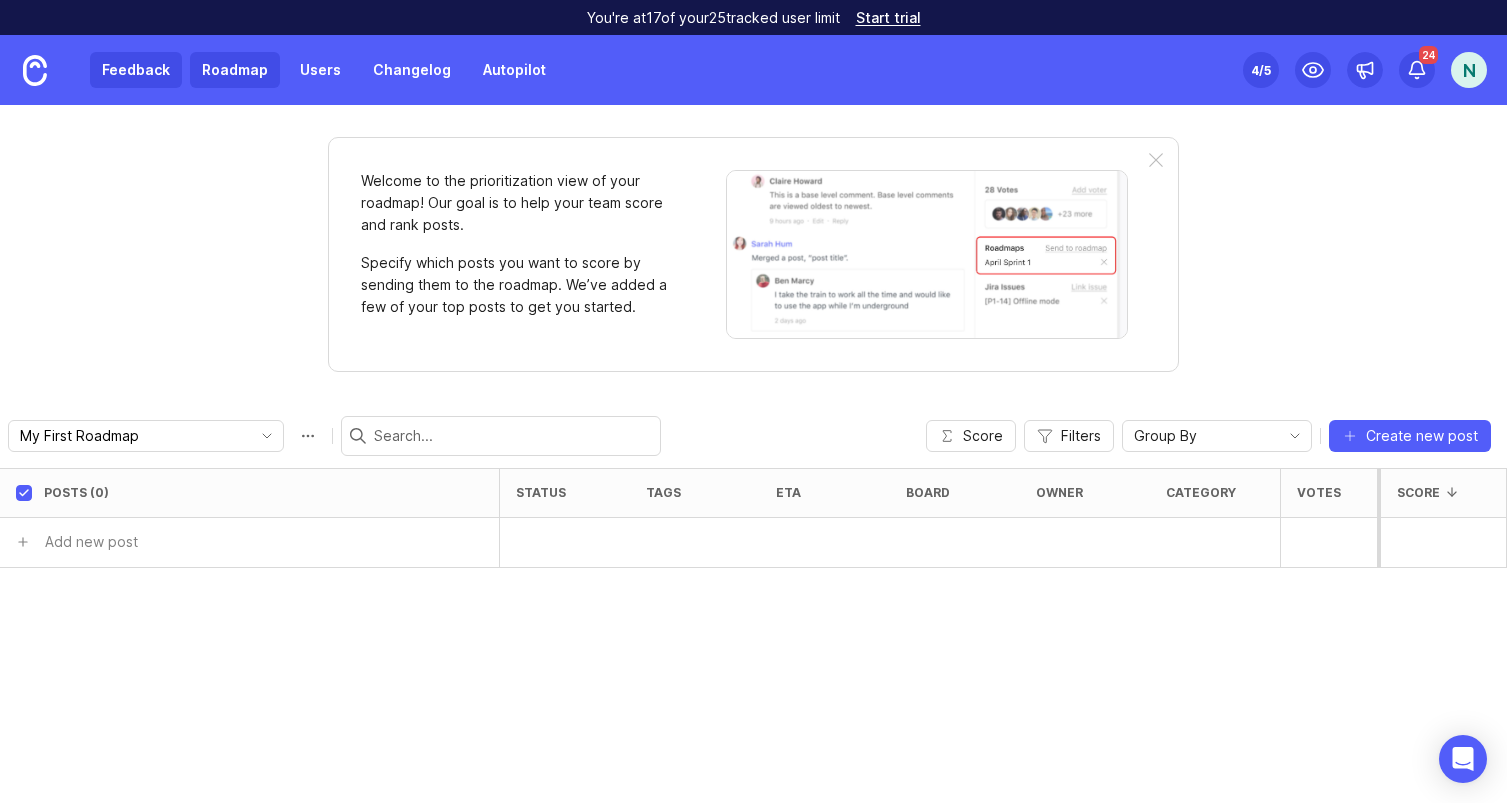 click on "Feedback" at bounding box center (136, 70) 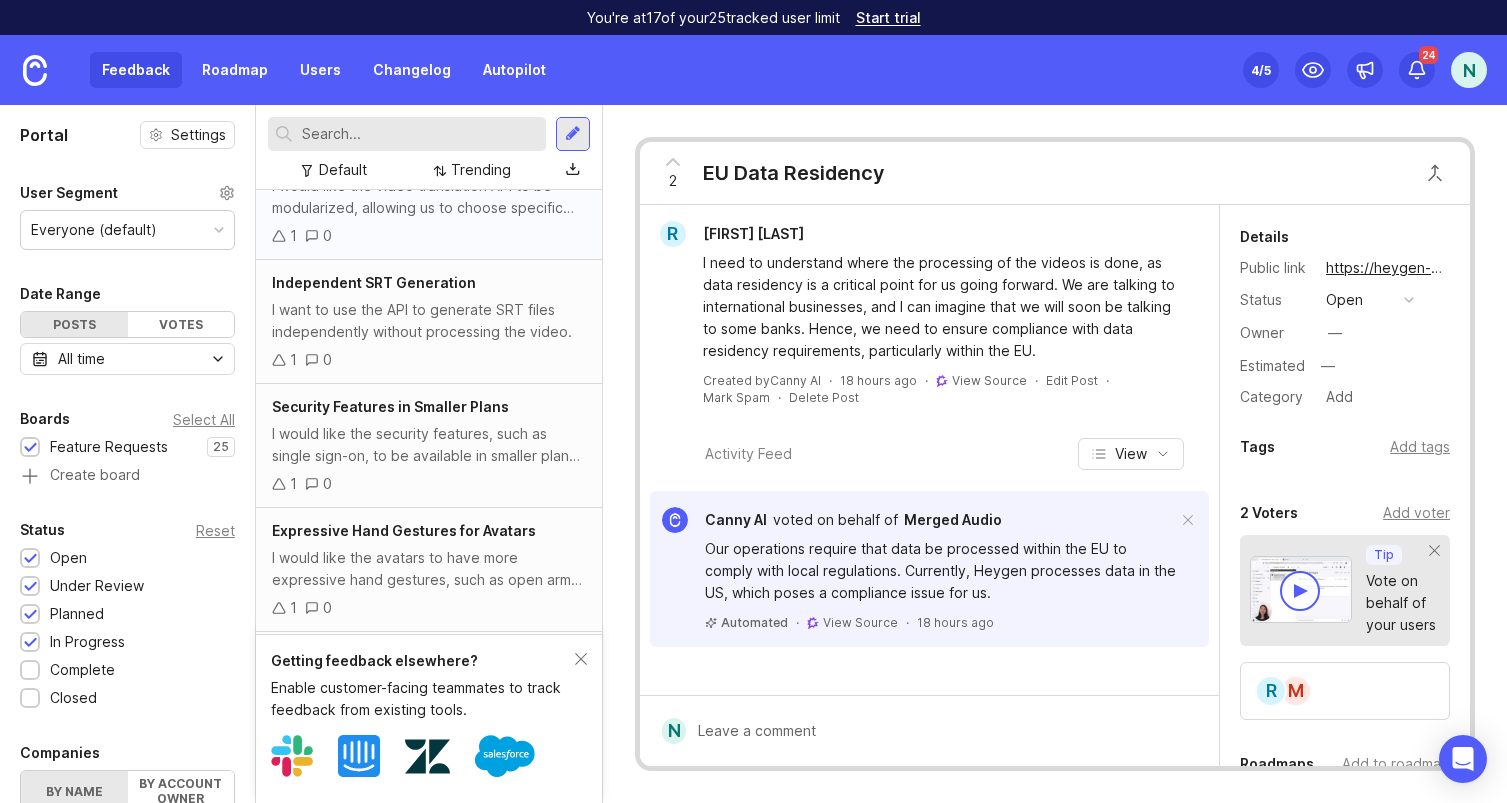 scroll, scrollTop: 0, scrollLeft: 0, axis: both 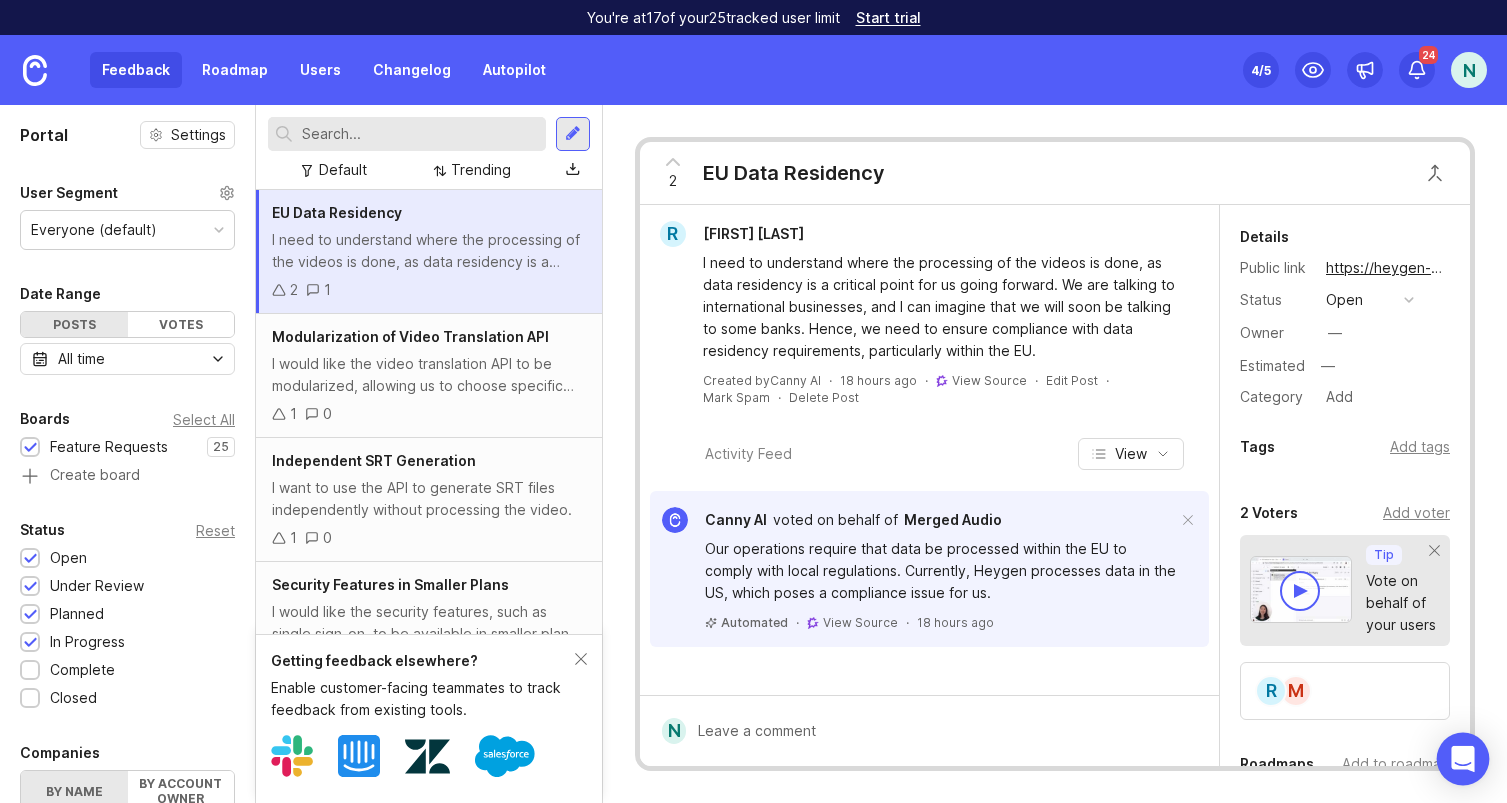 click at bounding box center [1463, 759] 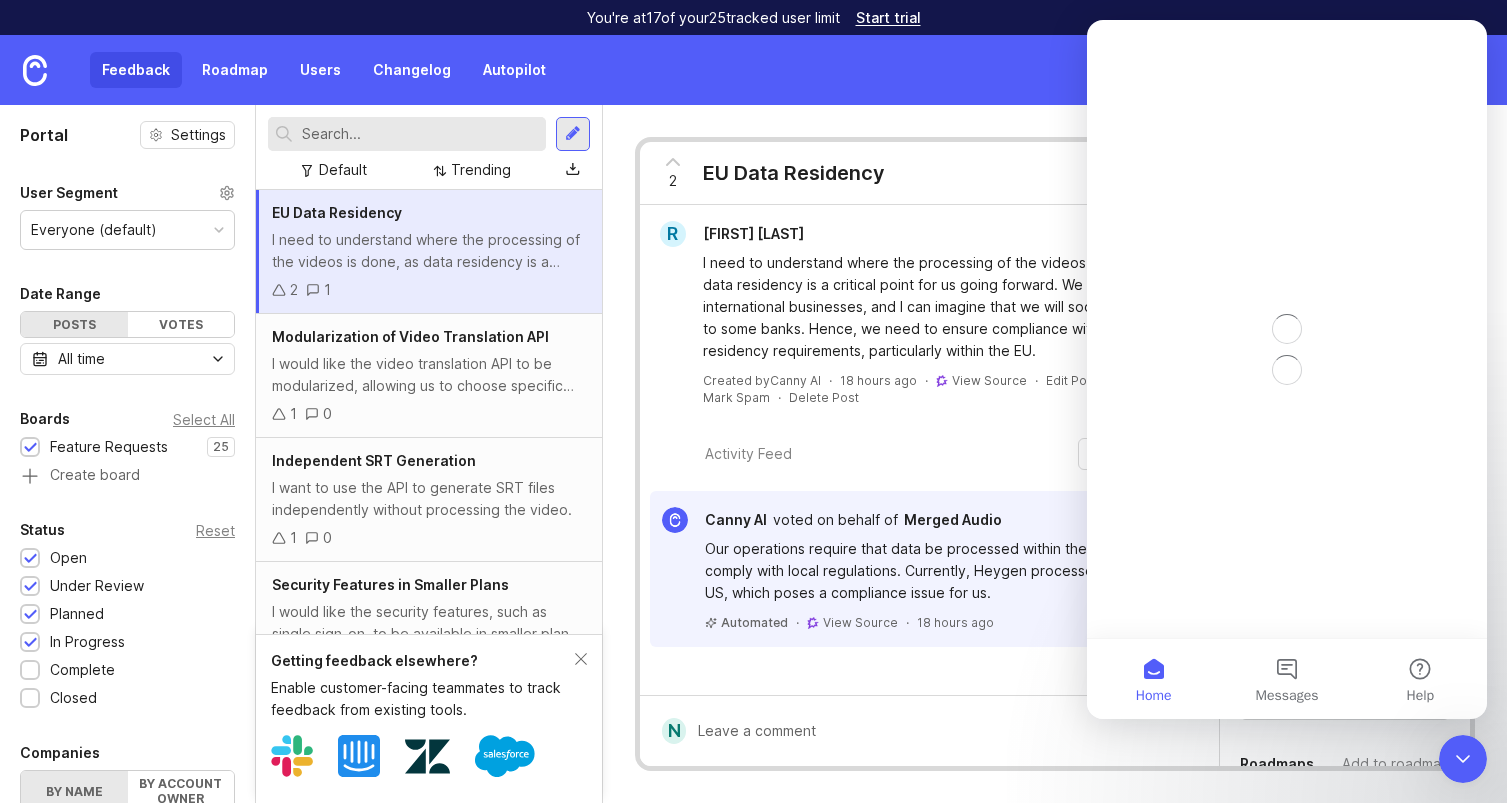 scroll, scrollTop: 0, scrollLeft: 0, axis: both 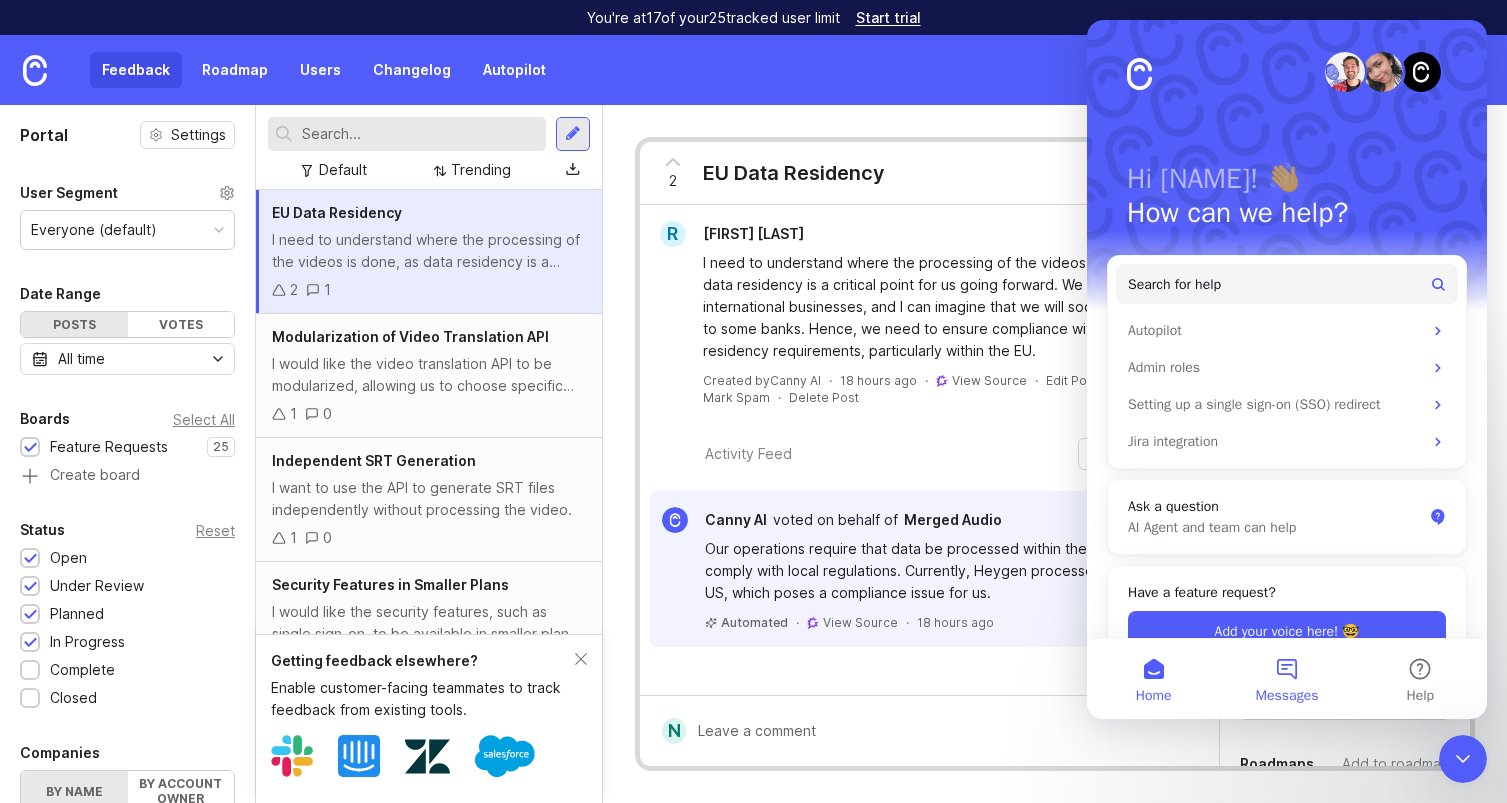 click on "Messages" at bounding box center (1286, 679) 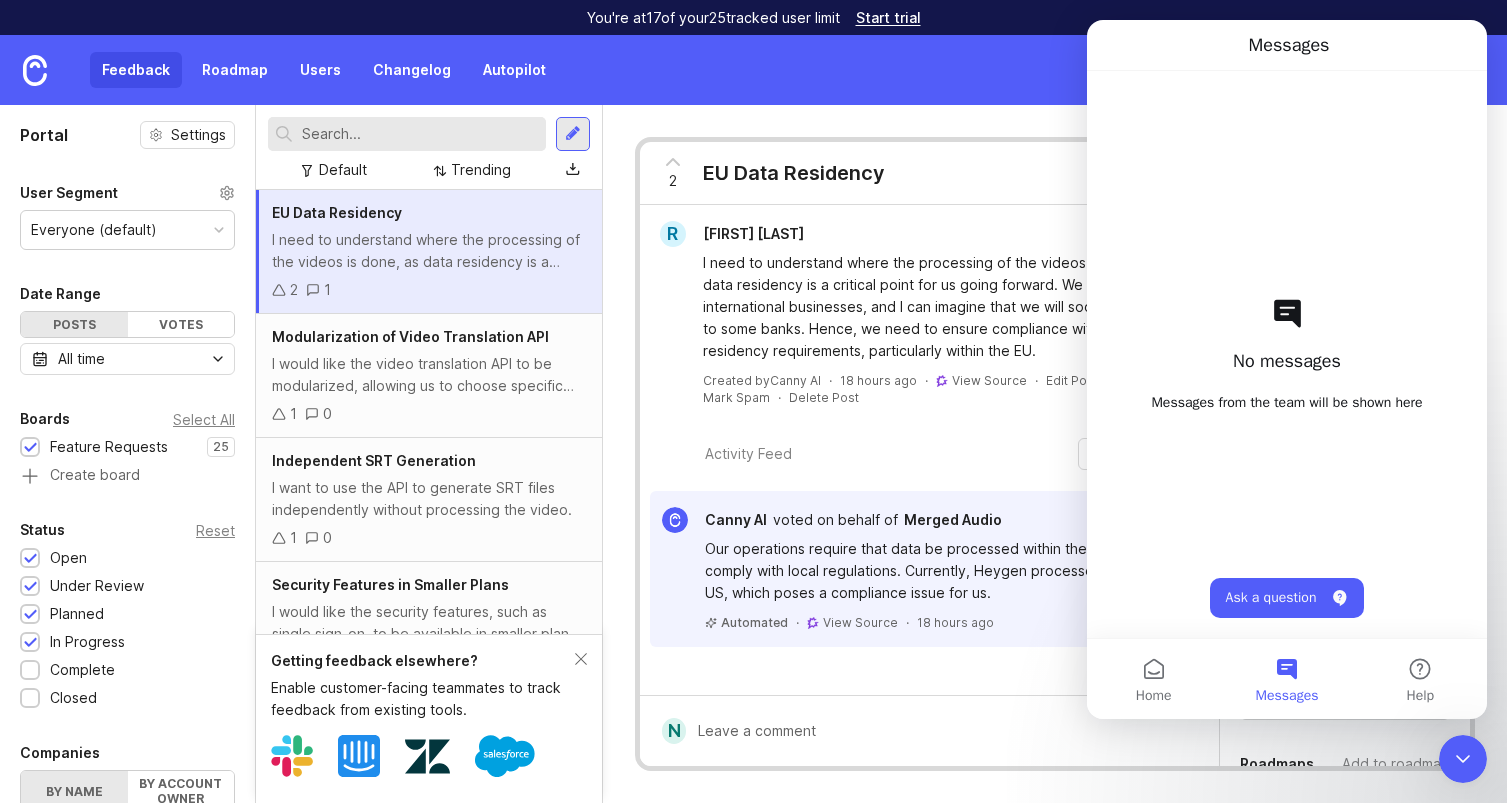 click on "No messages Messages from the team will be shown here Ask a question" at bounding box center (1287, 354) 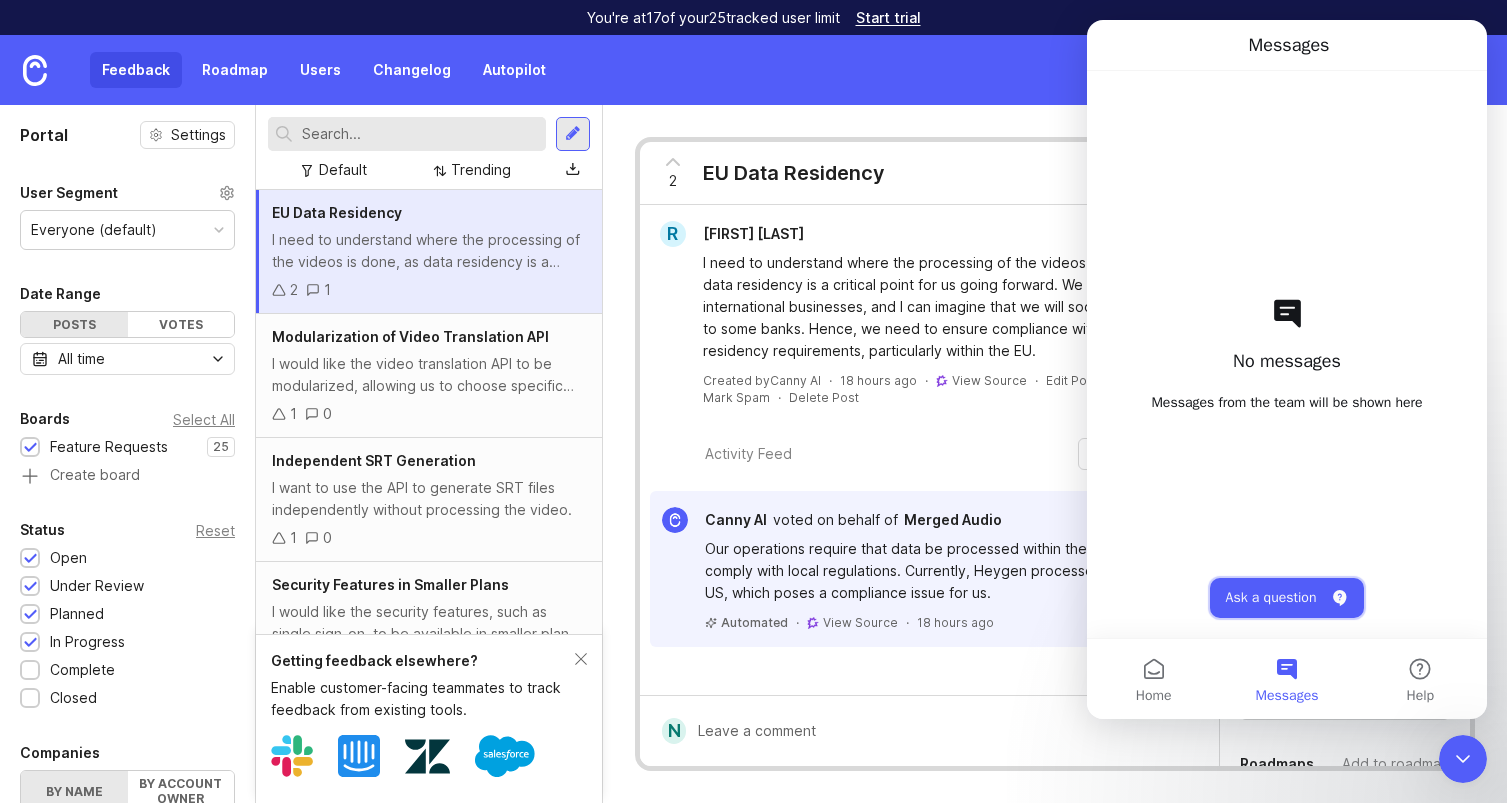 click on "Ask a question" at bounding box center [1287, 598] 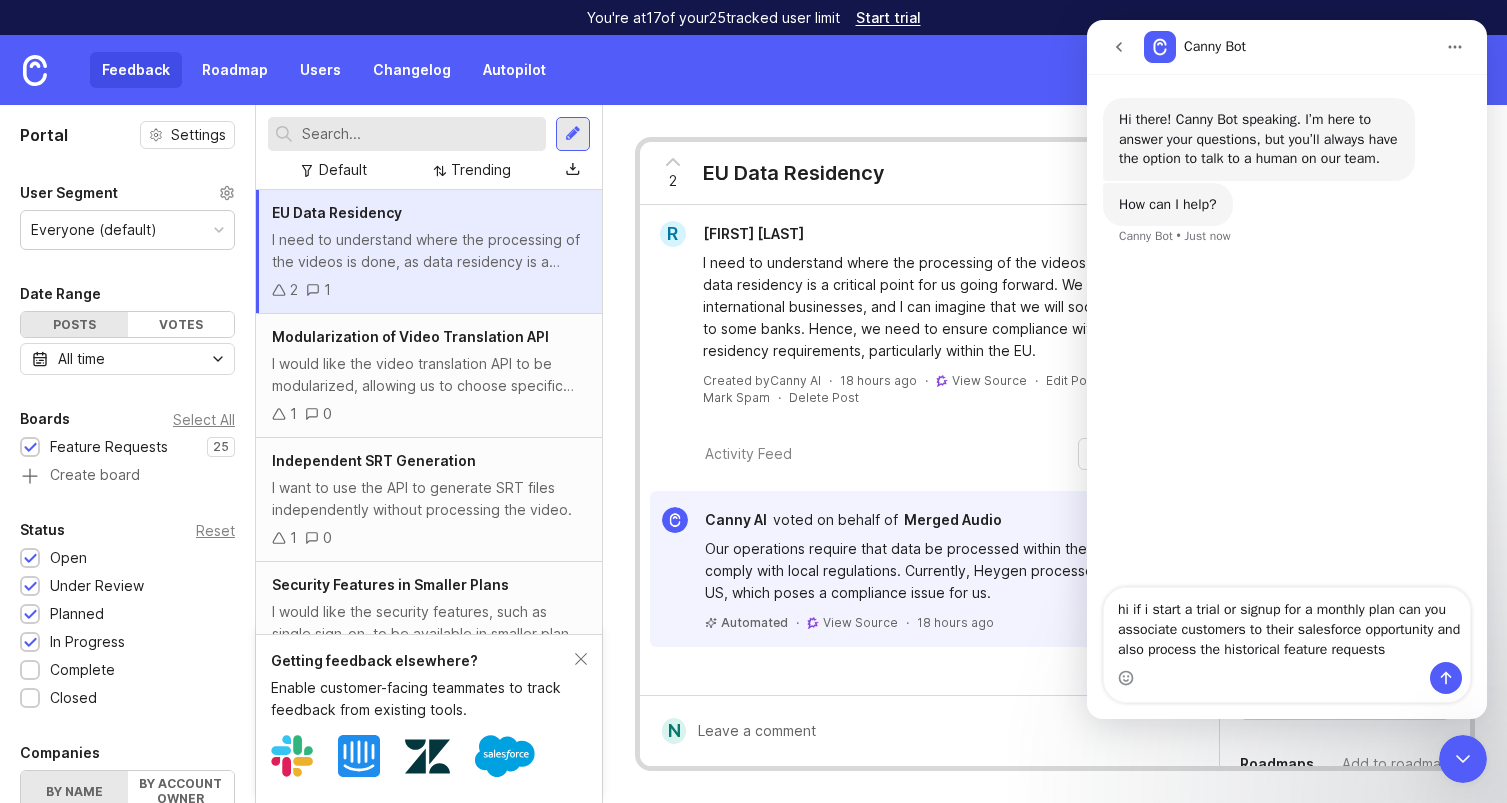type on "hi if i start a trial or signup for a monthly plan can you associate customers to their salesforce opportunity and also process the historical feature requests?" 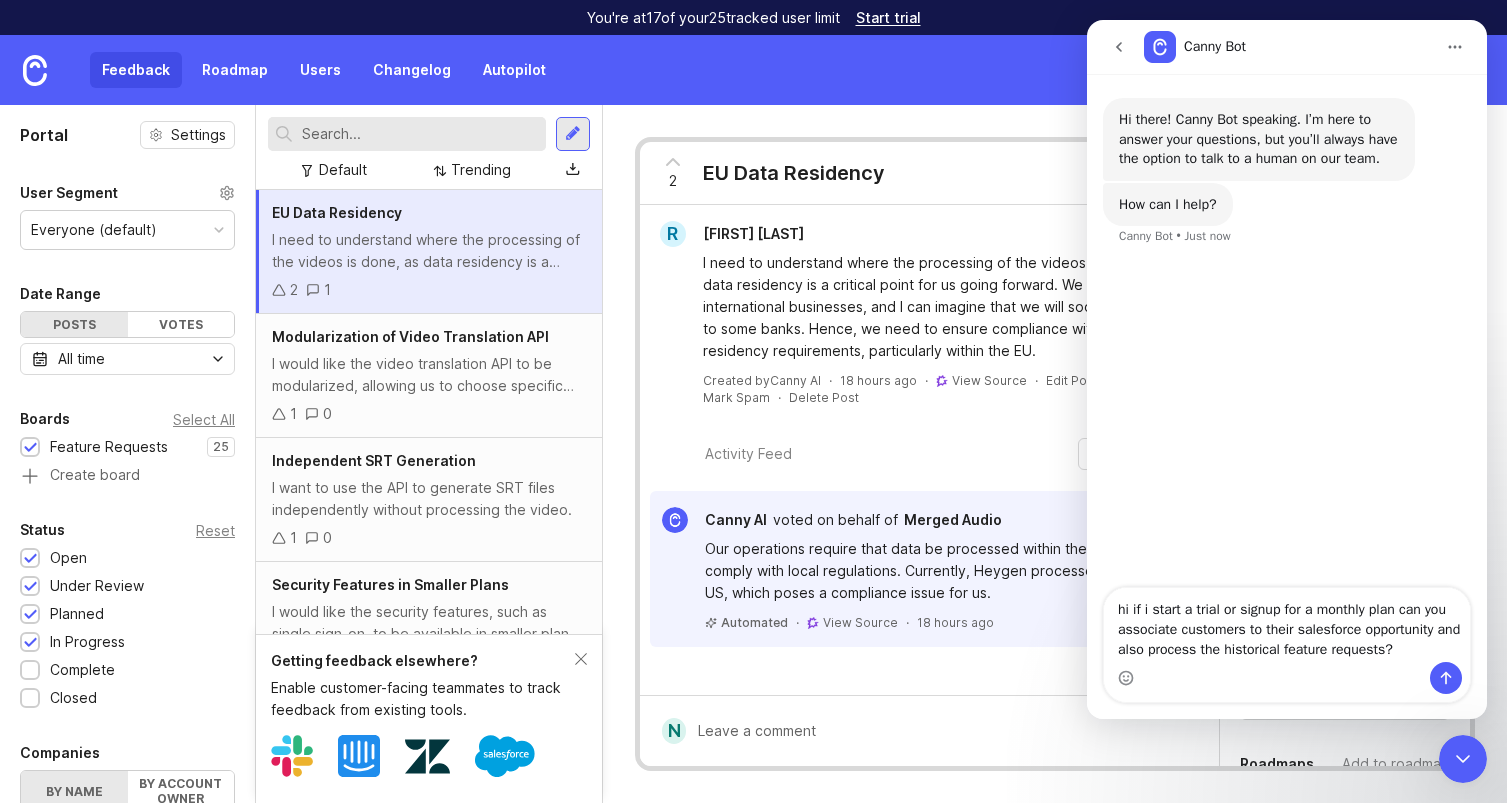 type 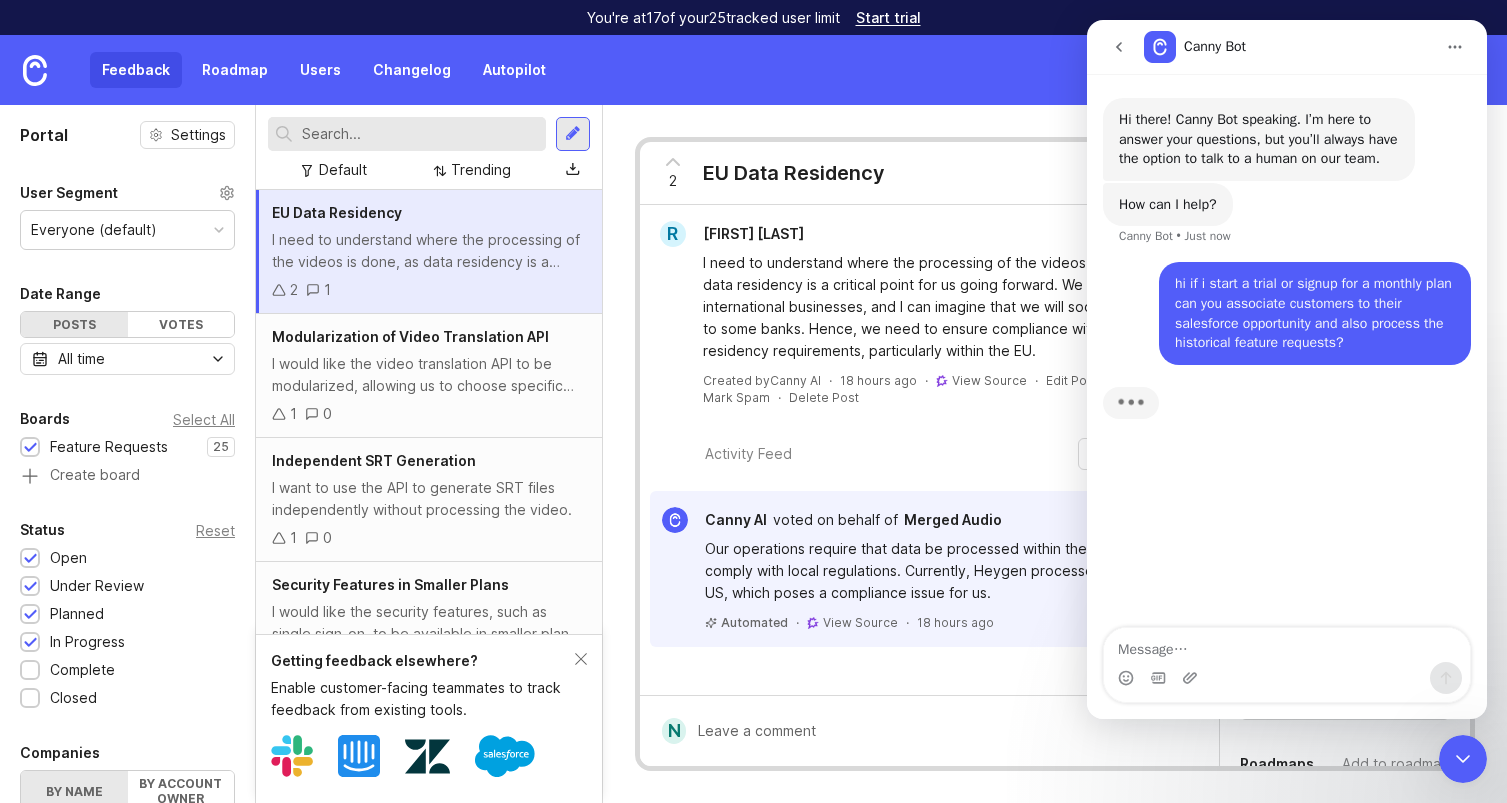 click on "2 EU Data Residency R [NAME] [LAST] I need to understand where the processing of the videos is done, as data residency is a critical point for us going forward. We are talking to international businesses, and I can imagine that we will soon be talking to some banks. Hence, we need to ensure compliance with data residency requirements, particularly within the EU. Created by Canny AI · 18 hours ago · View Source · Edit Post · Mark Spam · Delete Post Activity Feed View Canny AI voted on behalf of Merged Audio Our operations require that data be processed within the EU to comply with local regulations. Currently, Heygen processes data in the US, which poses a compliance issue for us. Automated · View Source · 18 hours ago N Details Public link https://heygen-prod.canny.io/feature-requests/p/eu-data-residency Status open Owner — Estimated — Category Add Tags Add tags 2 Voters Add voter Tip Vote on behalf of your users M R Roadmaps Add to roadmap" at bounding box center (1055, 454) 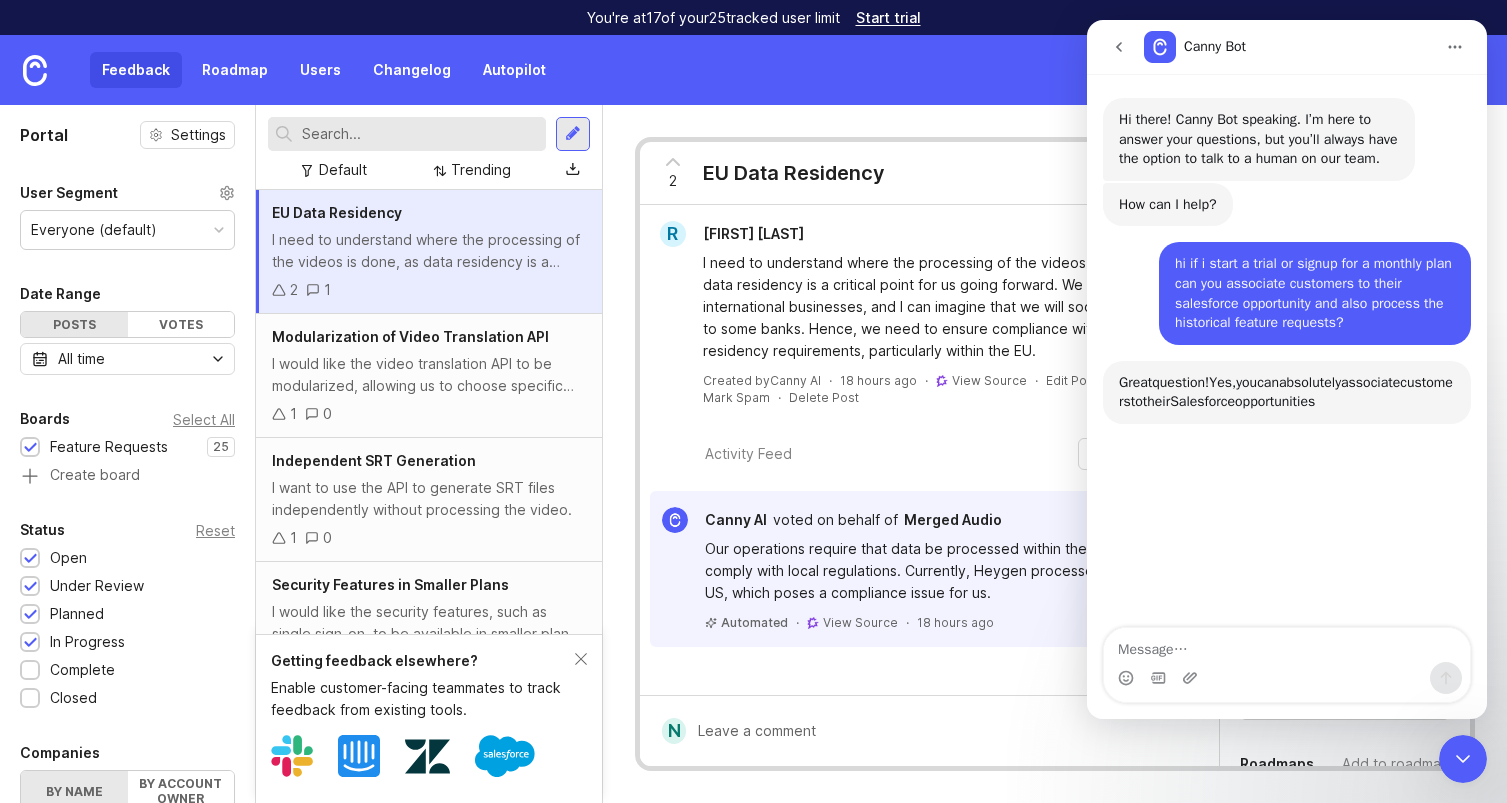 scroll, scrollTop: 3, scrollLeft: 0, axis: vertical 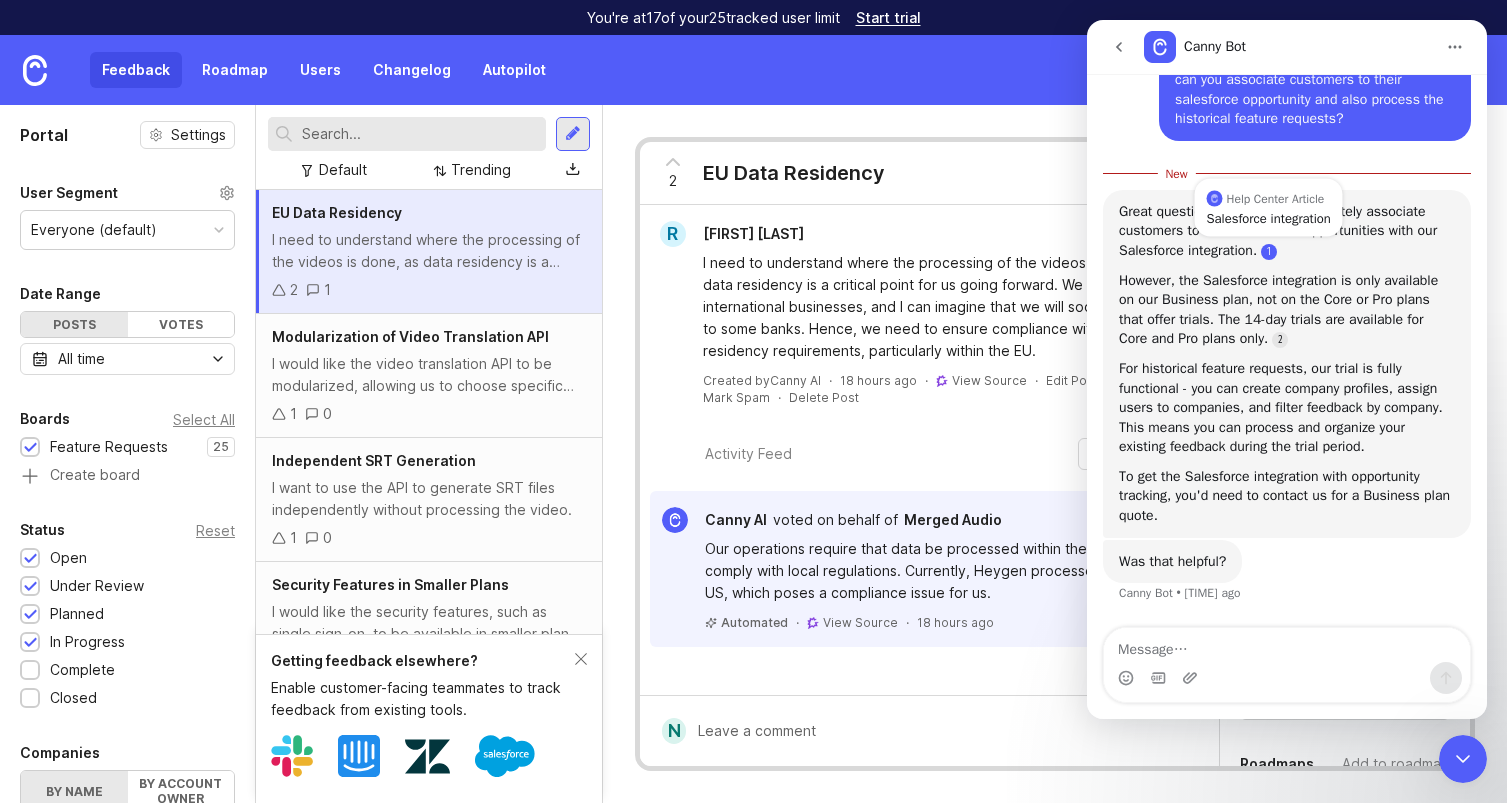 click at bounding box center [1269, 252] 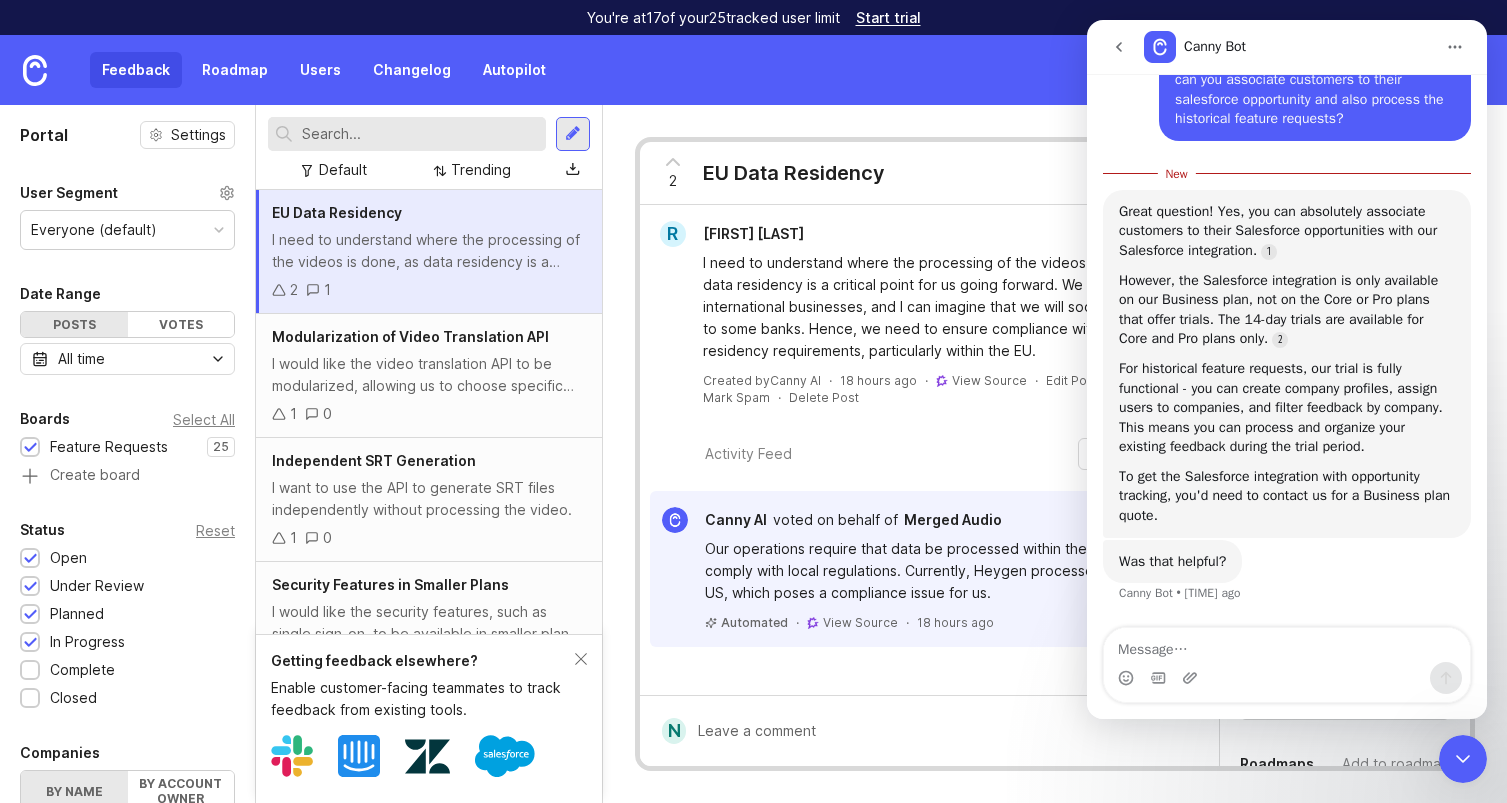 click at bounding box center (1287, 678) 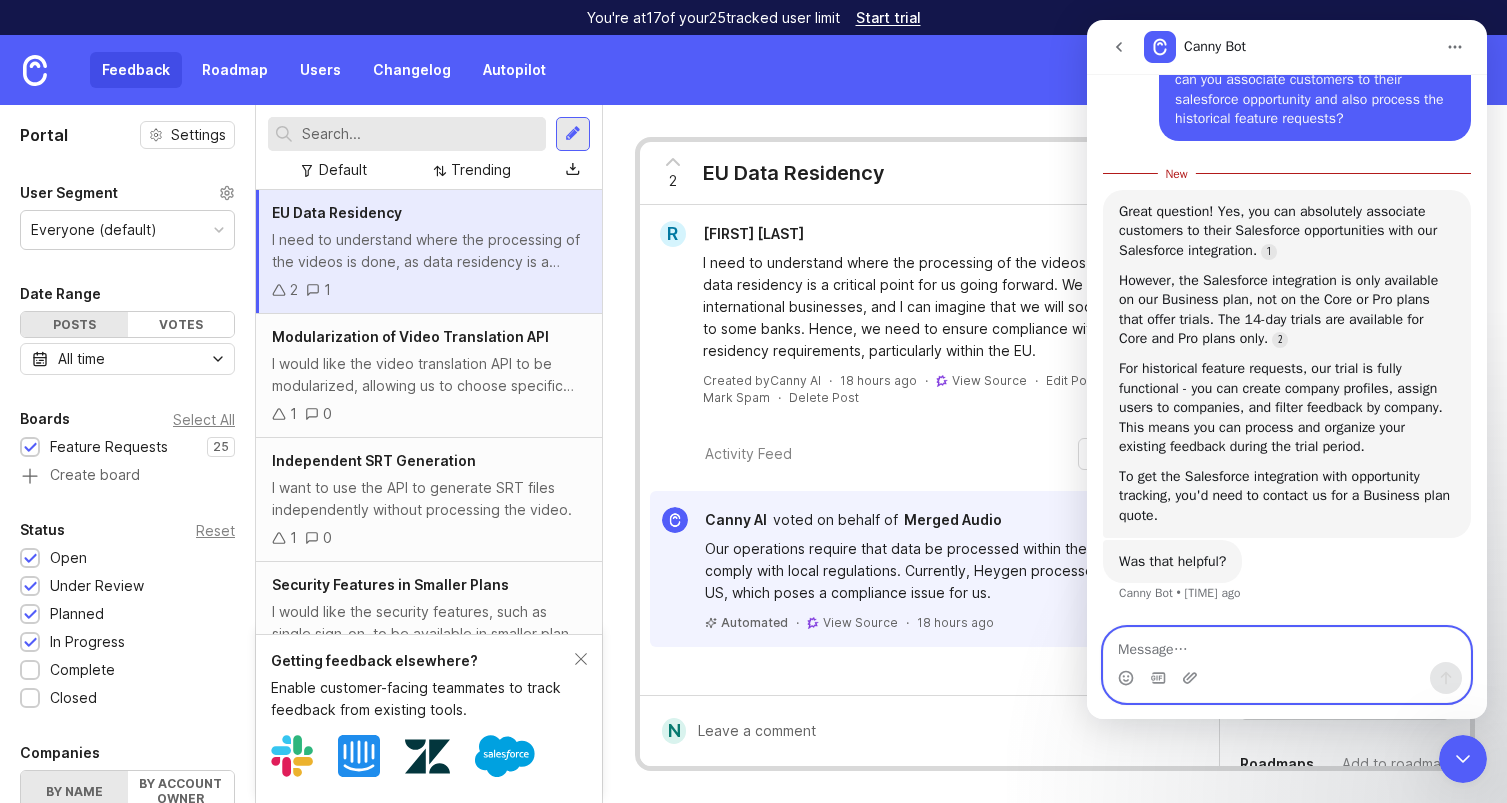click at bounding box center [1287, 645] 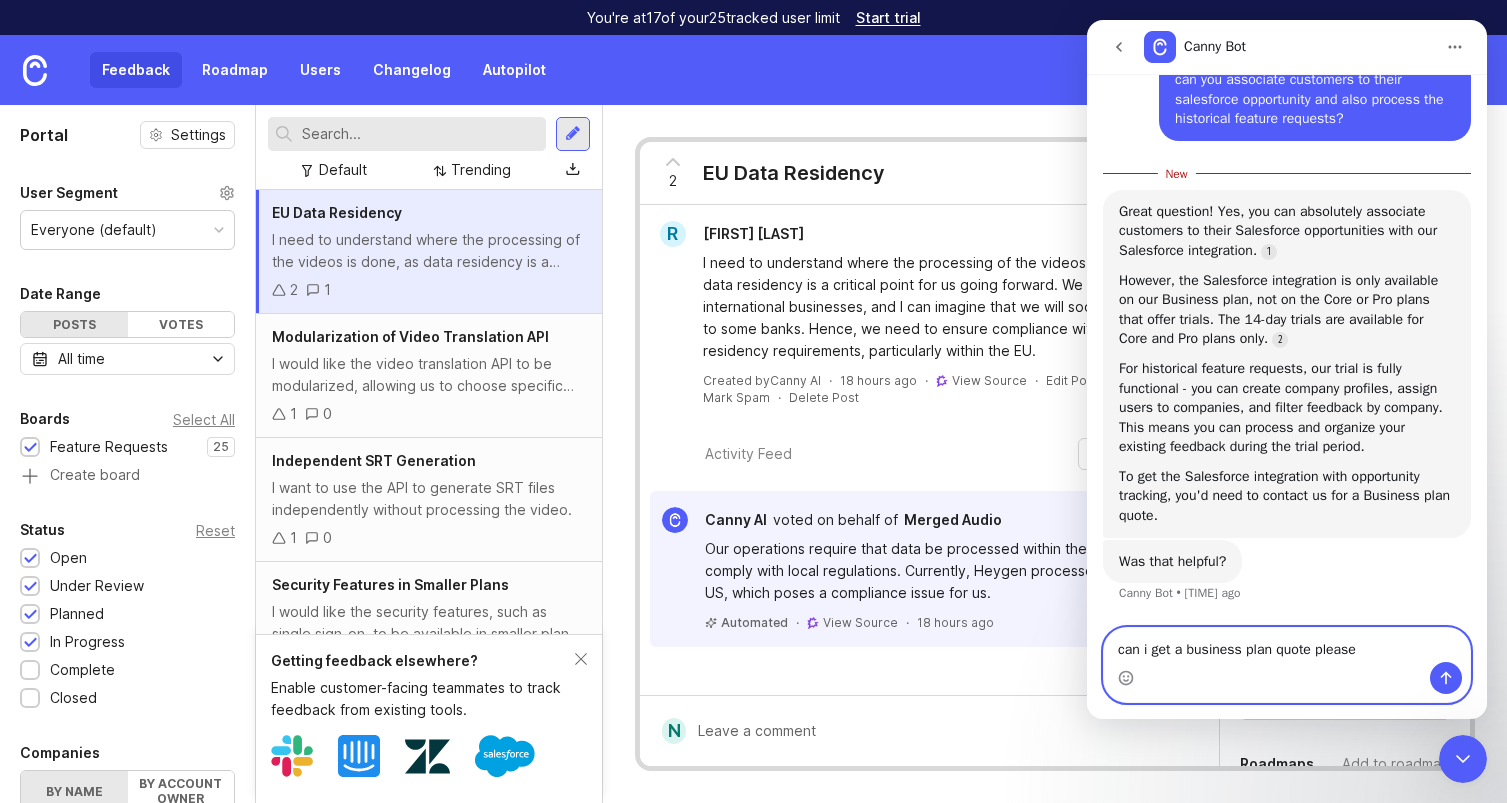 type on "can i get a business plan quote please?" 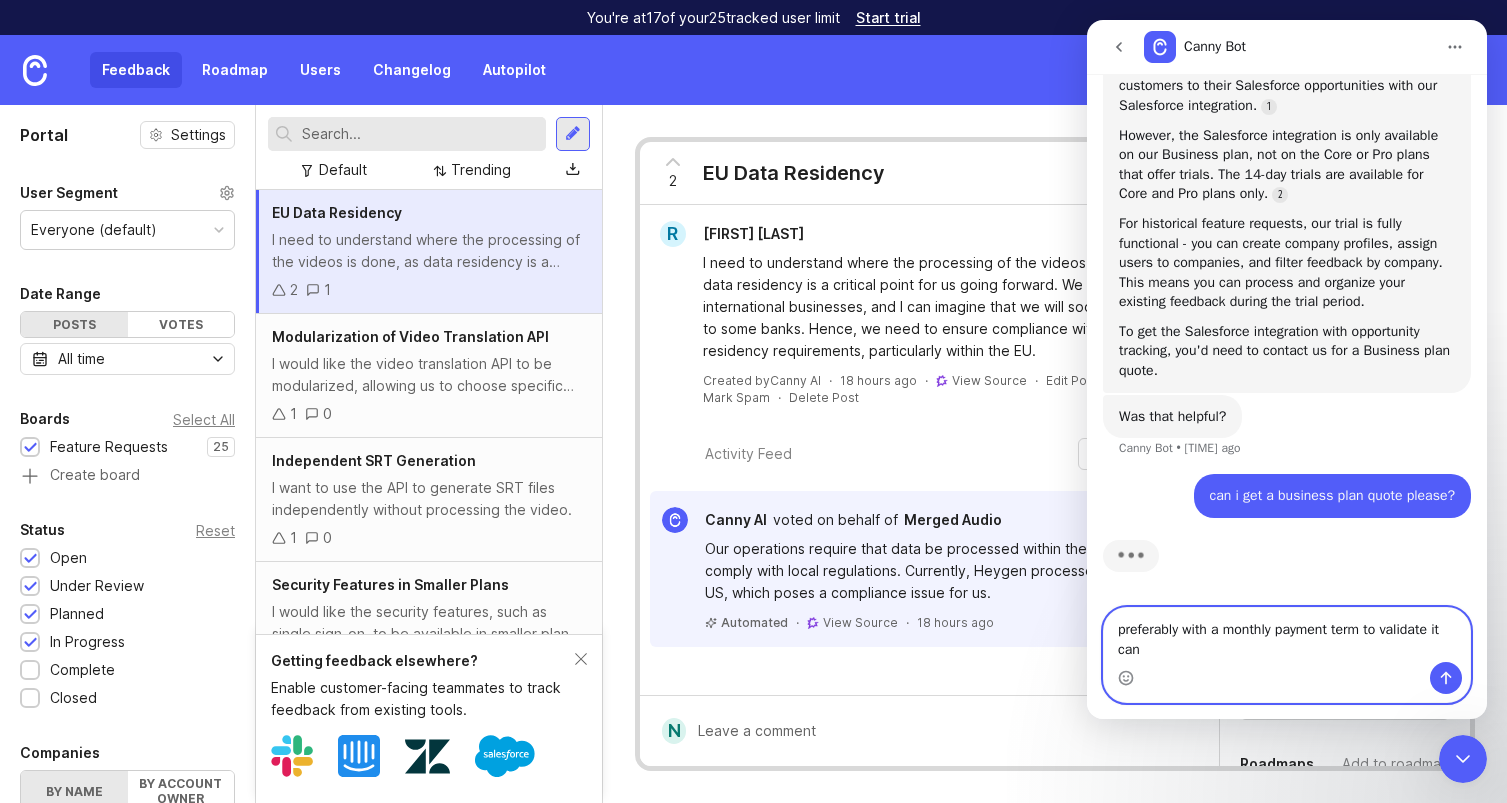 scroll, scrollTop: 332, scrollLeft: 0, axis: vertical 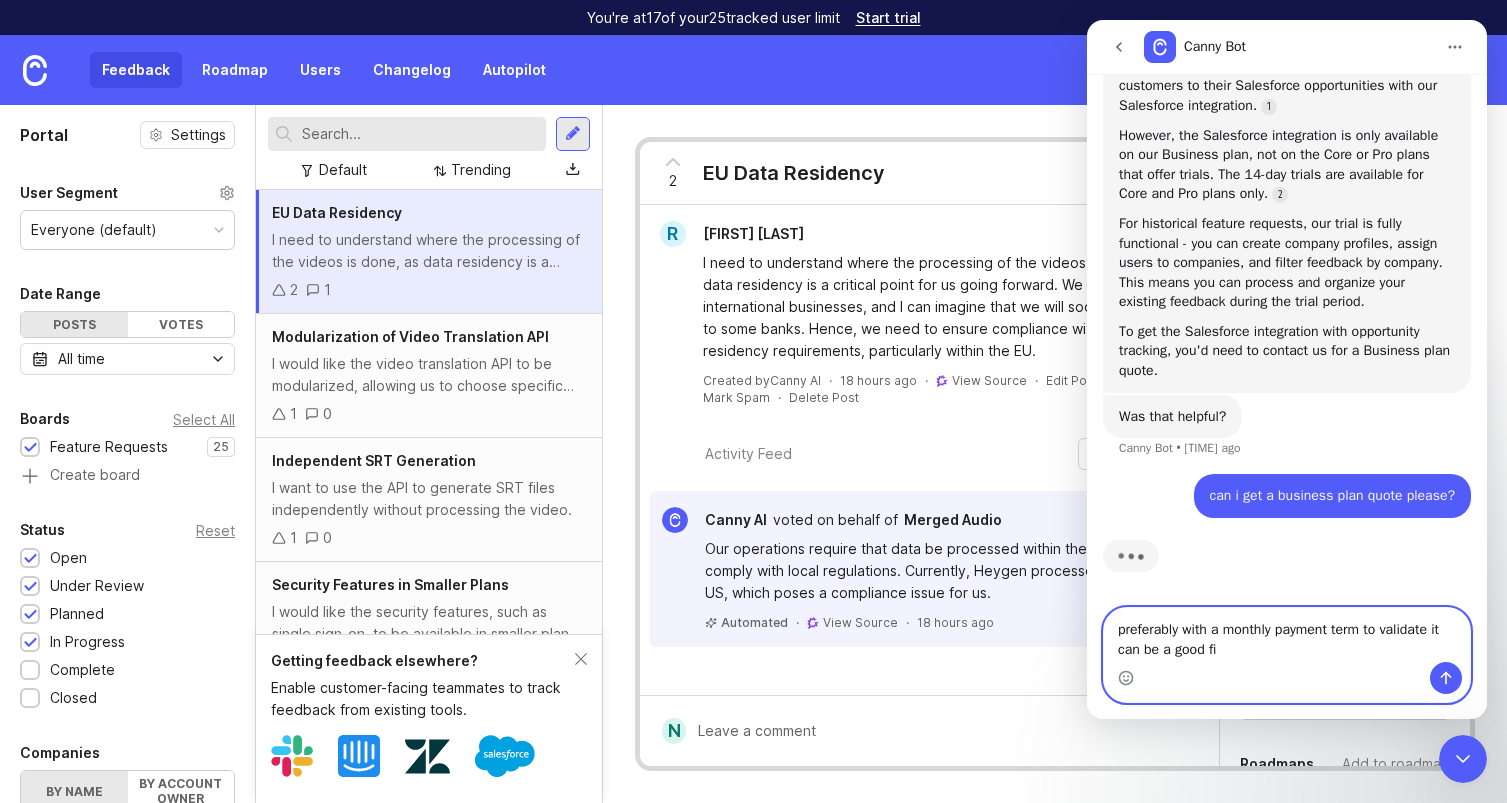 type on "preferably with a monthly payment term to validate it can be a good fit" 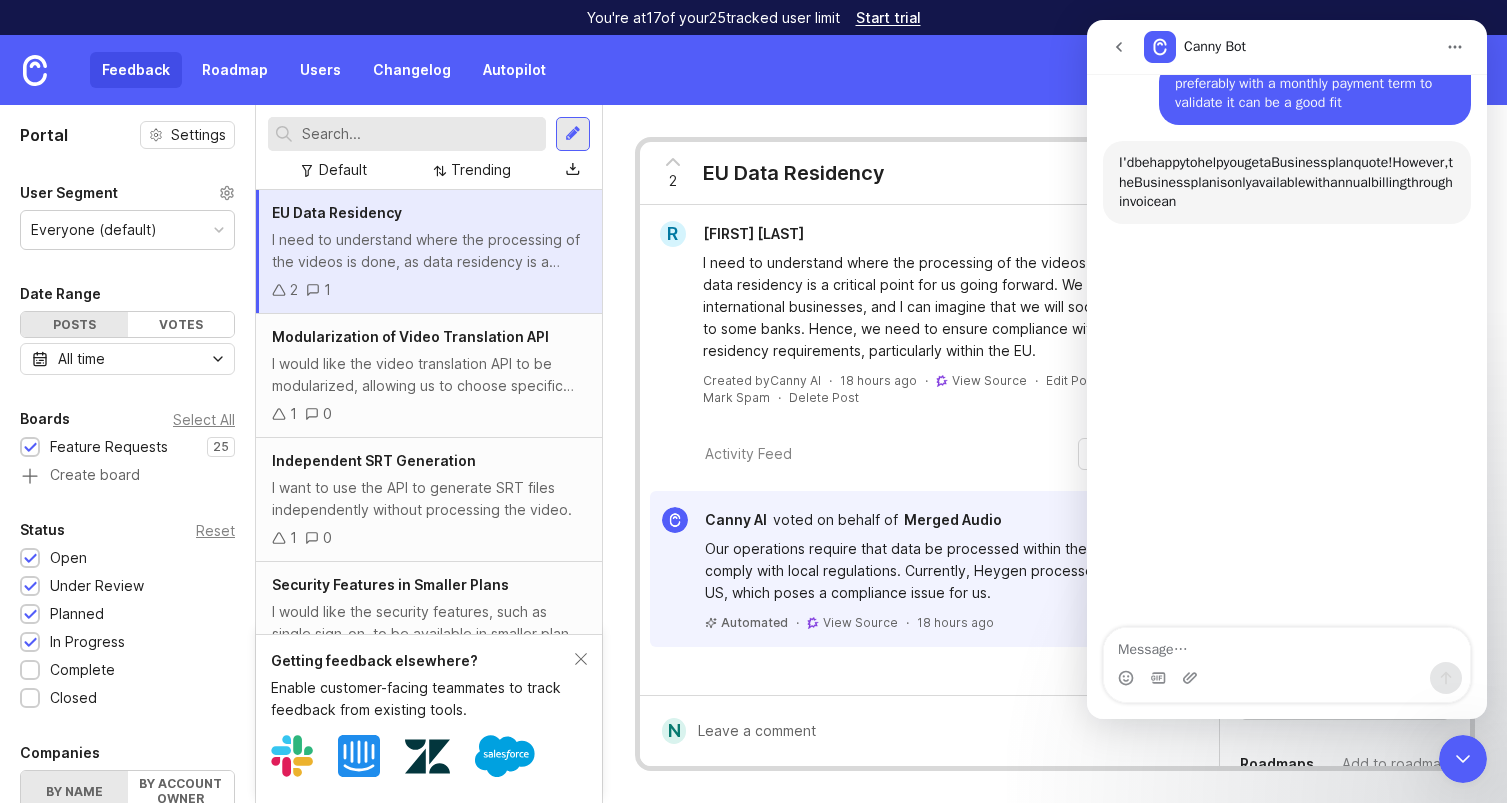 scroll, scrollTop: 766, scrollLeft: 0, axis: vertical 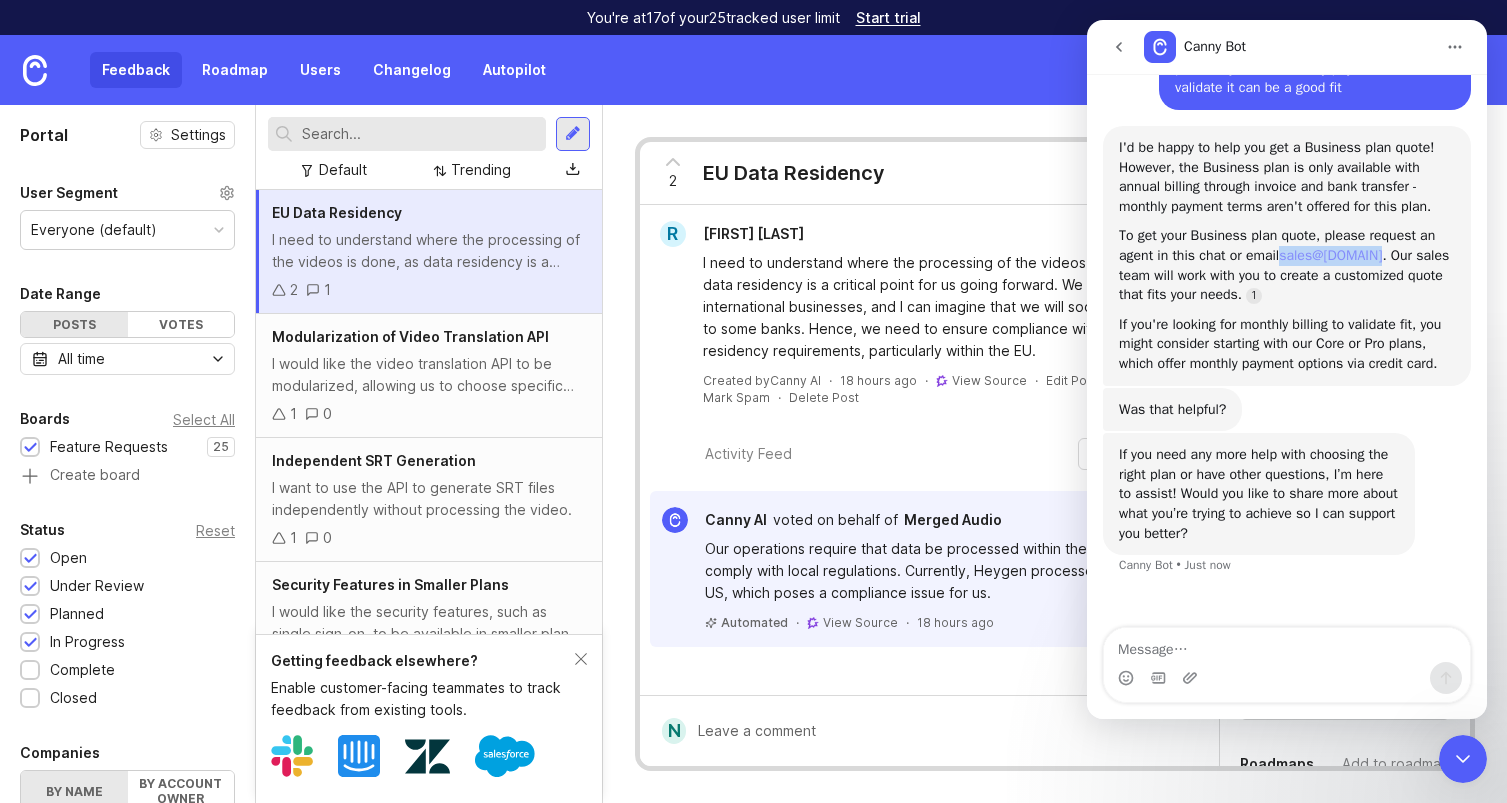 copy on "sales@[DOMAIN]" 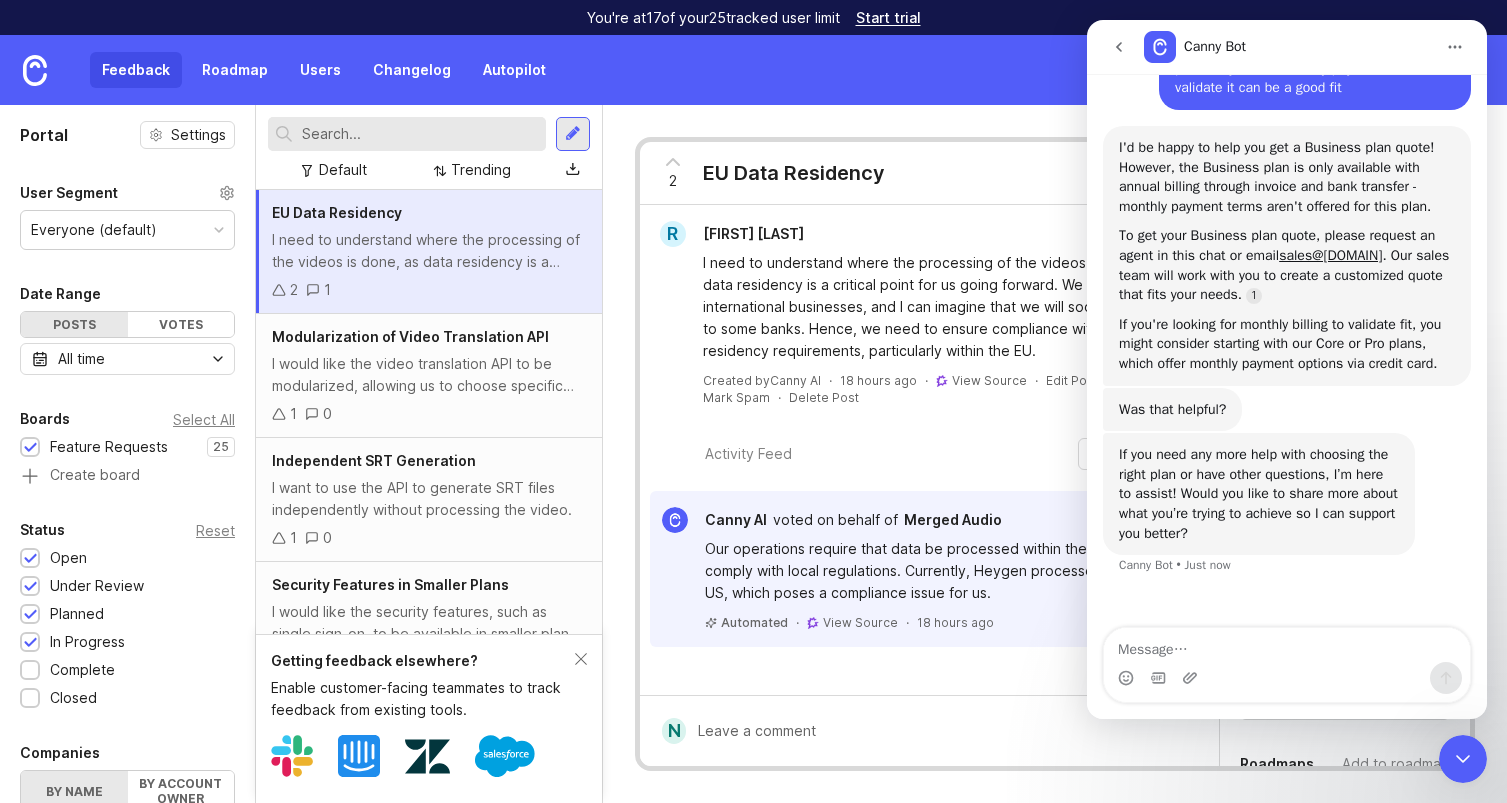 click at bounding box center [1287, 678] 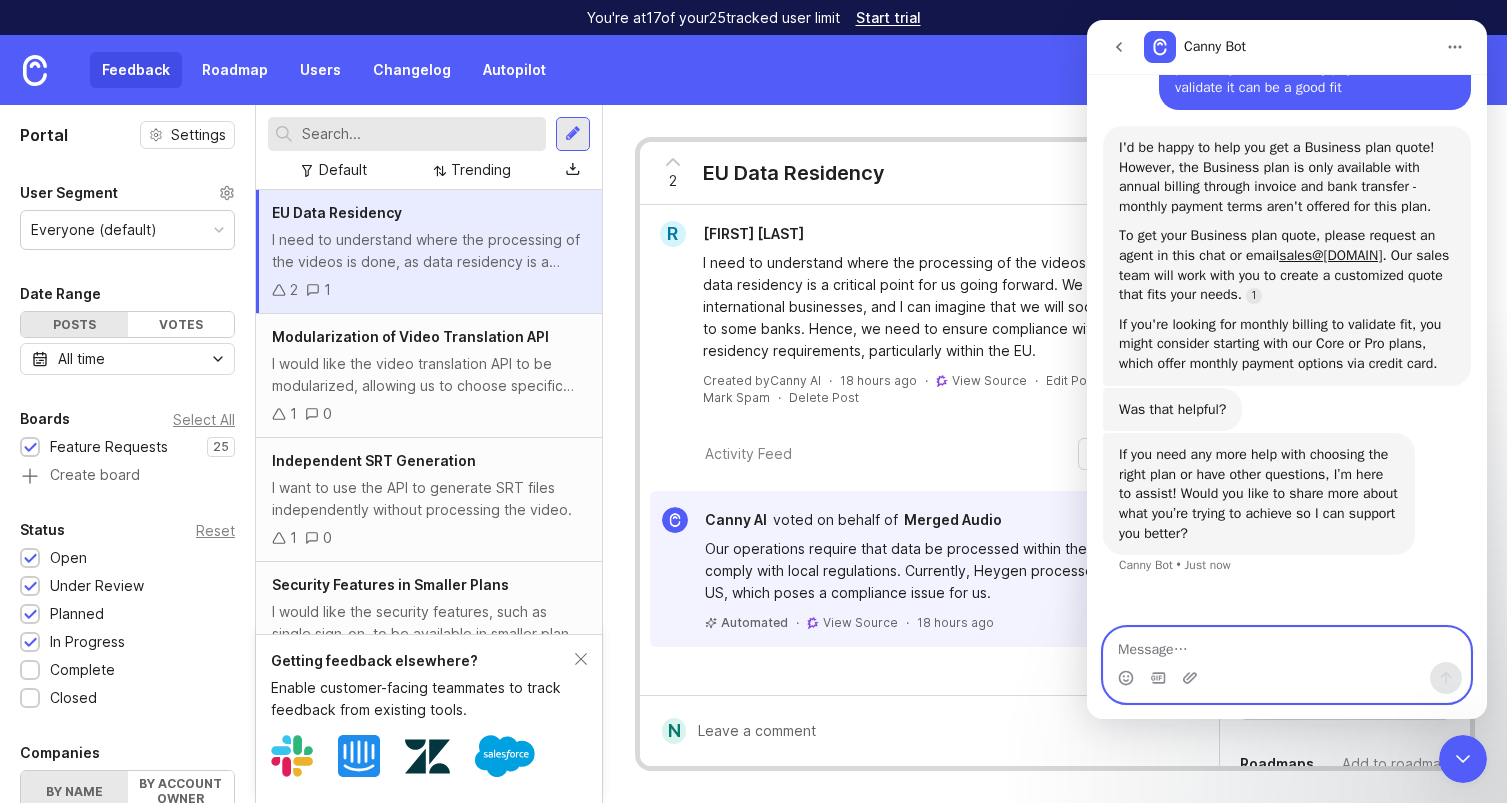 click at bounding box center [1287, 645] 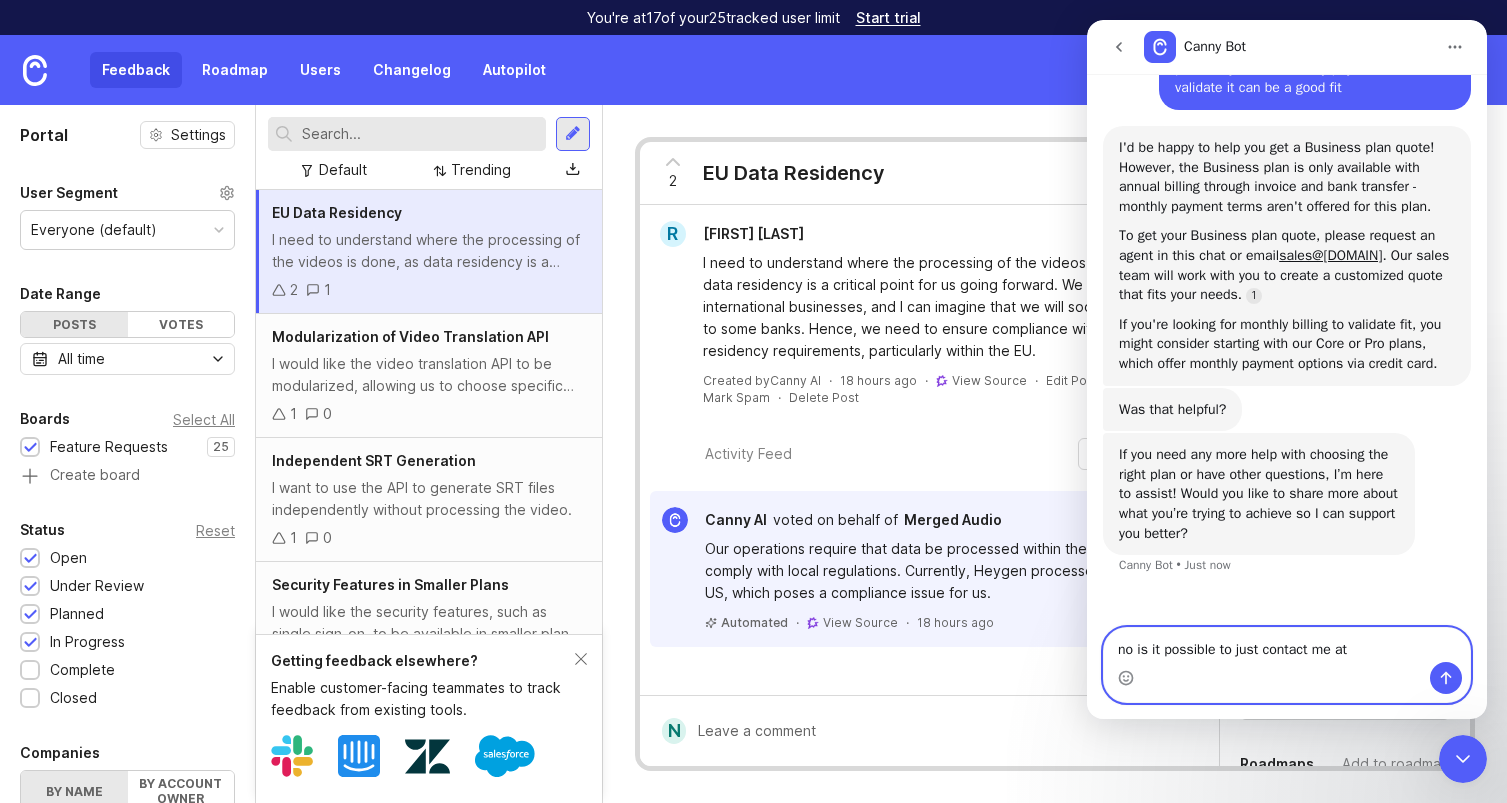 type on "no is it possible to just contact me at [EMAIL]" 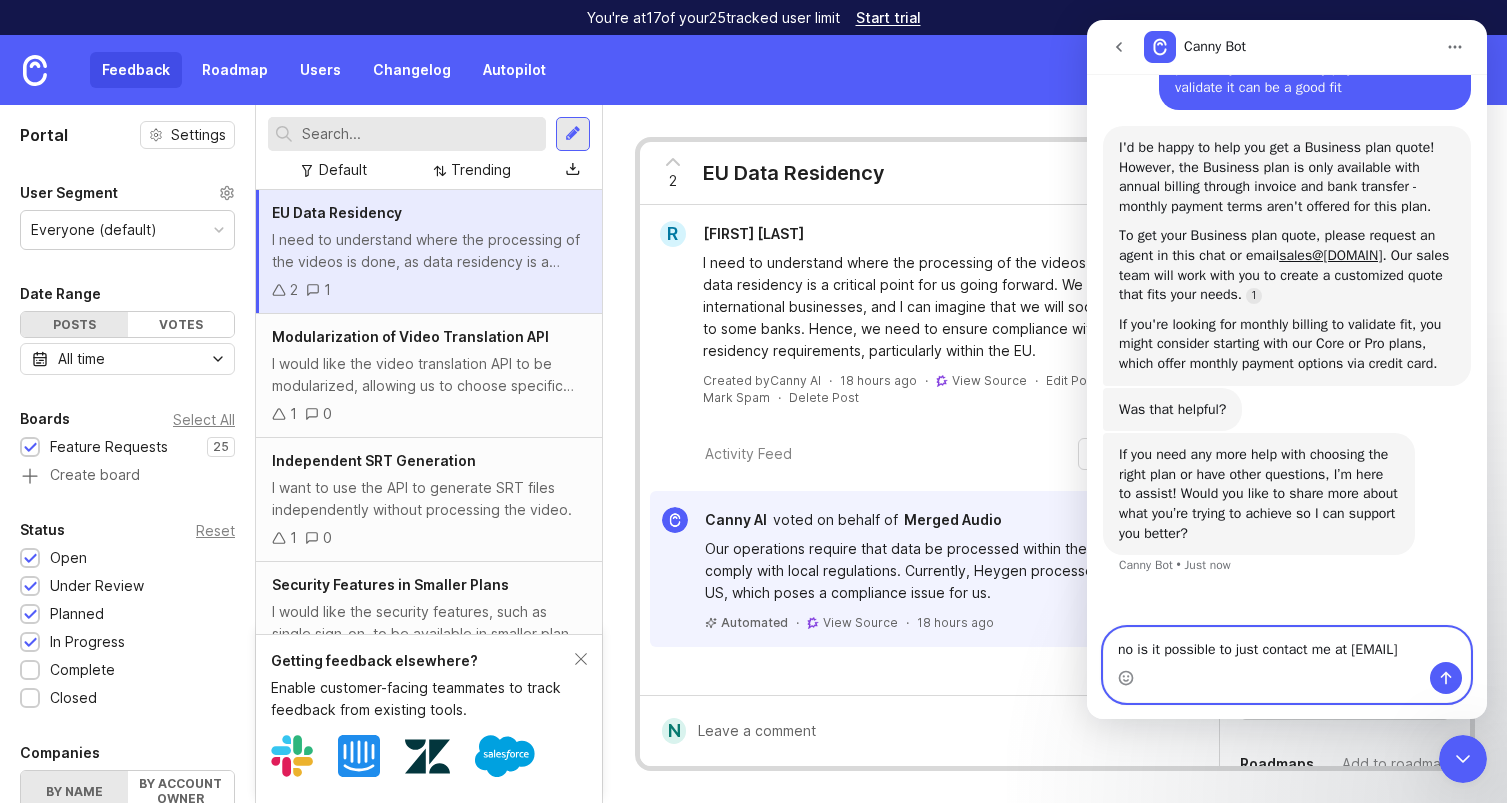 type 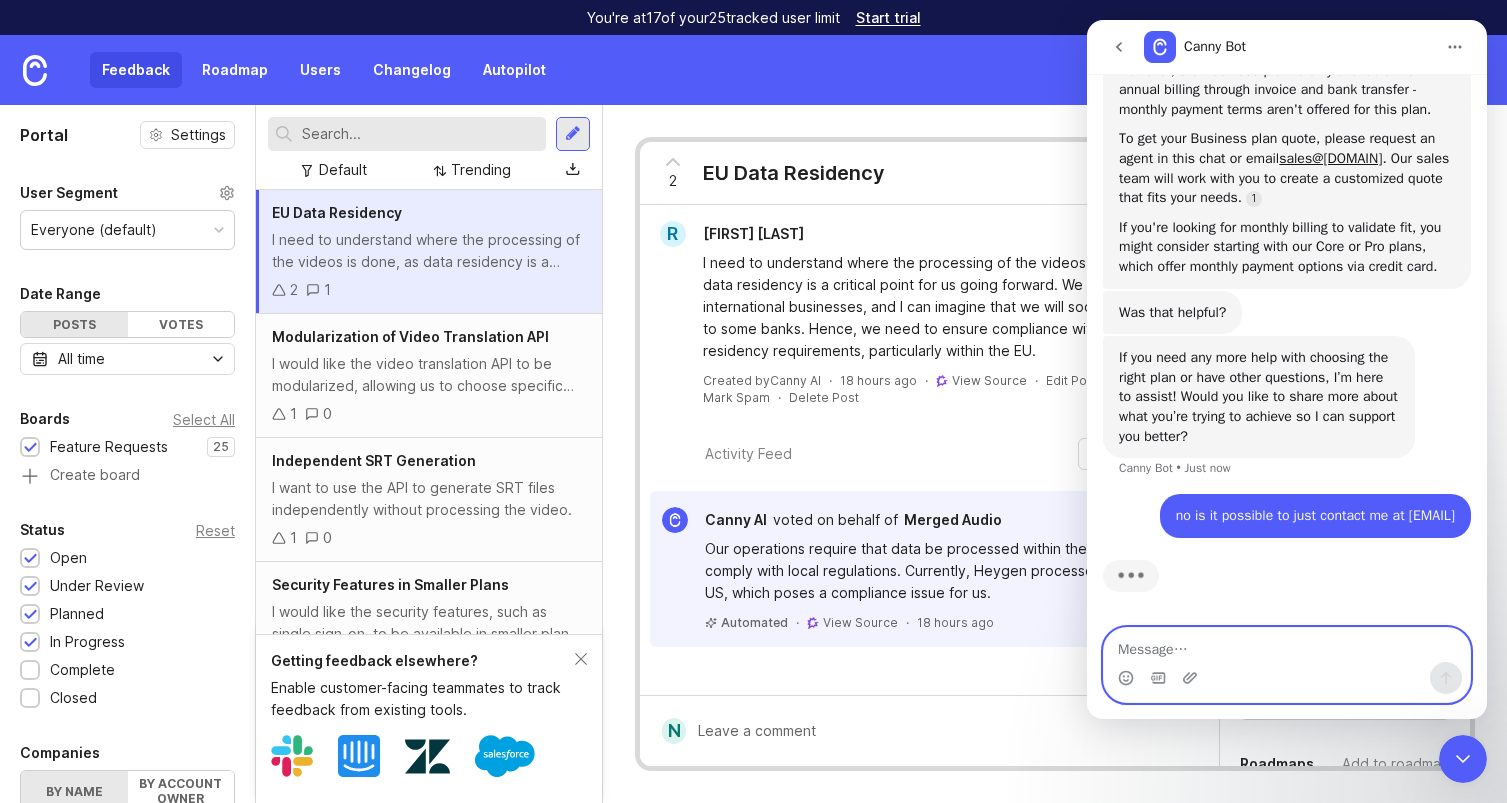 scroll, scrollTop: 921, scrollLeft: 0, axis: vertical 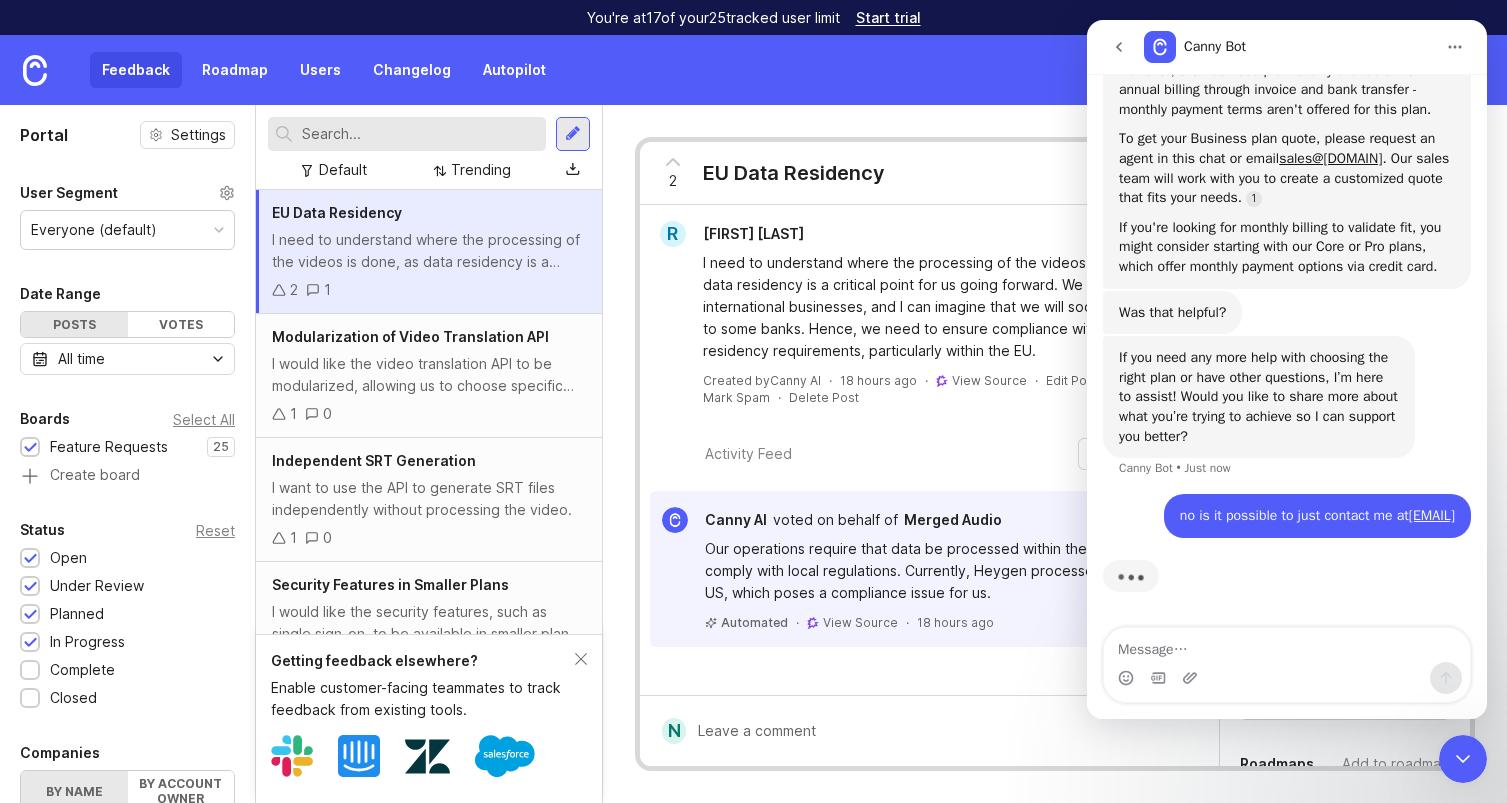 click on "2 EU Data Residency R [NAME] [LAST] I need to understand where the processing of the videos is done, as data residency is a critical point for us going forward. We are talking to international businesses, and I can imagine that we will soon be talking to some banks. Hence, we need to ensure compliance with data residency requirements, particularly within the EU. Created by Canny AI · 18 hours ago · View Source · Edit Post · Mark Spam · Delete Post Activity Feed View Canny AI voted on behalf of Merged Audio Our operations require that data be processed within the EU to comply with local regulations. Currently, Heygen processes data in the US, which poses a compliance issue for us. Automated · View Source · 18 hours ago N Details Public link https://heygen-prod.canny.io/feature-requests/p/eu-data-residency Status open Owner — Estimated — Category Add Tags Add tags 2 Voters Add voter Tip Vote on behalf of your users M R Roadmaps Add to roadmap" at bounding box center [1055, 454] 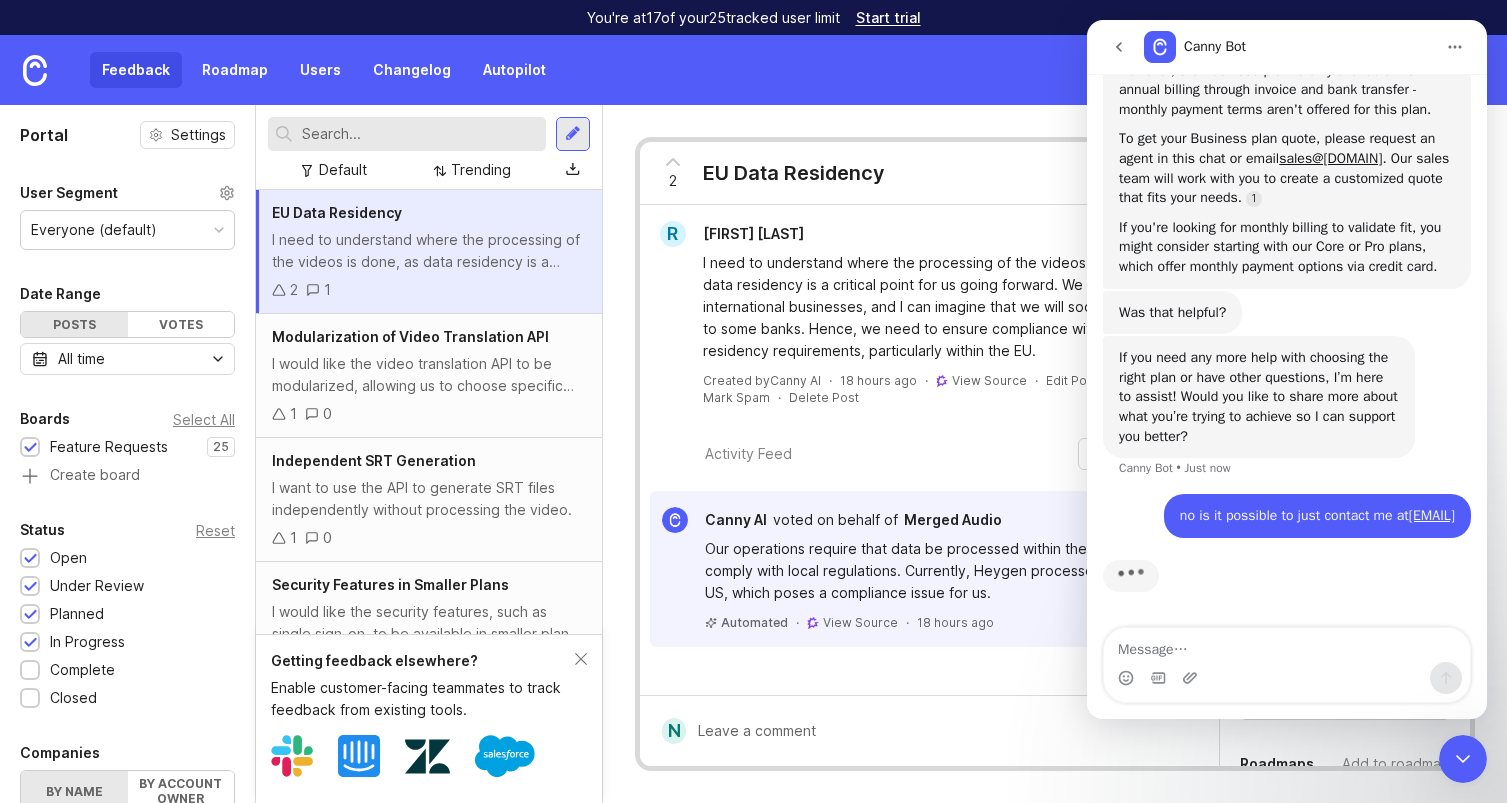 click 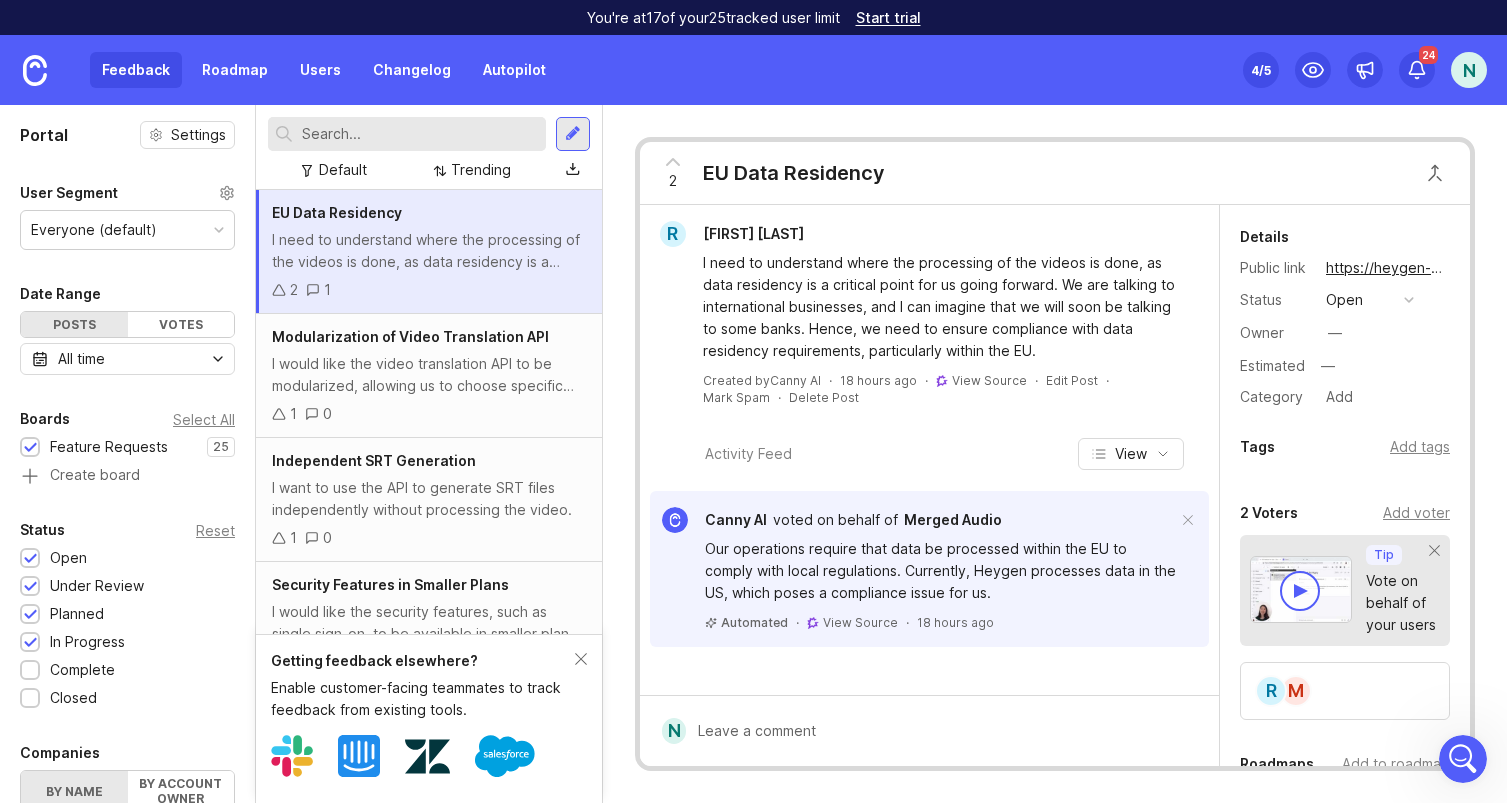 scroll, scrollTop: 0, scrollLeft: 0, axis: both 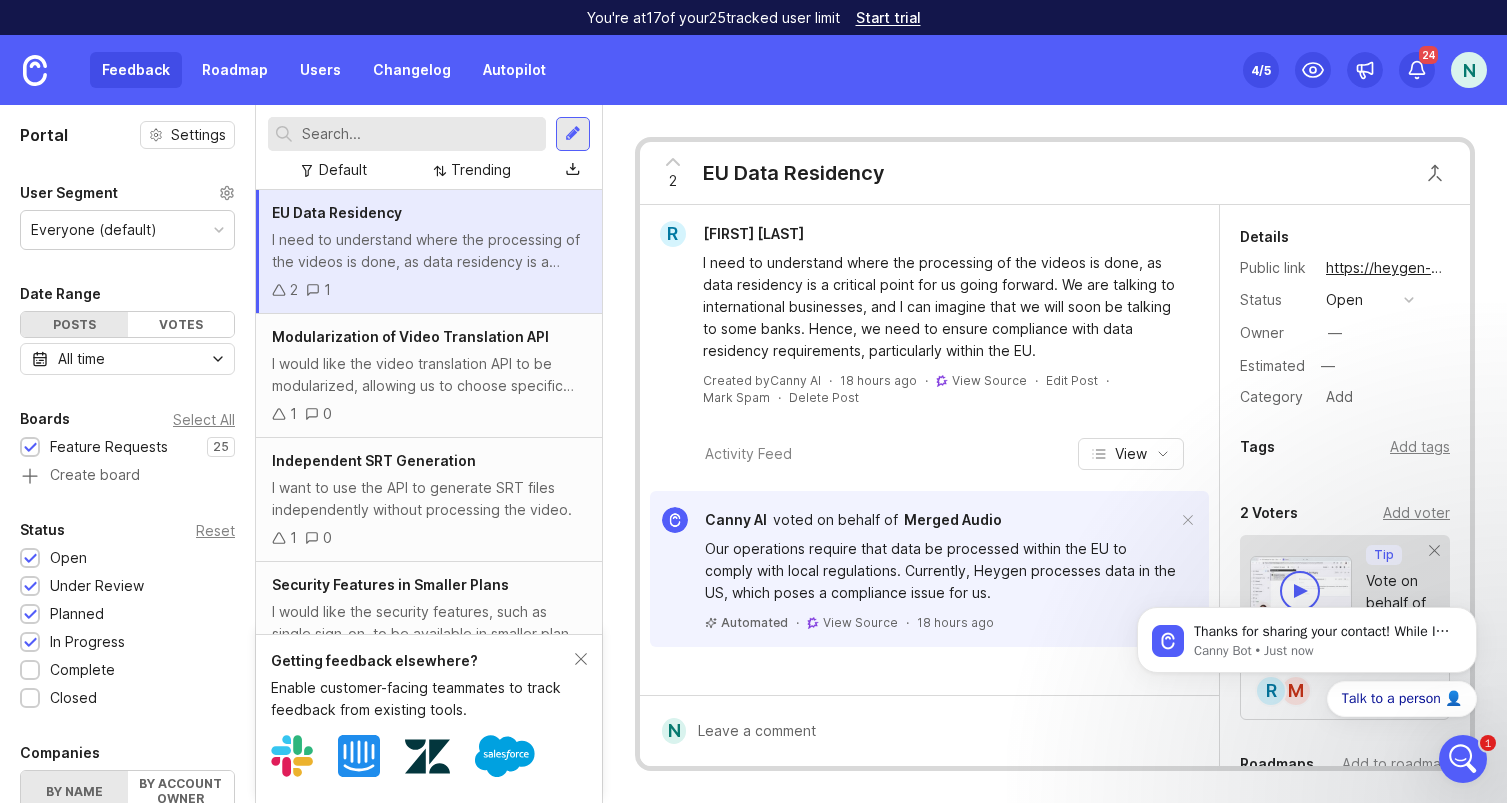 click on "4 /5" at bounding box center (1261, 70) 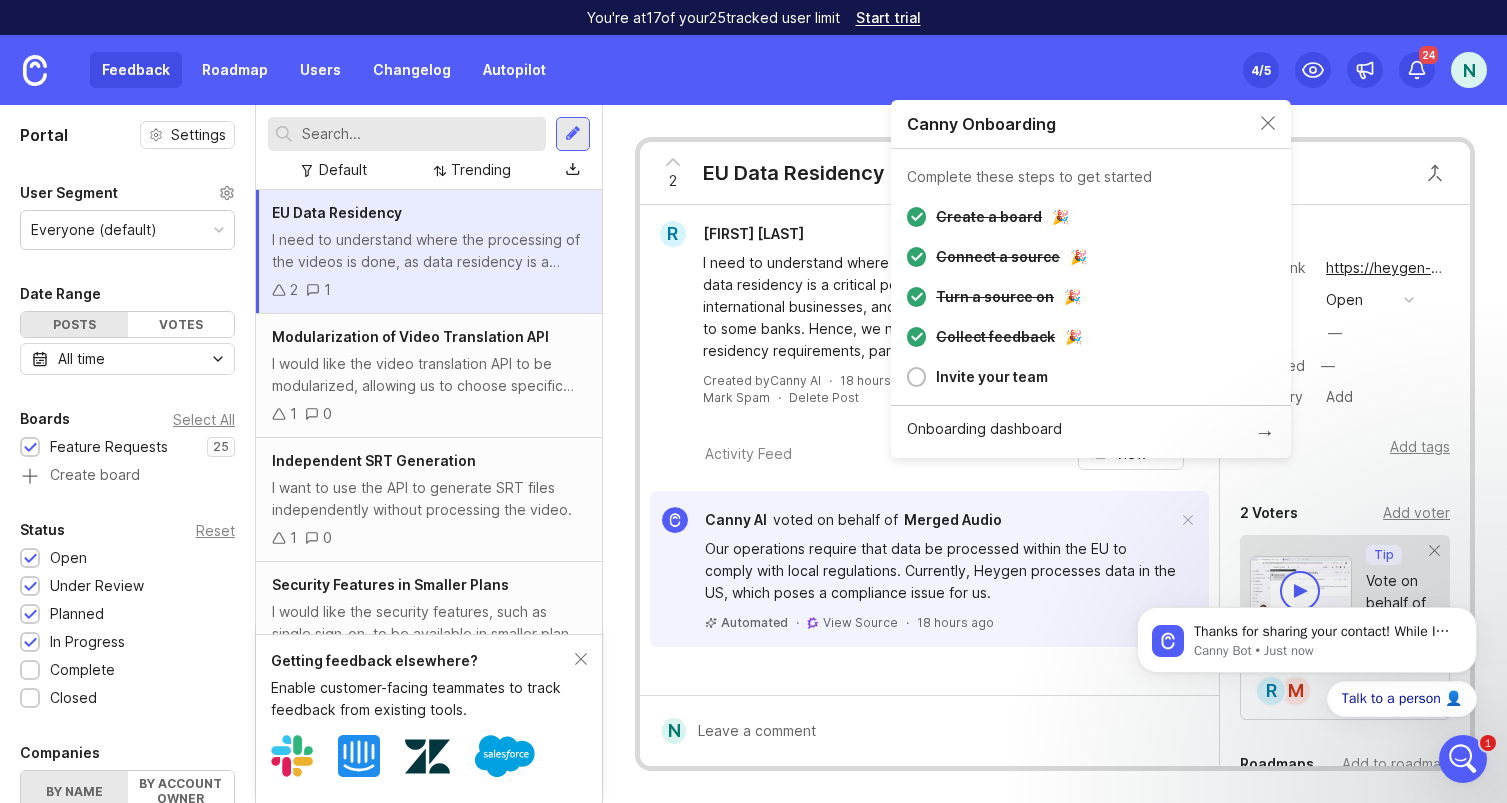 click on "Turn a source on" at bounding box center [995, 297] 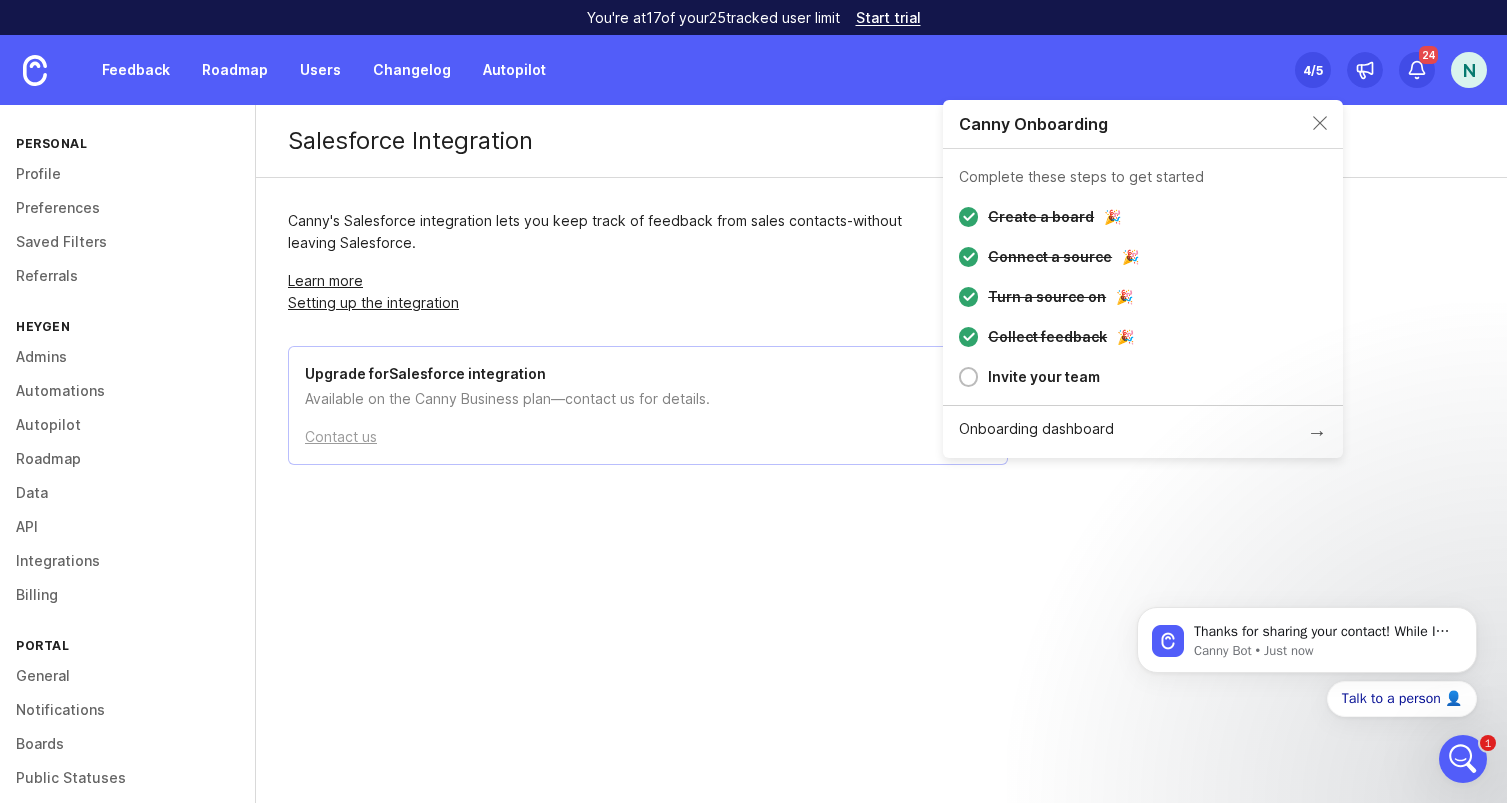 click on "Upgrade for  Salesforce integration Available on the Canny Business plan—contact us for details. Contact us" at bounding box center [648, 405] 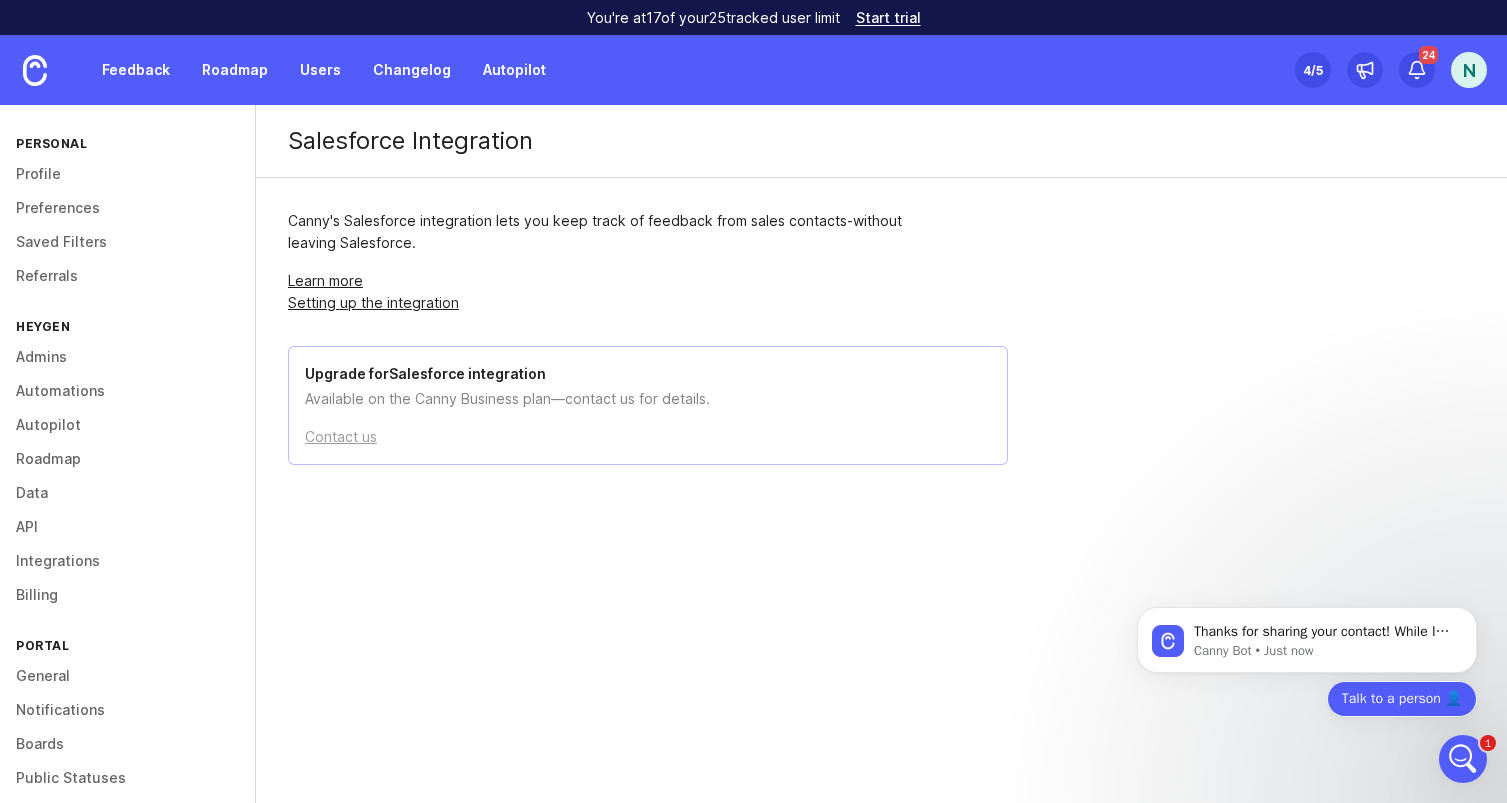 click on "Talk to a person 👤" at bounding box center (1402, 699) 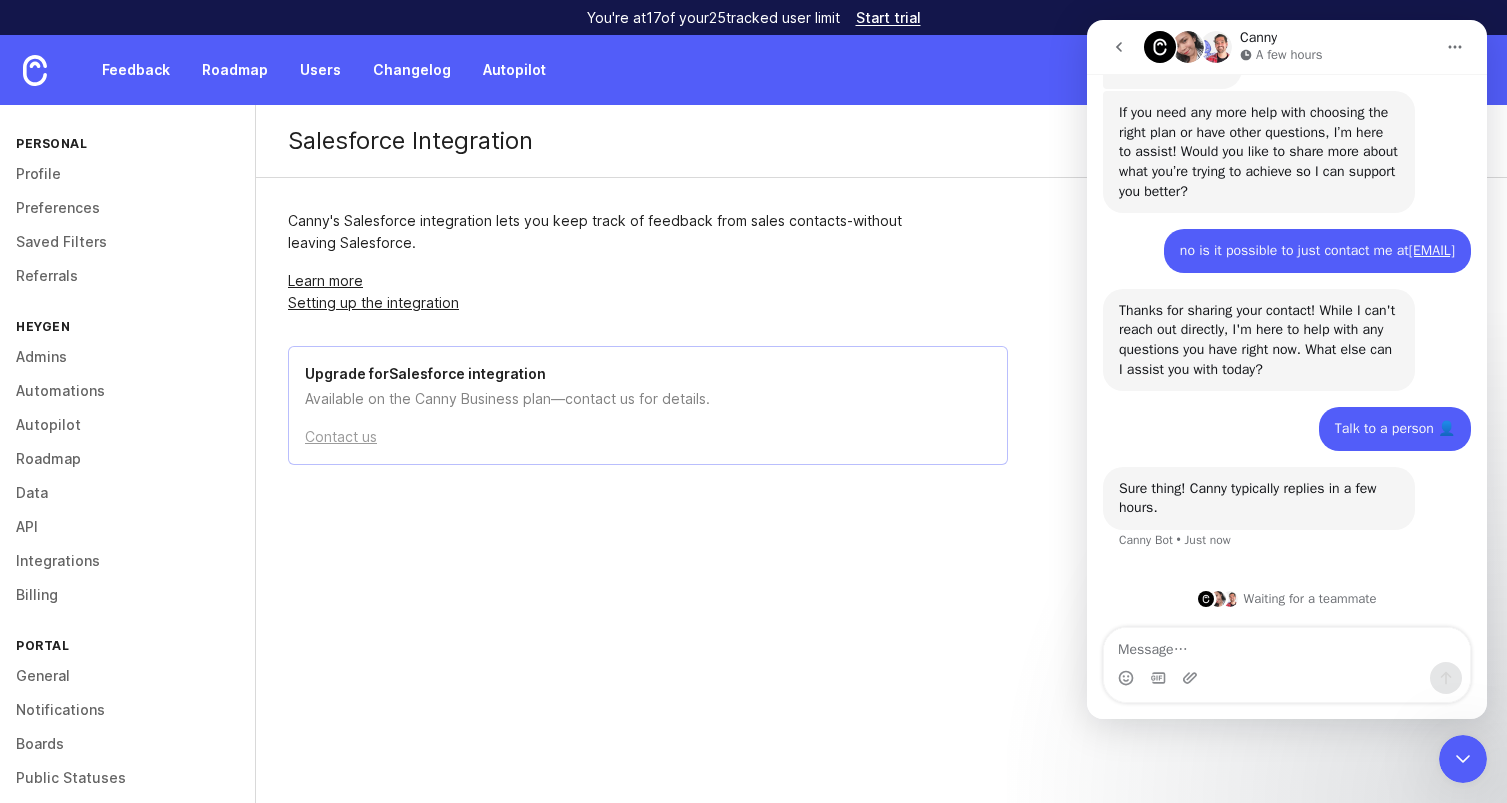 scroll, scrollTop: 1169, scrollLeft: 0, axis: vertical 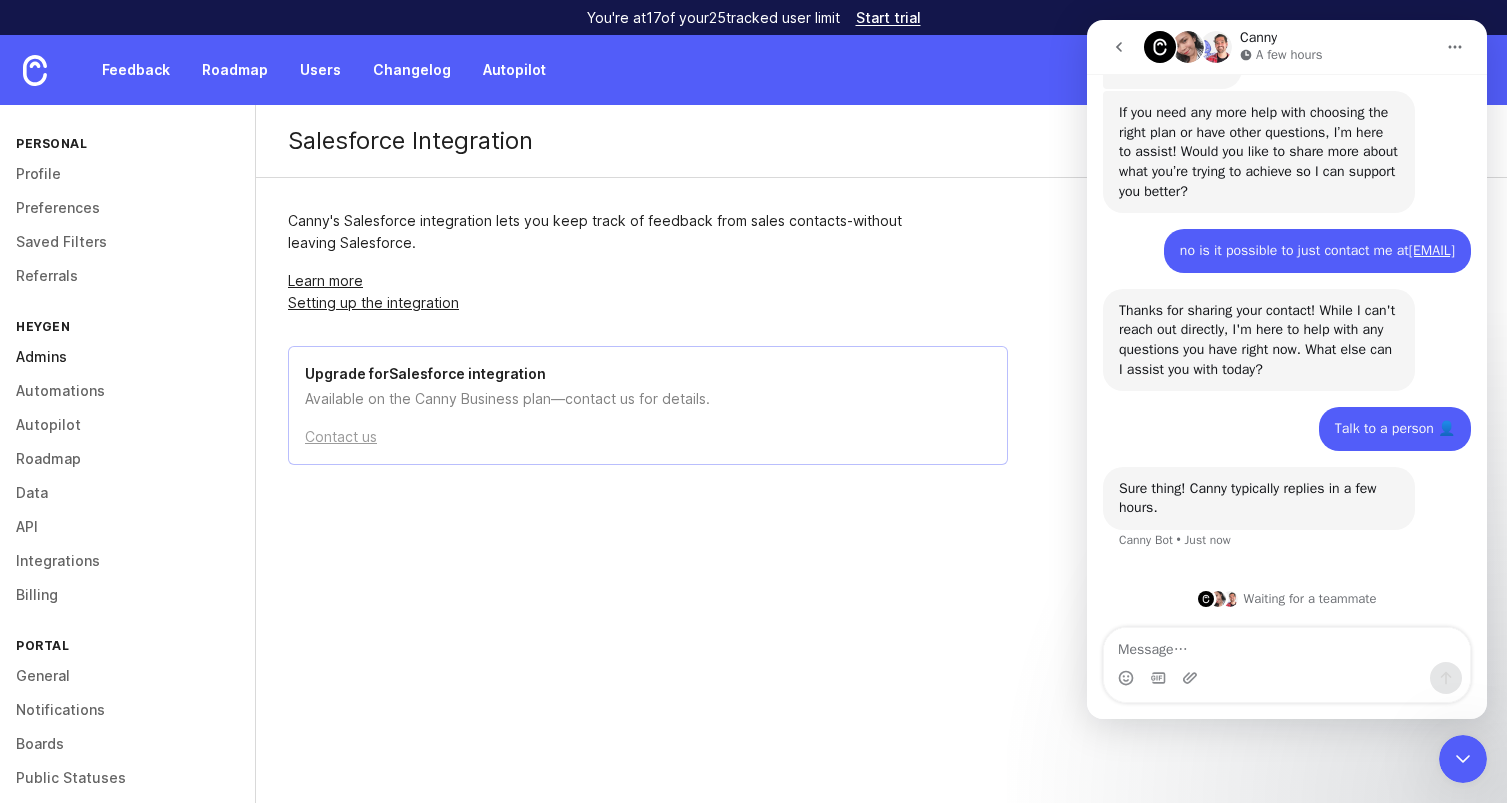 click on "Admins" at bounding box center (127, 357) 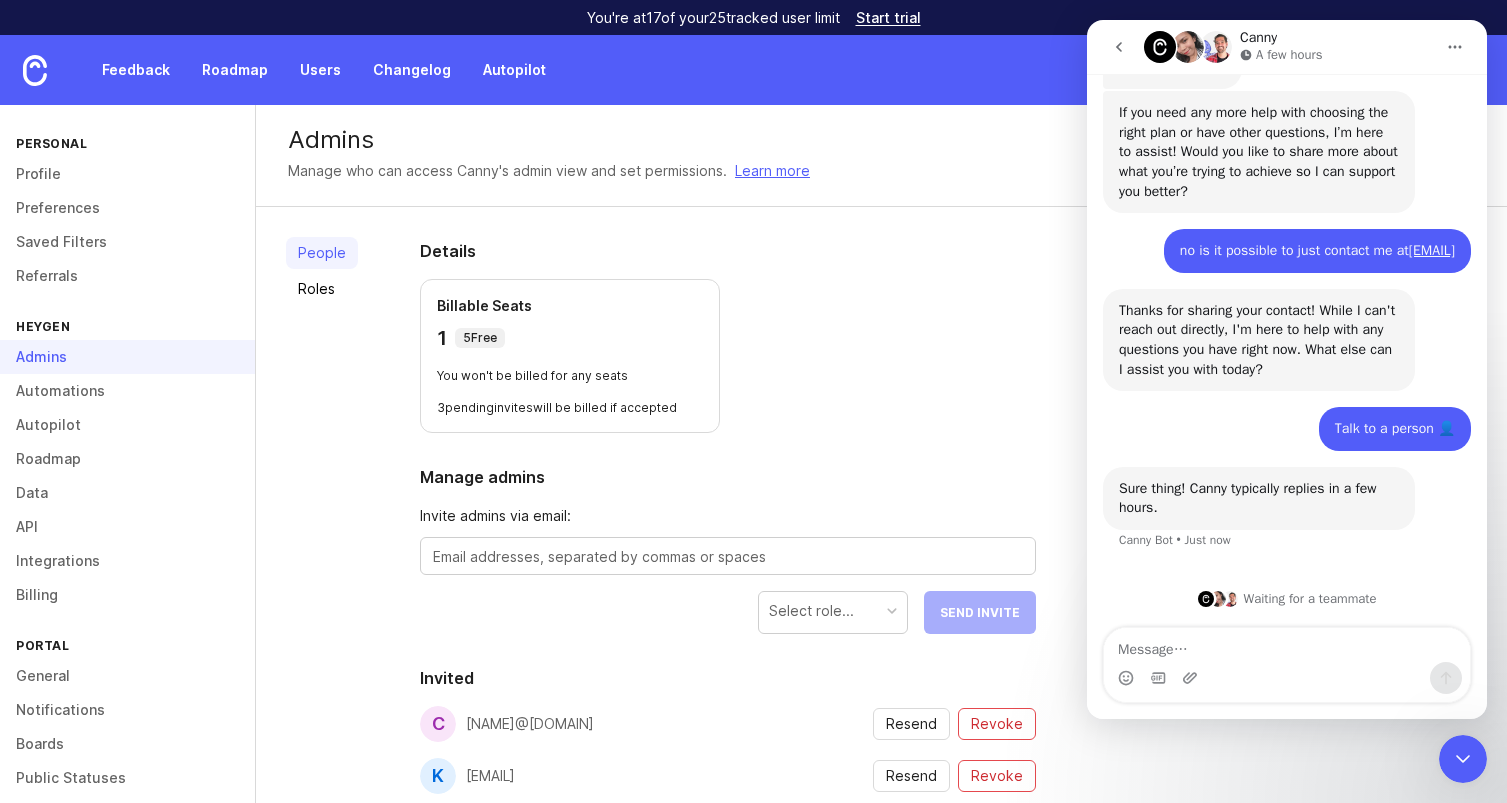 scroll, scrollTop: 0, scrollLeft: 0, axis: both 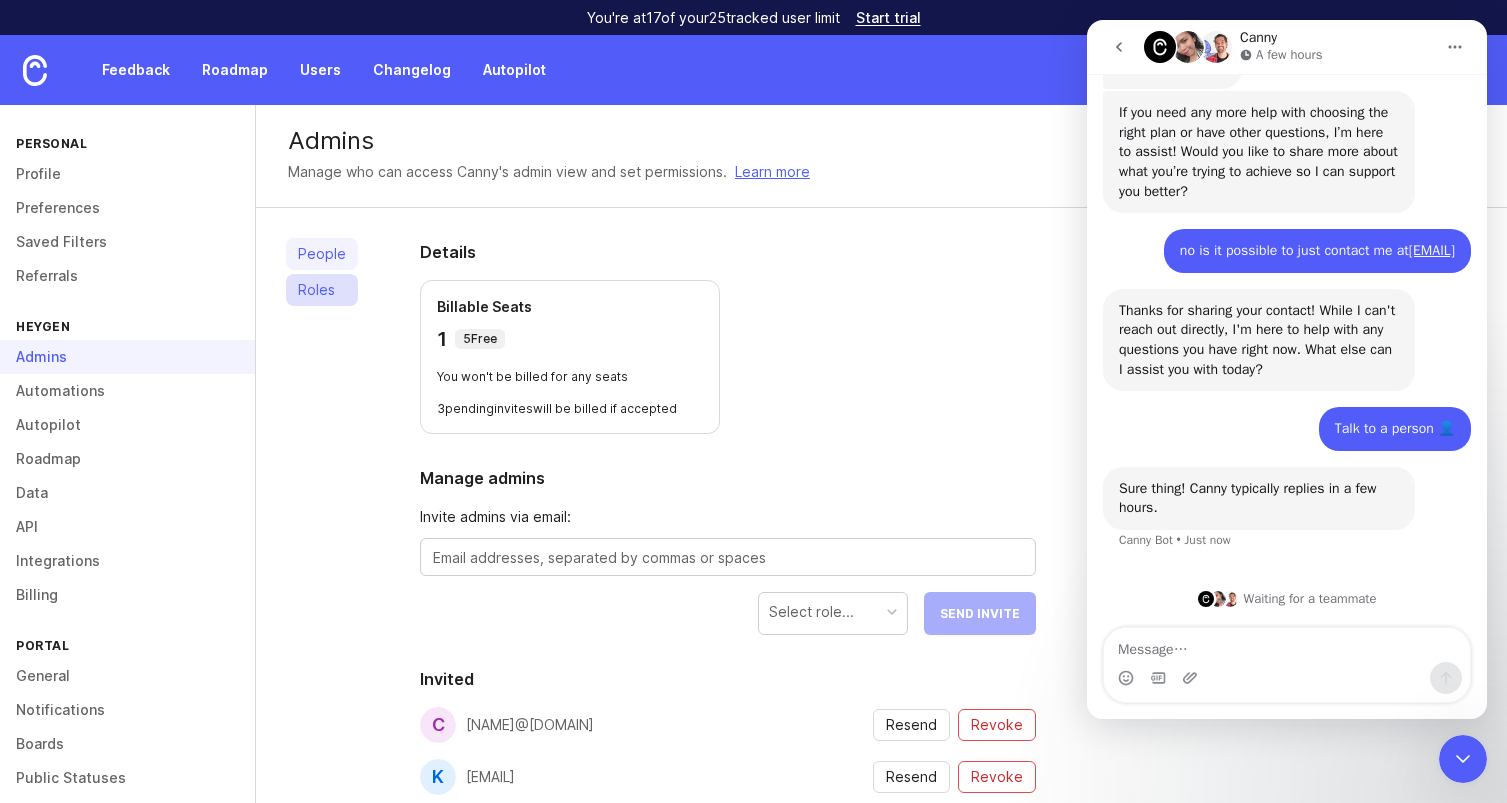 click on "Roles" at bounding box center [322, 290] 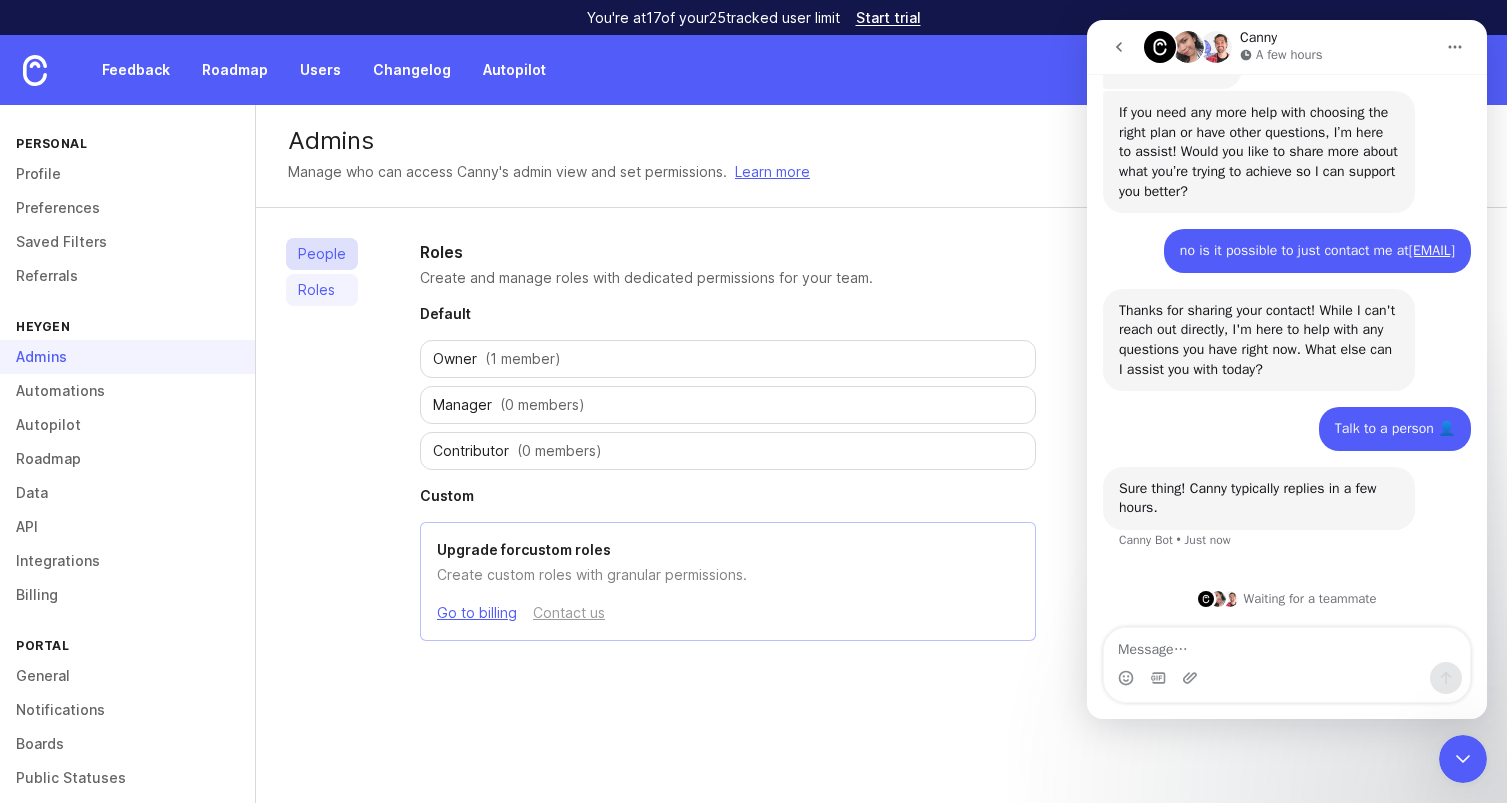 click on "People" at bounding box center [322, 254] 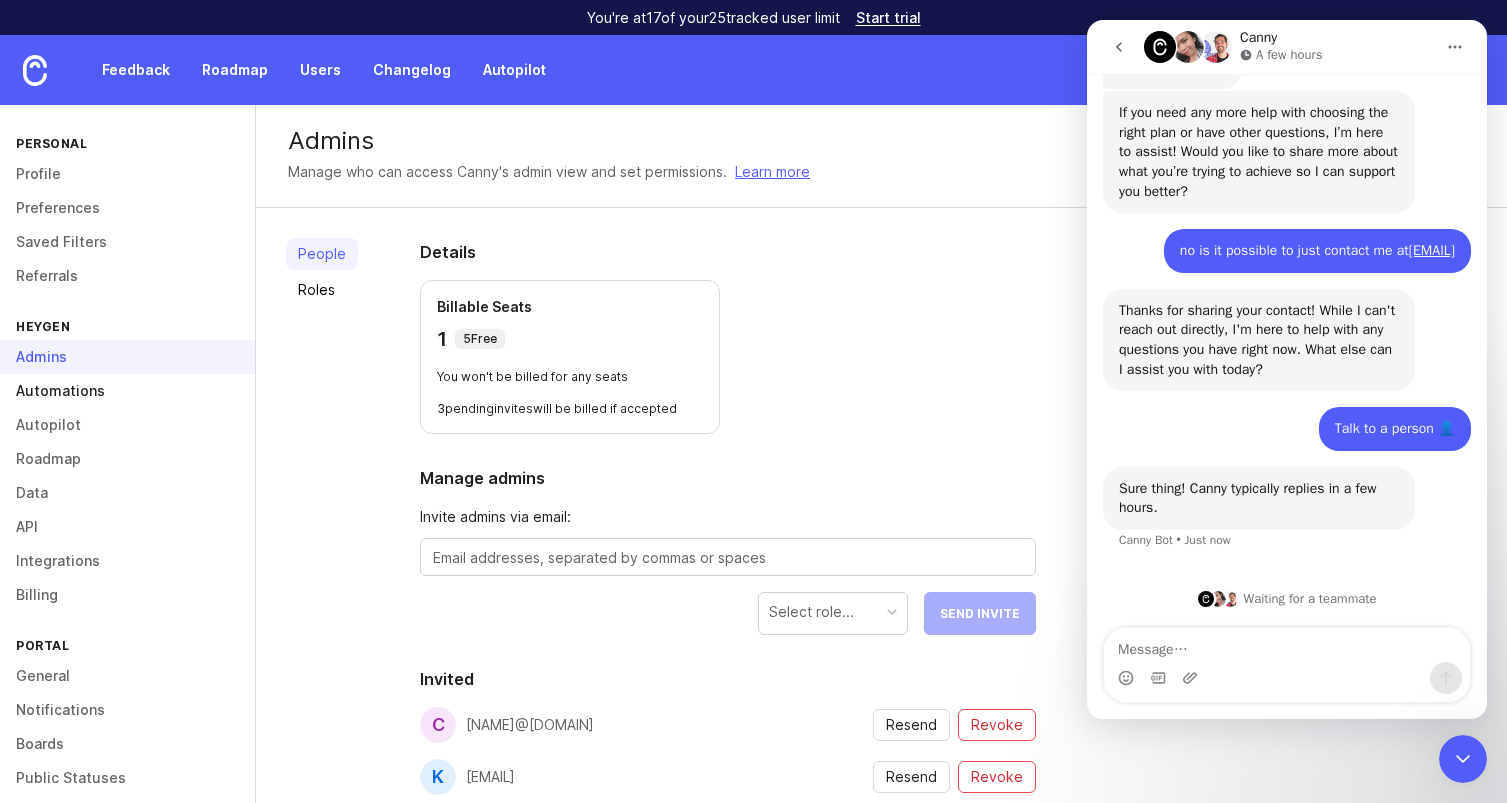 click on "Automations" at bounding box center (127, 391) 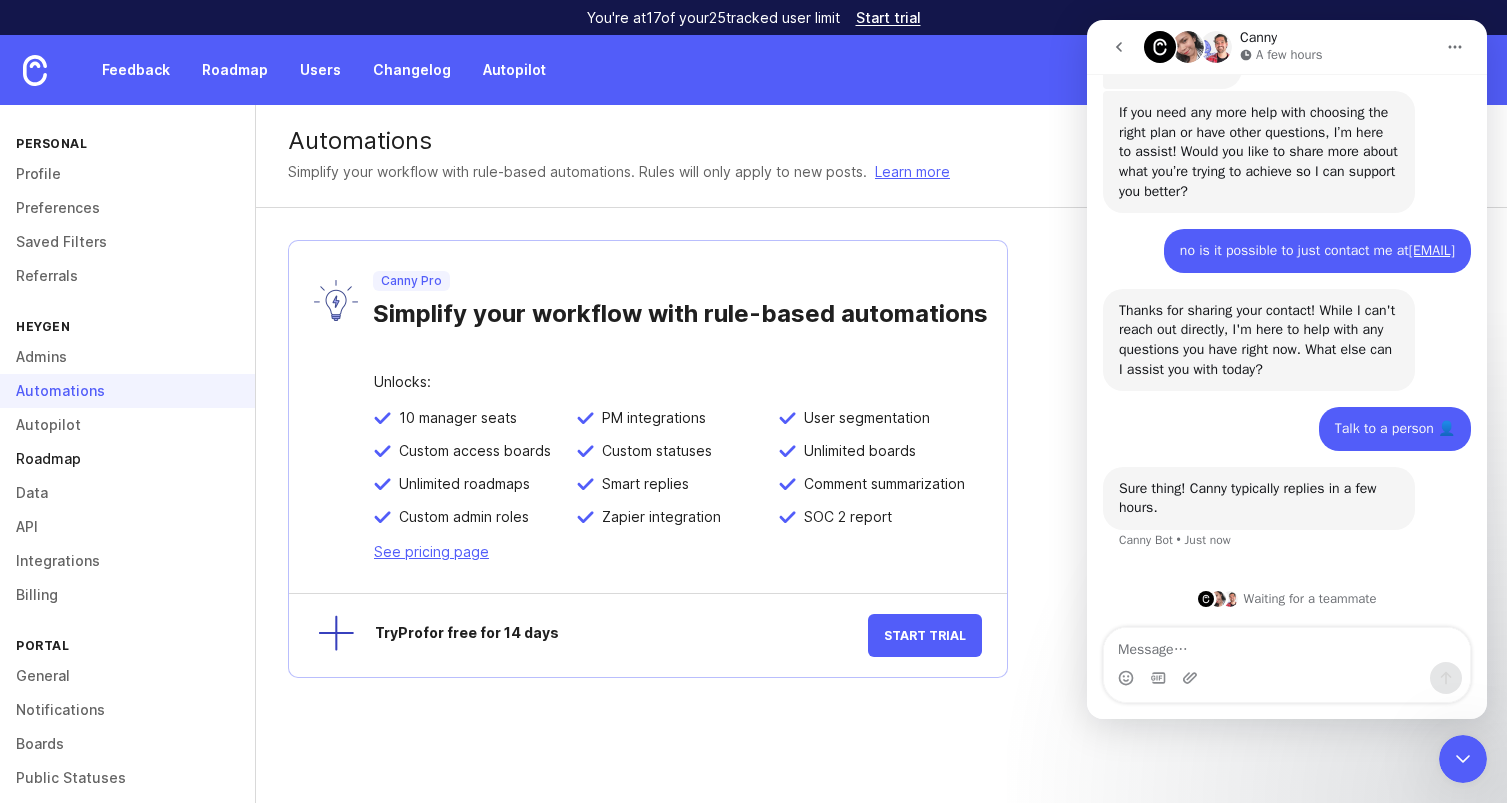 click on "Roadmap" at bounding box center [127, 459] 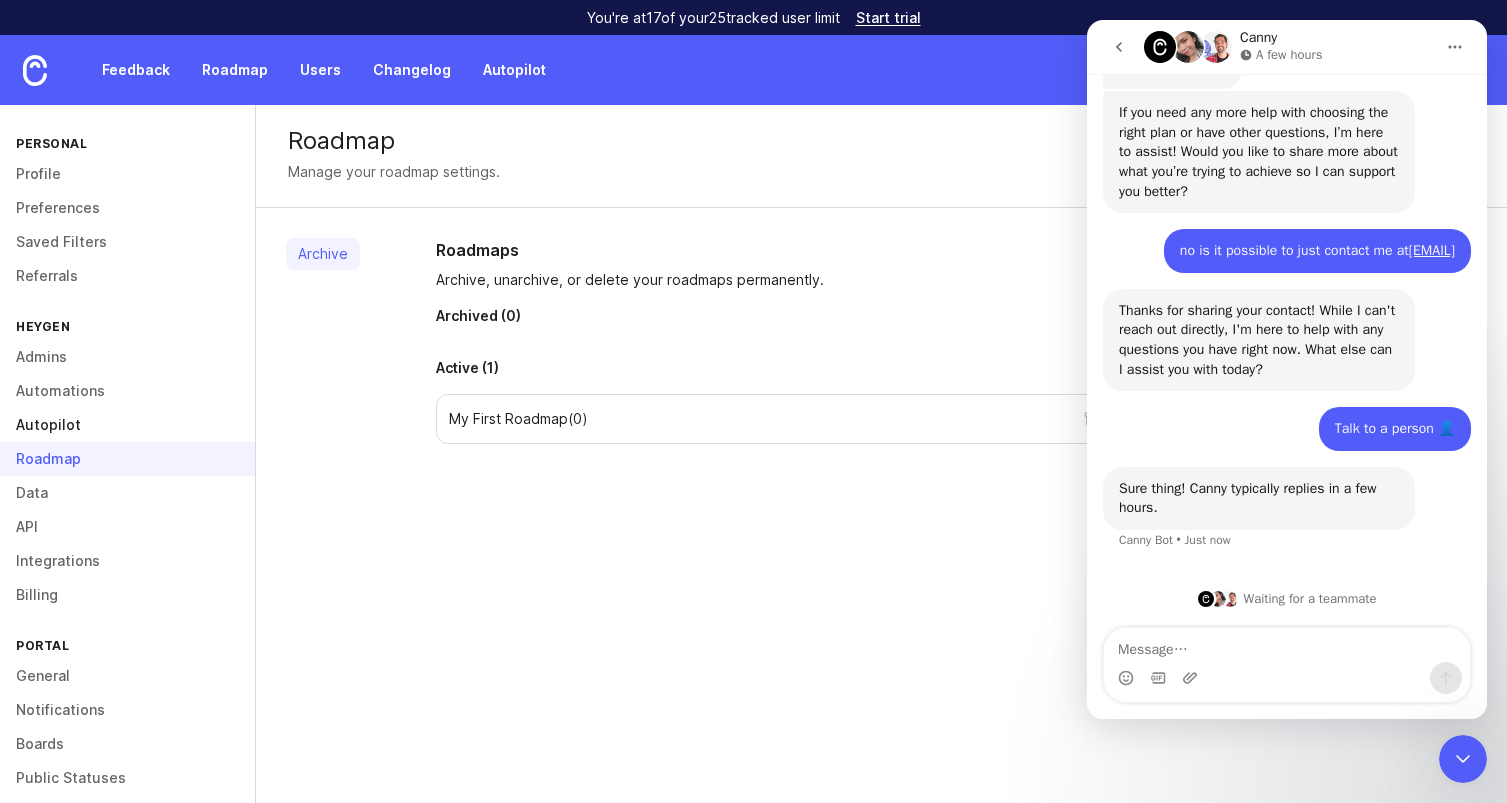 click on "Autopilot" at bounding box center (127, 425) 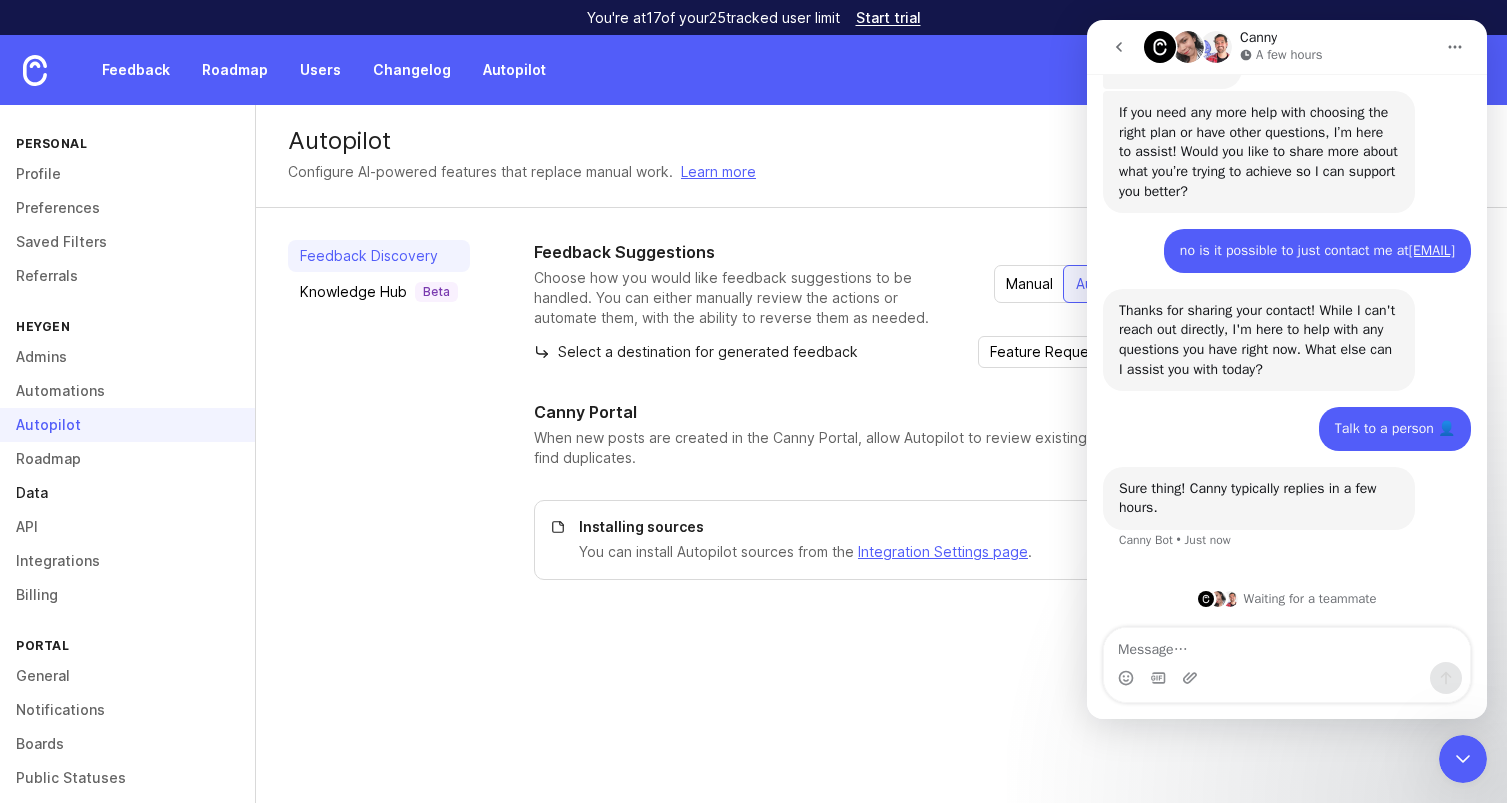 click on "Data" at bounding box center (127, 493) 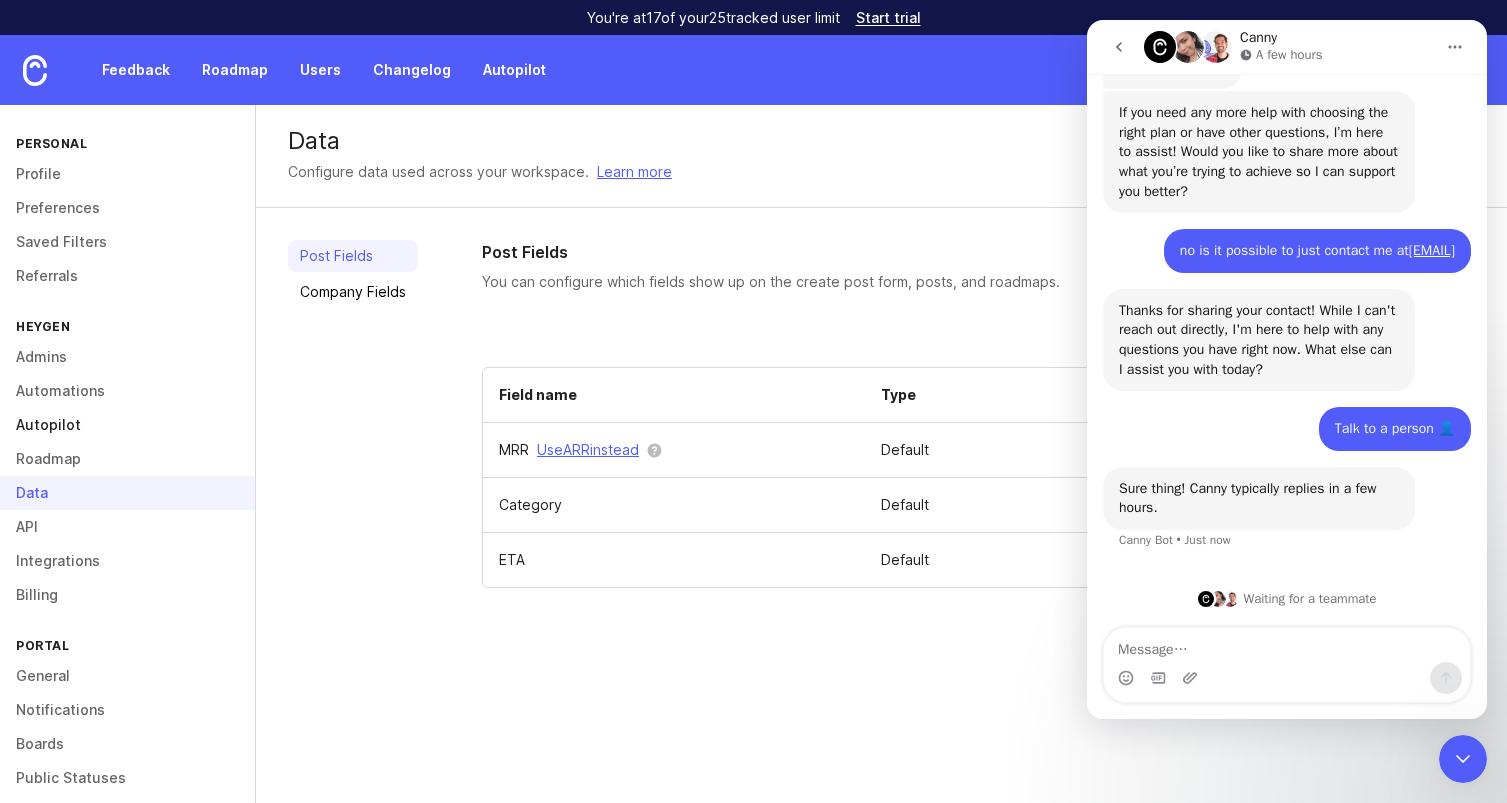 click on "Autopilot" at bounding box center (127, 425) 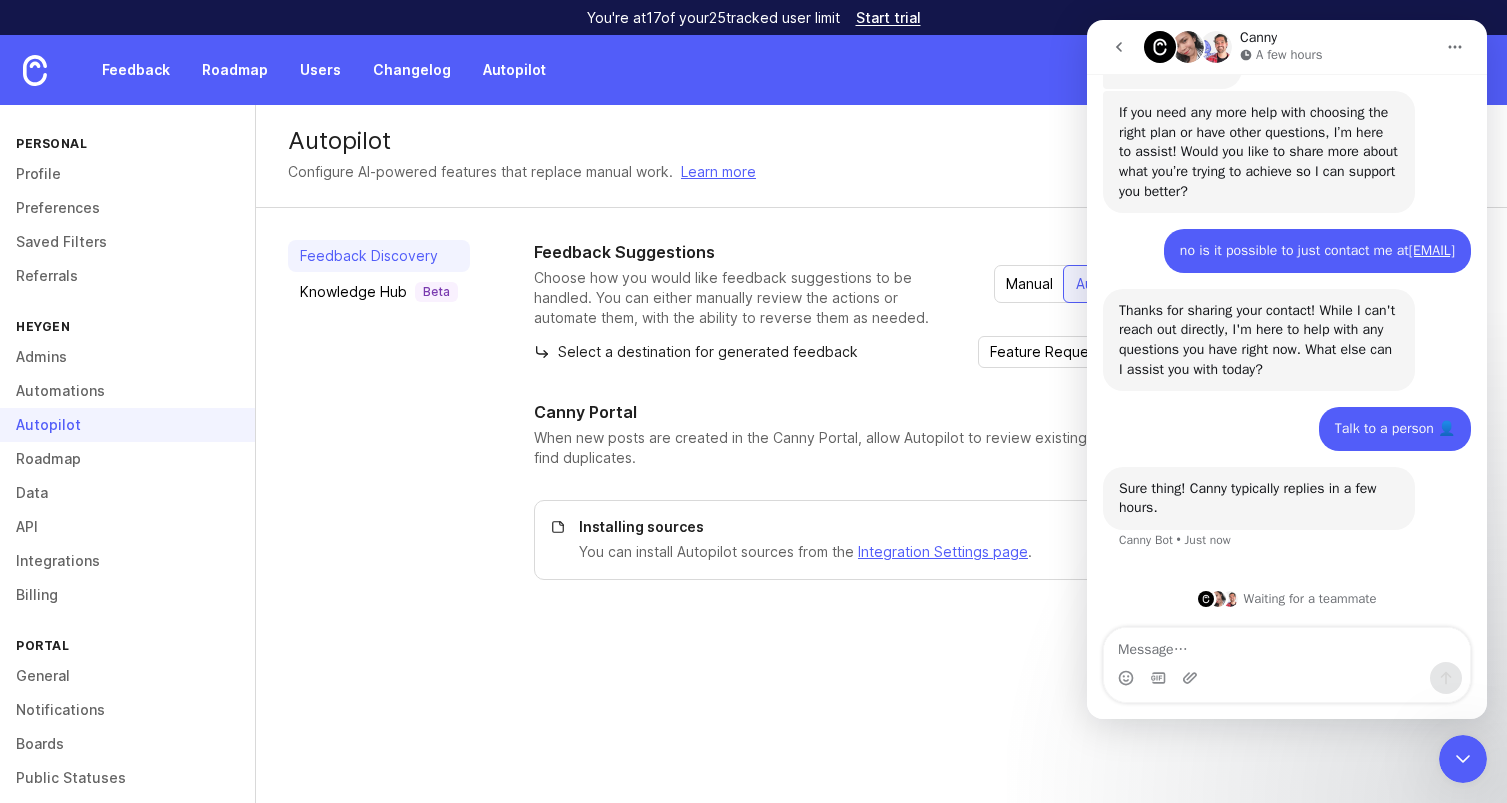 click 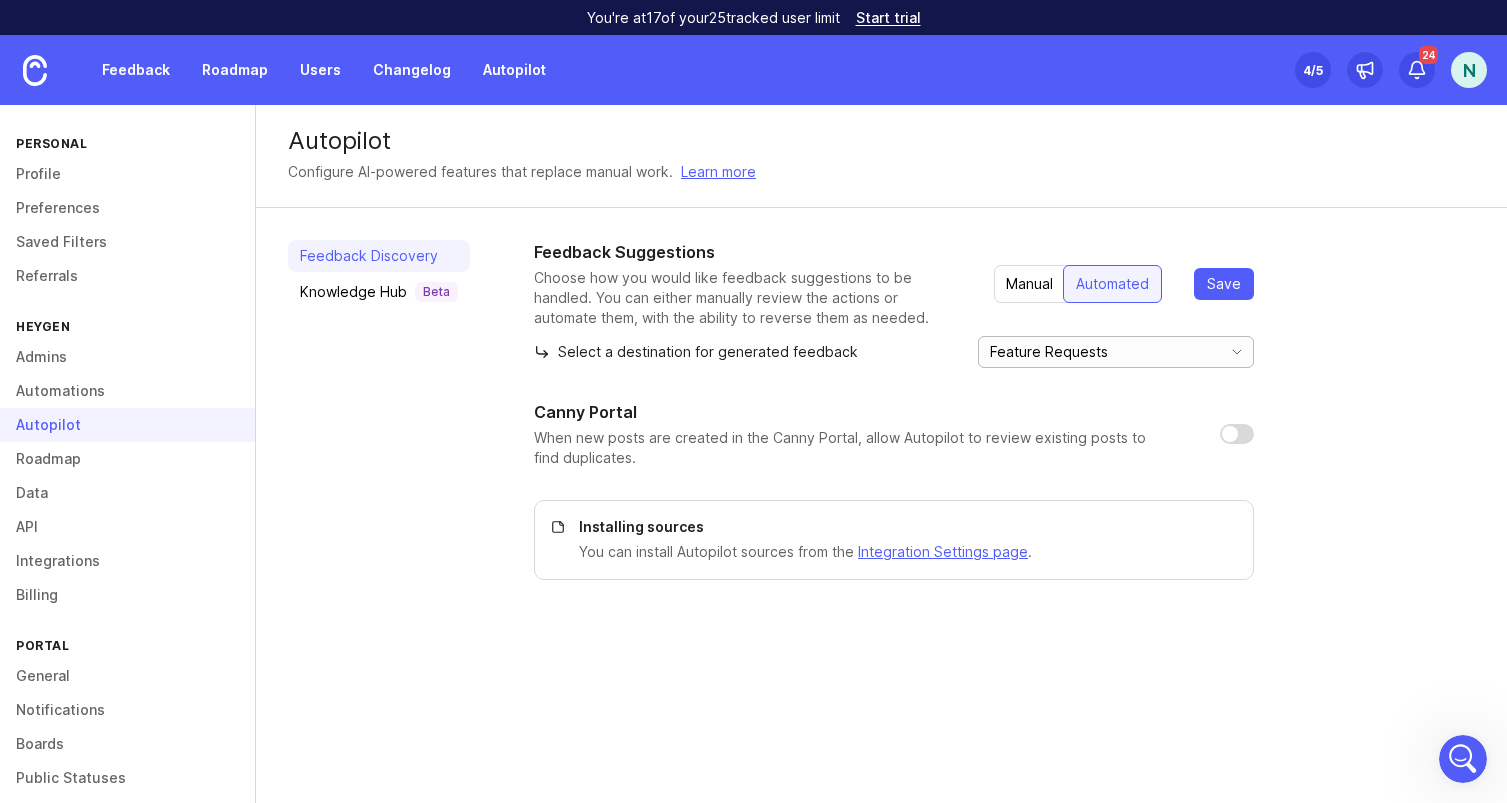 click on "Feature Requests" at bounding box center [1100, 352] 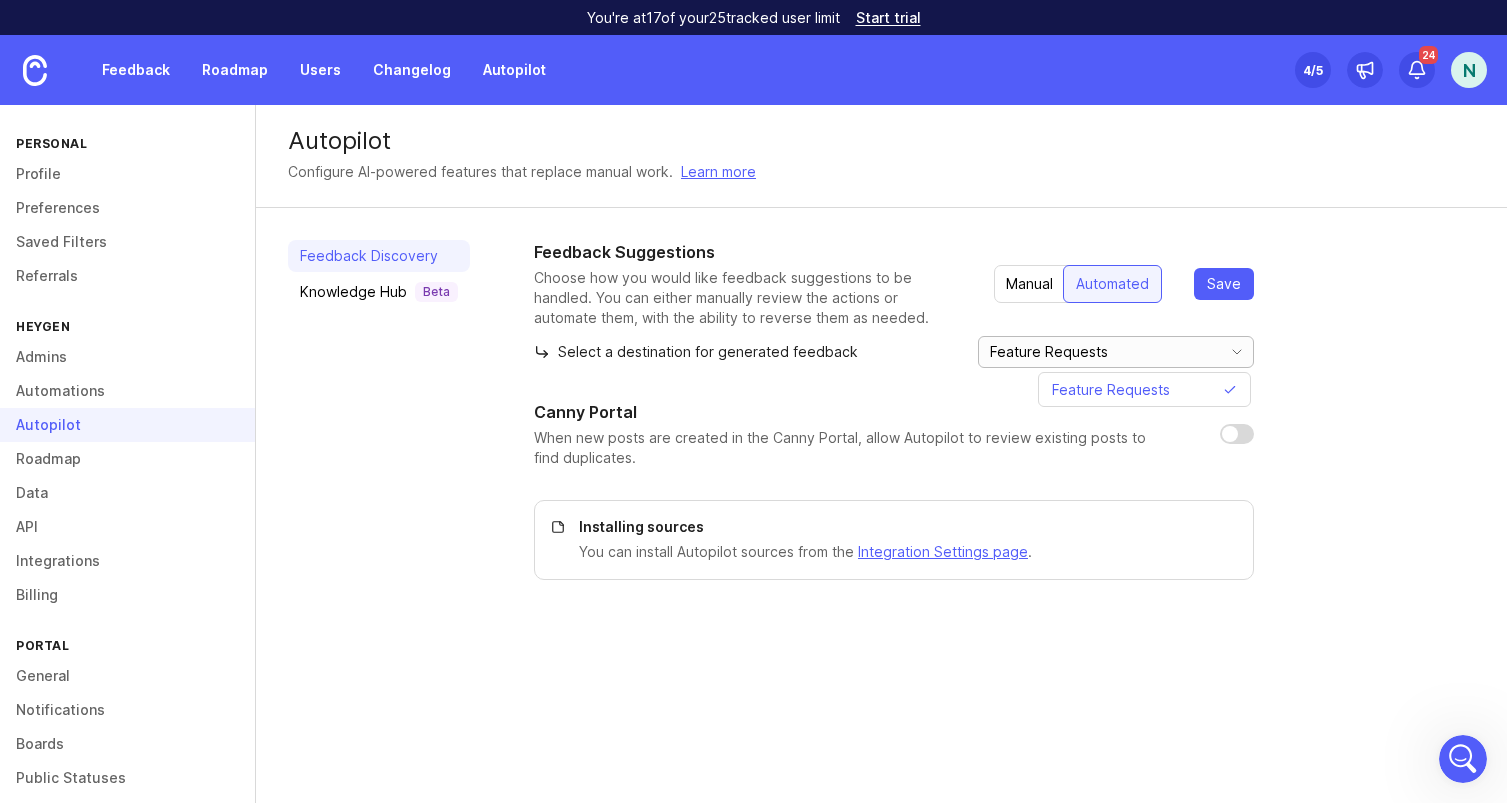 click on "Feature Requests" at bounding box center [1100, 352] 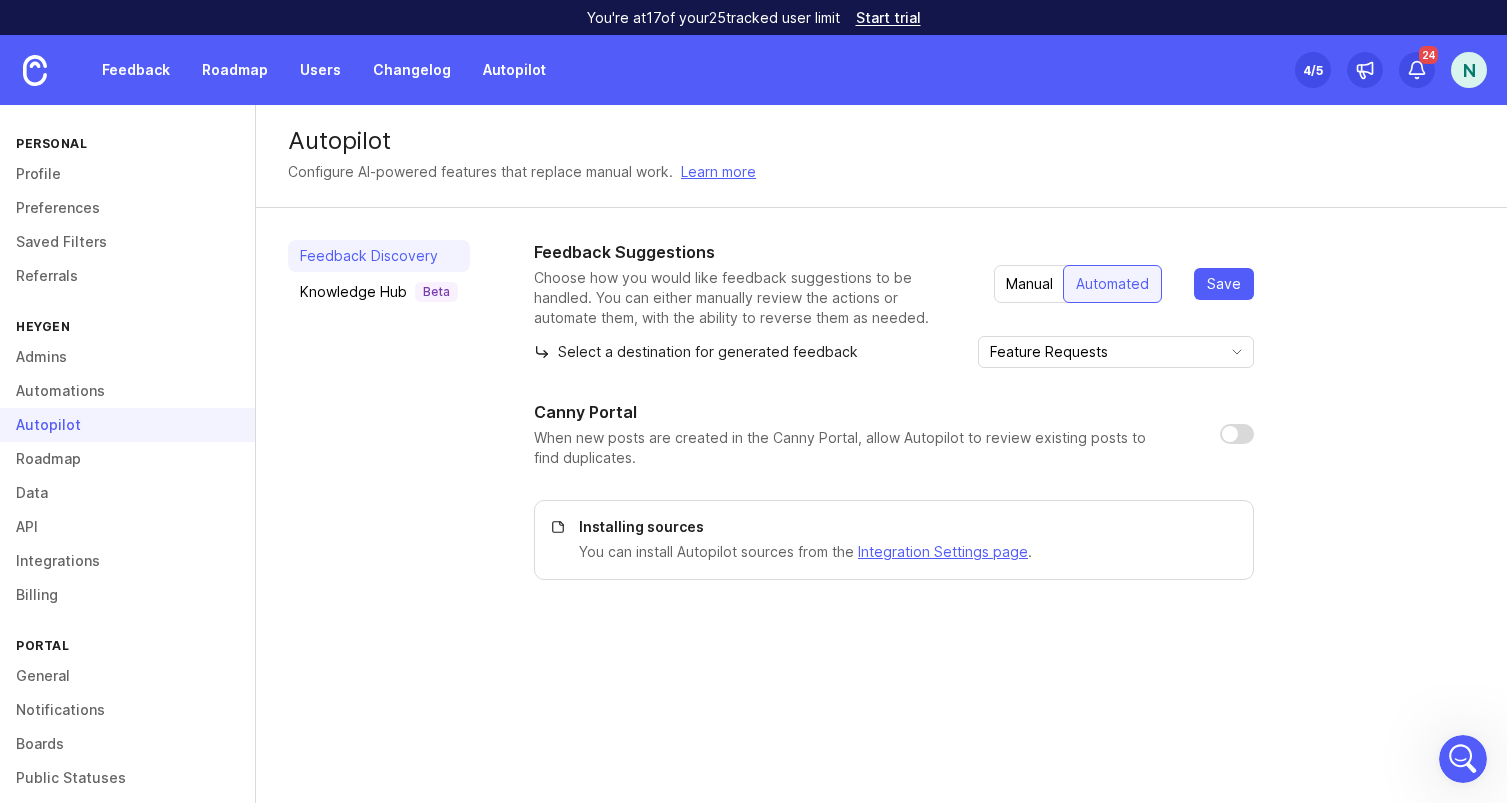 click on "When new posts are created in the Canny Portal, allow Autopilot to review existing posts to find duplicates." at bounding box center [861, 448] 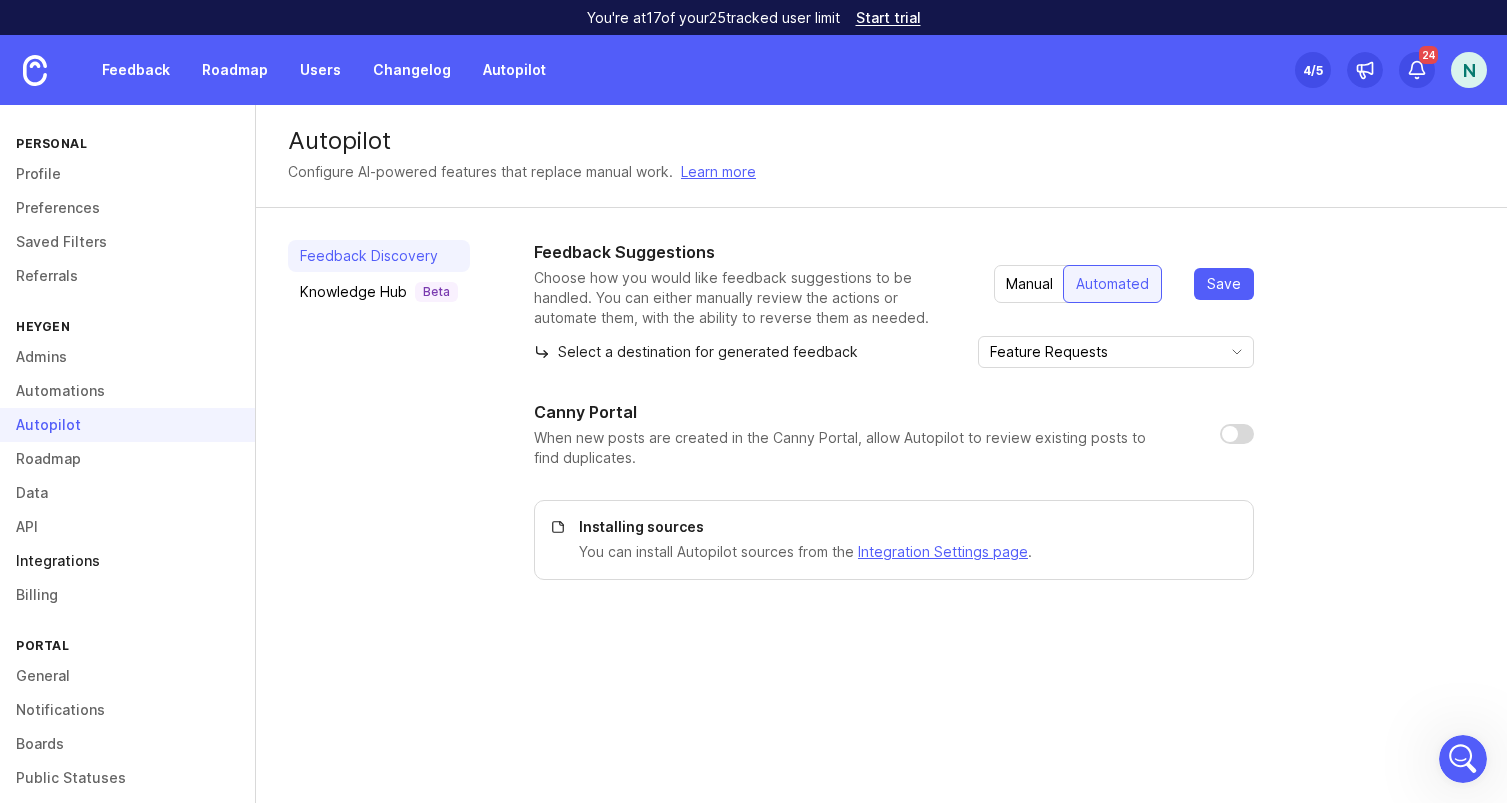 click on "Integrations" at bounding box center (127, 561) 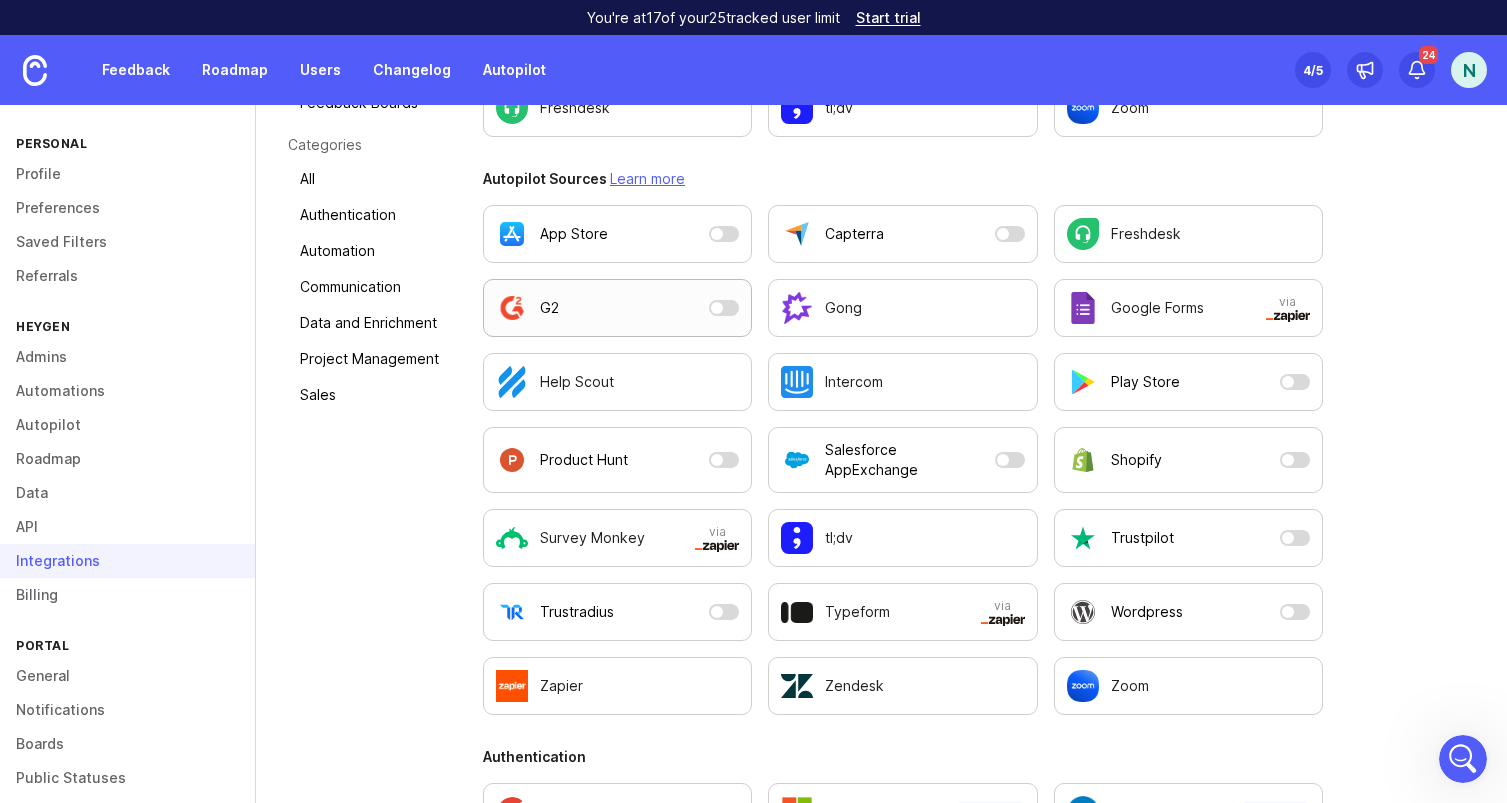 scroll, scrollTop: 317, scrollLeft: 0, axis: vertical 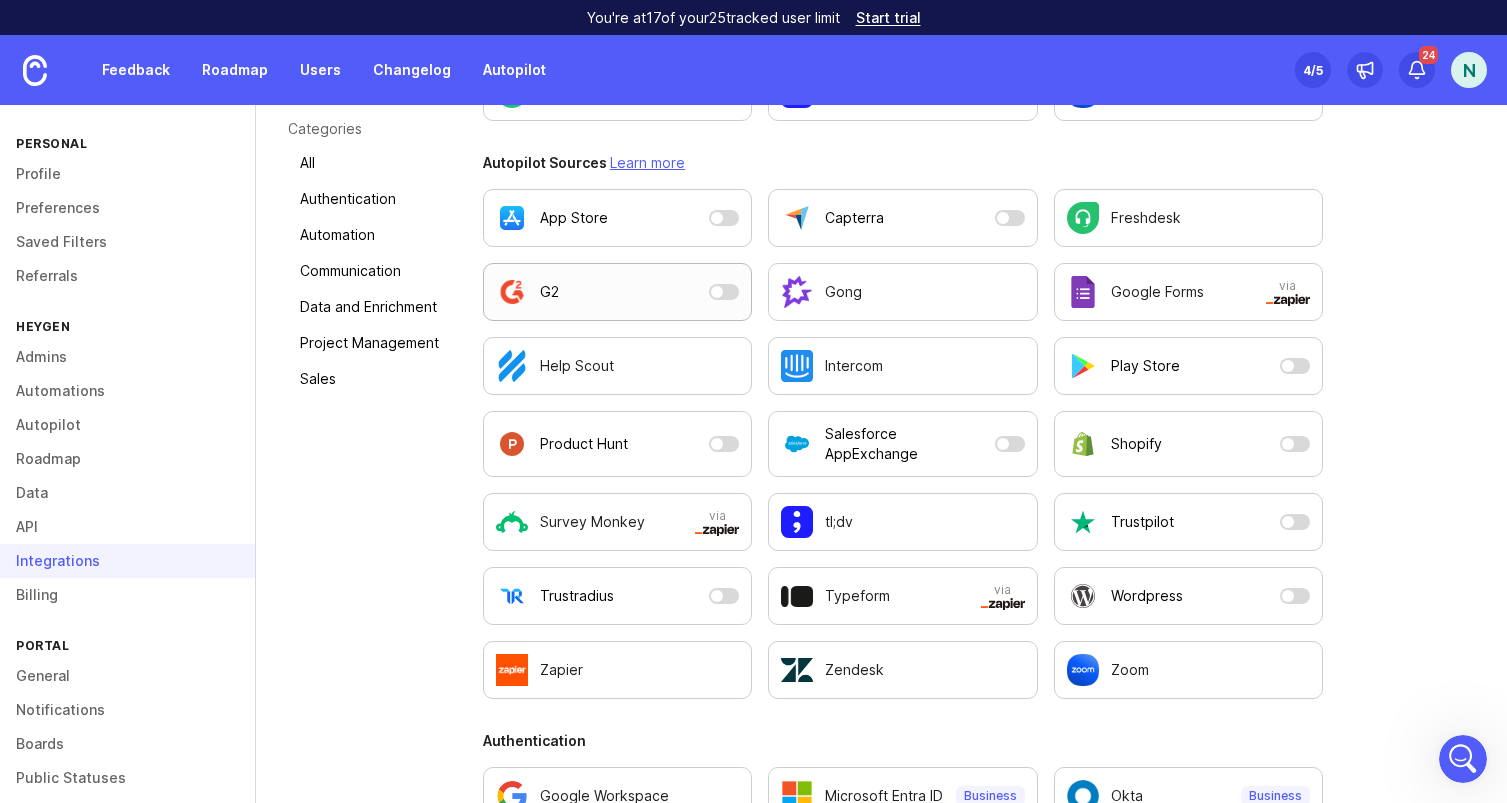 click on "G2" at bounding box center (617, 292) 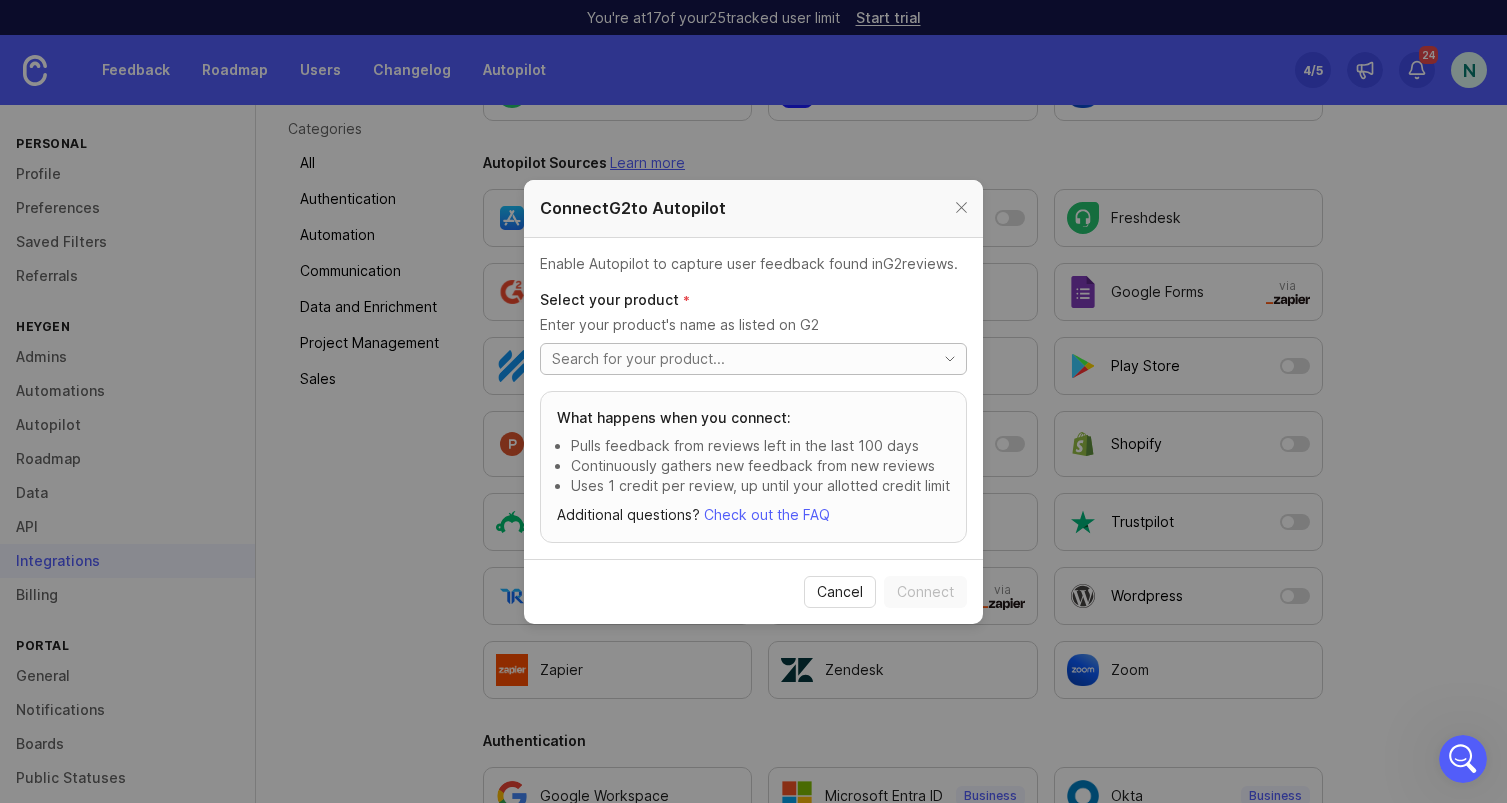 click 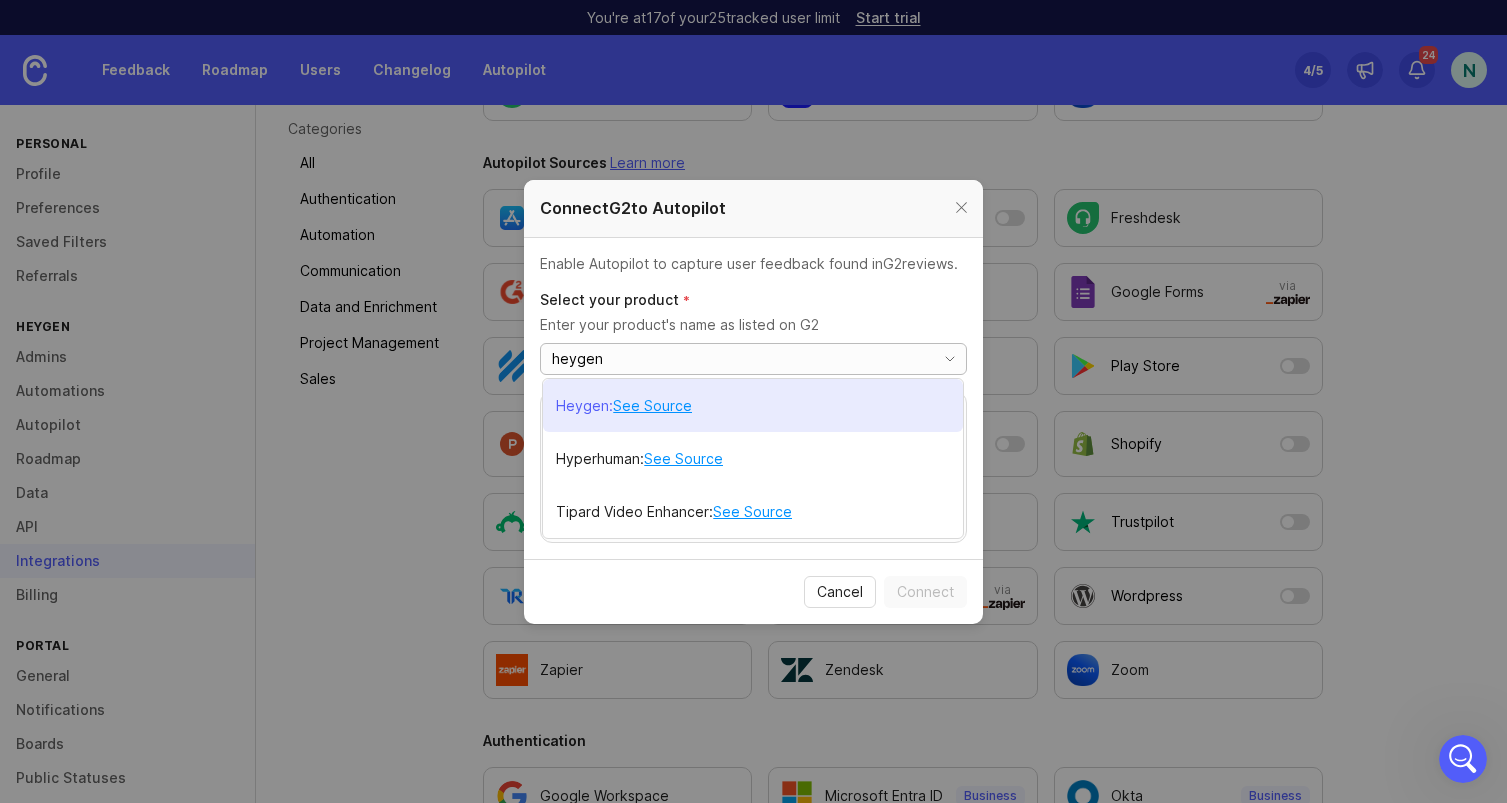 click on "Heygen : See Source" at bounding box center (753, 405) 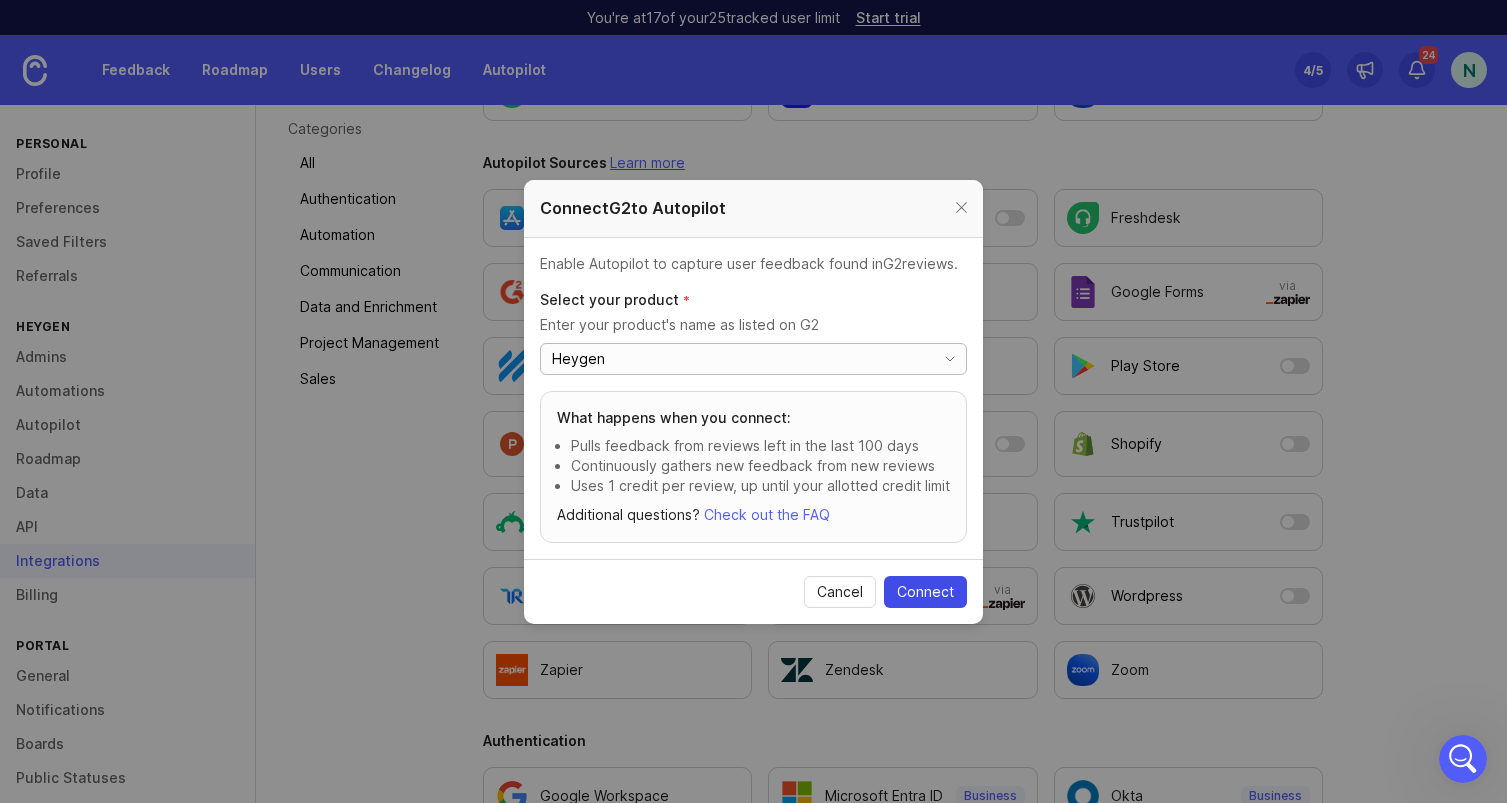 type on "Heygen" 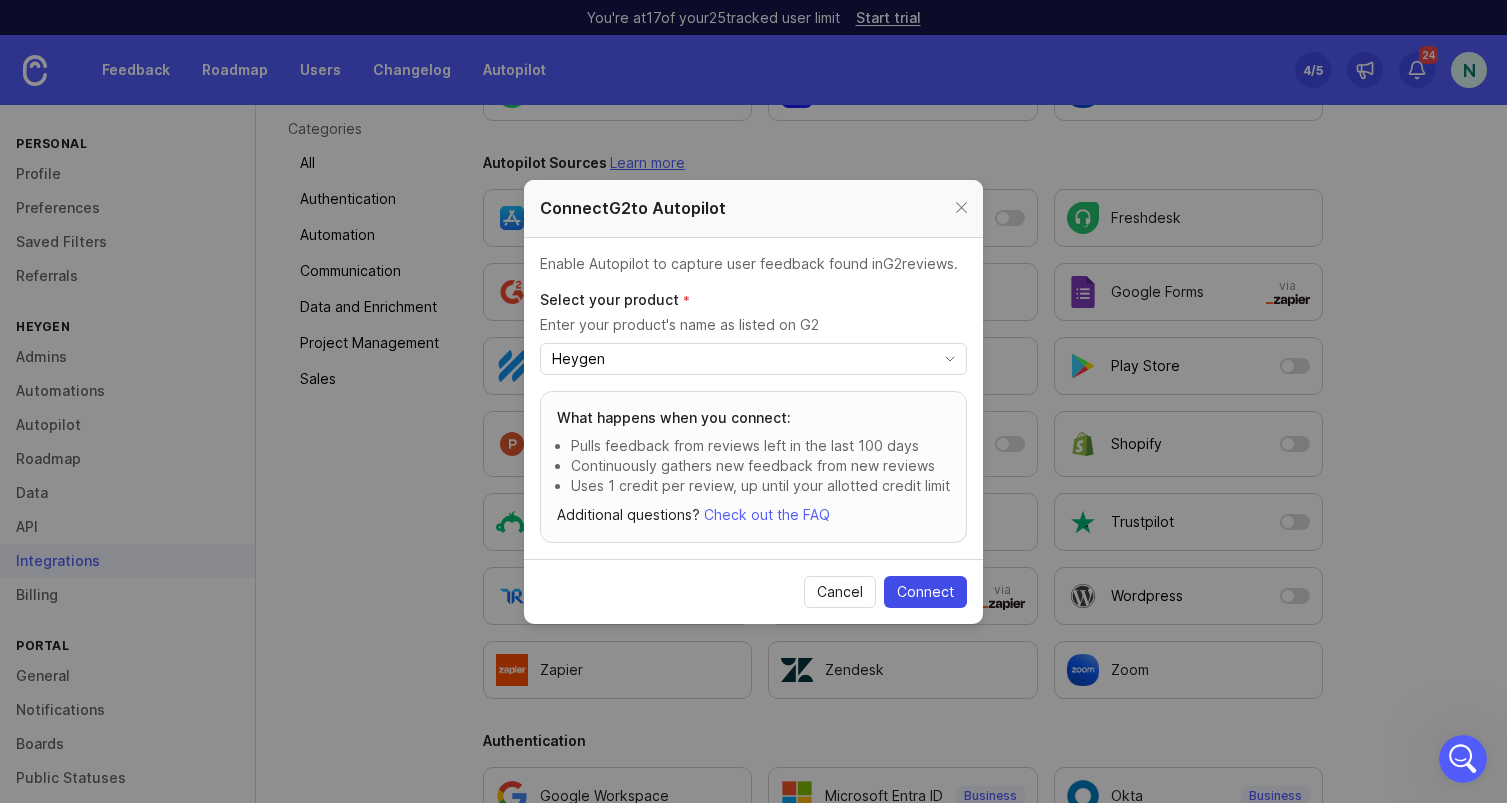 click on "Connect" at bounding box center [925, 592] 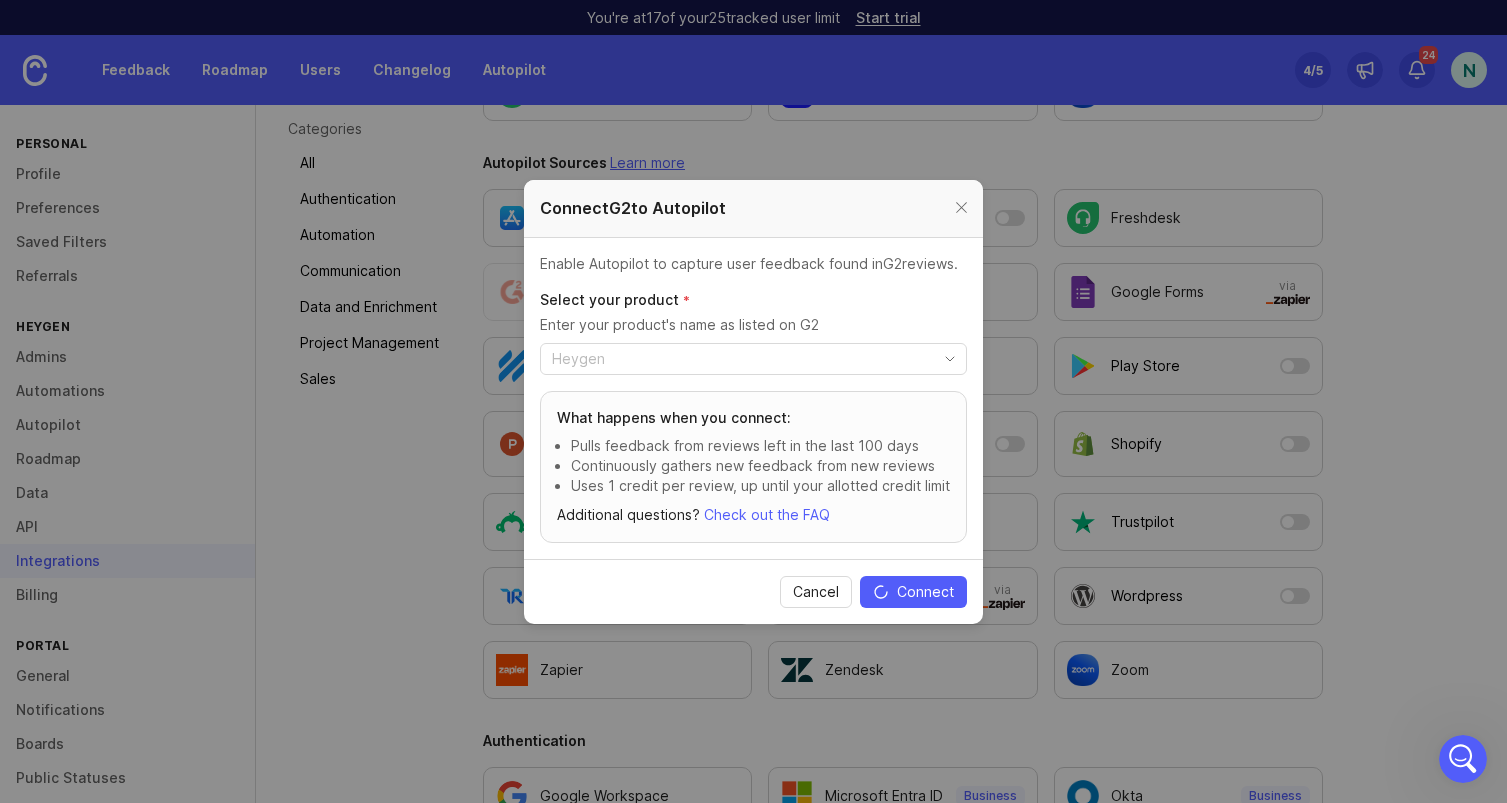 checkbox on "true" 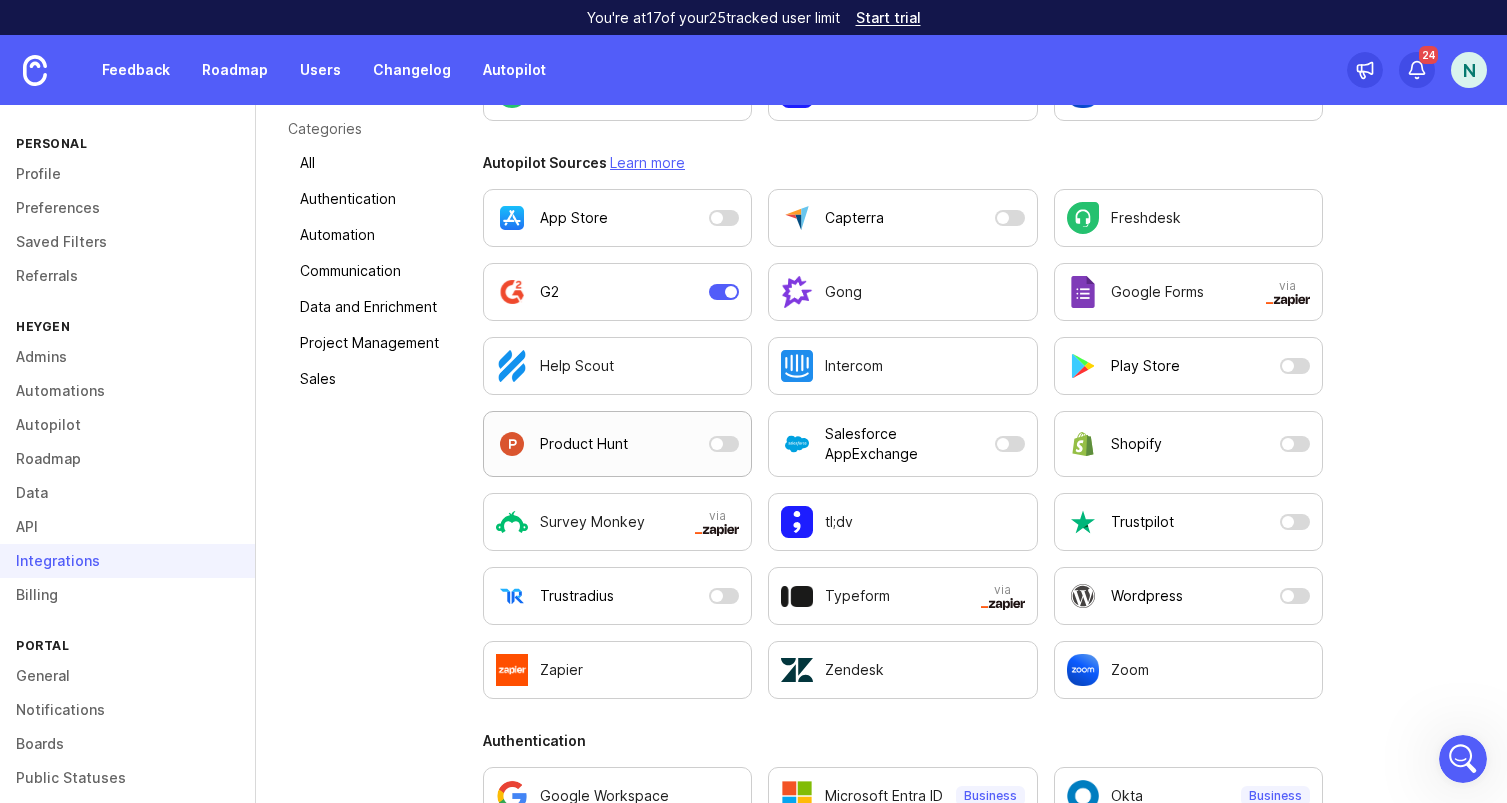 click on "Product Hunt" at bounding box center [617, 444] 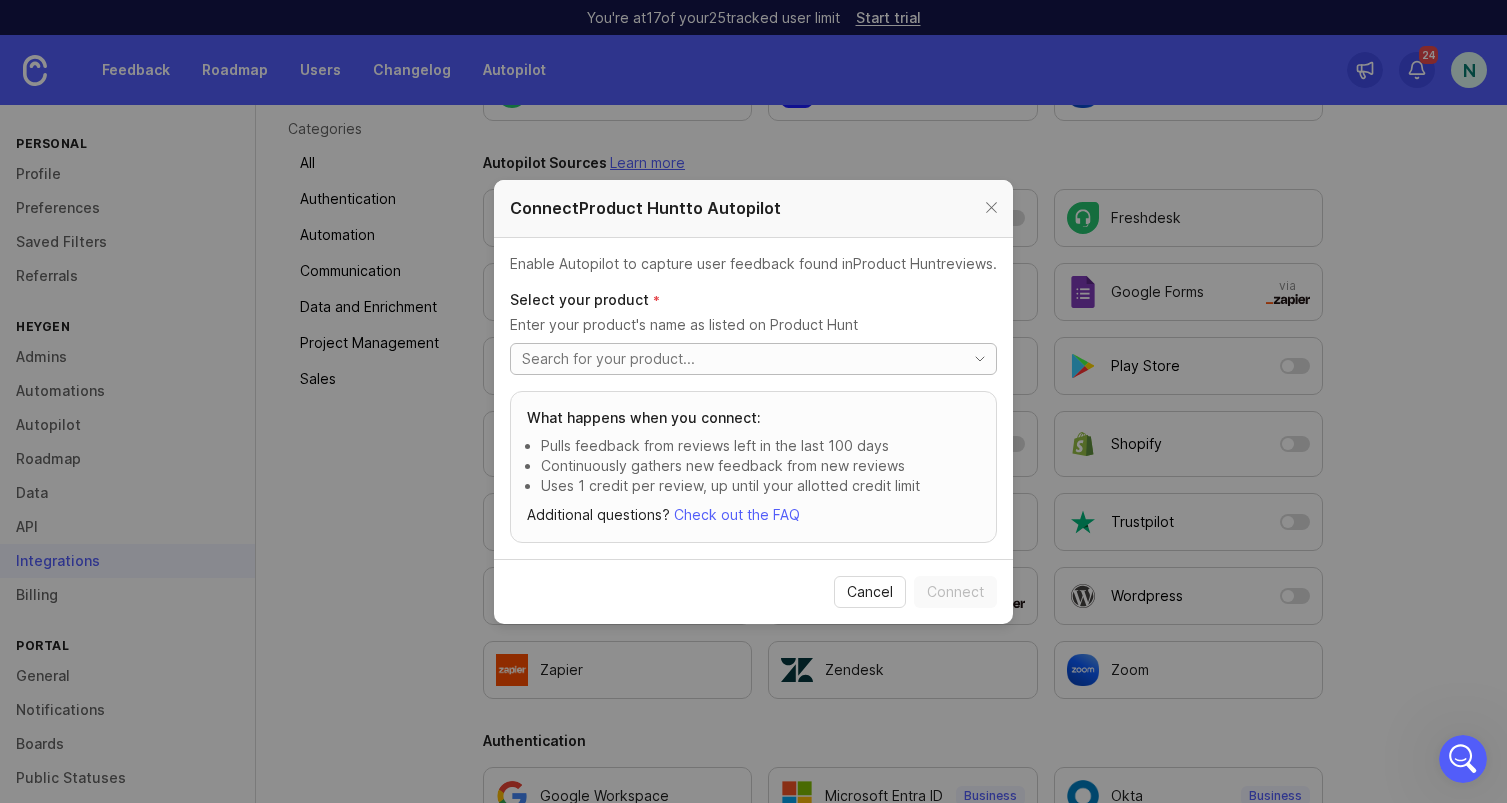 click 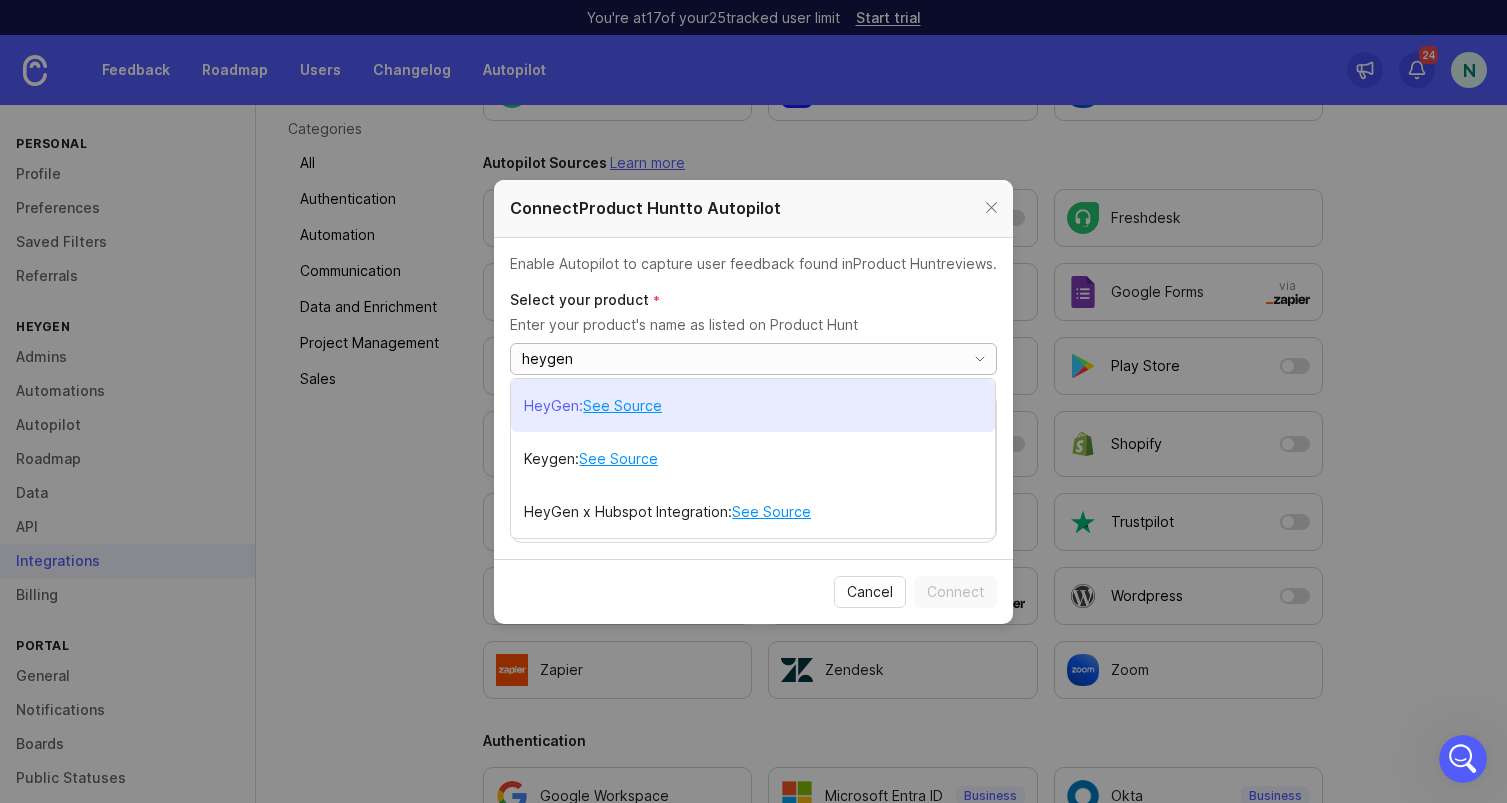 click on "HeyGen :  See Source" at bounding box center [753, 405] 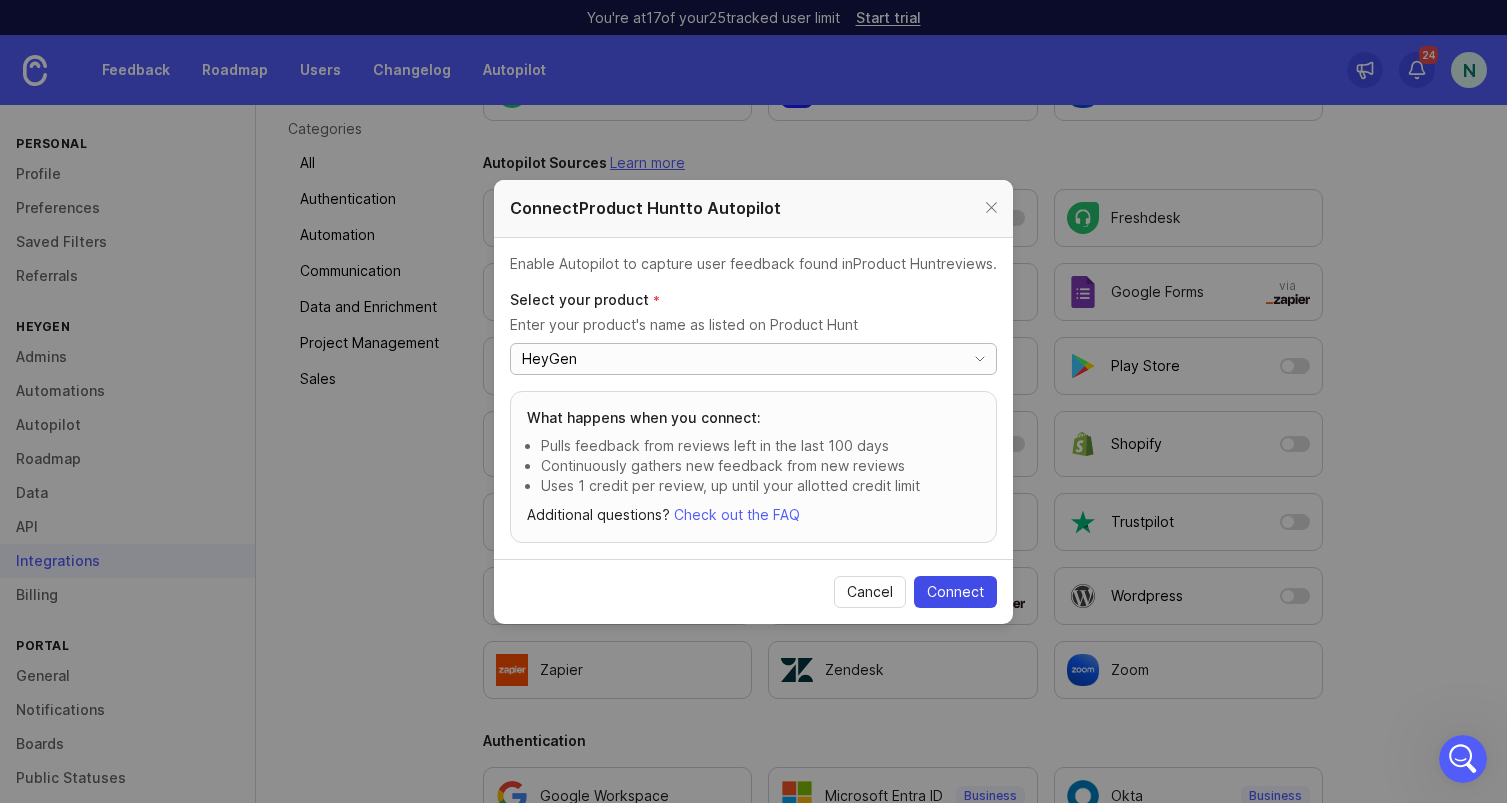 type on "HeyGen" 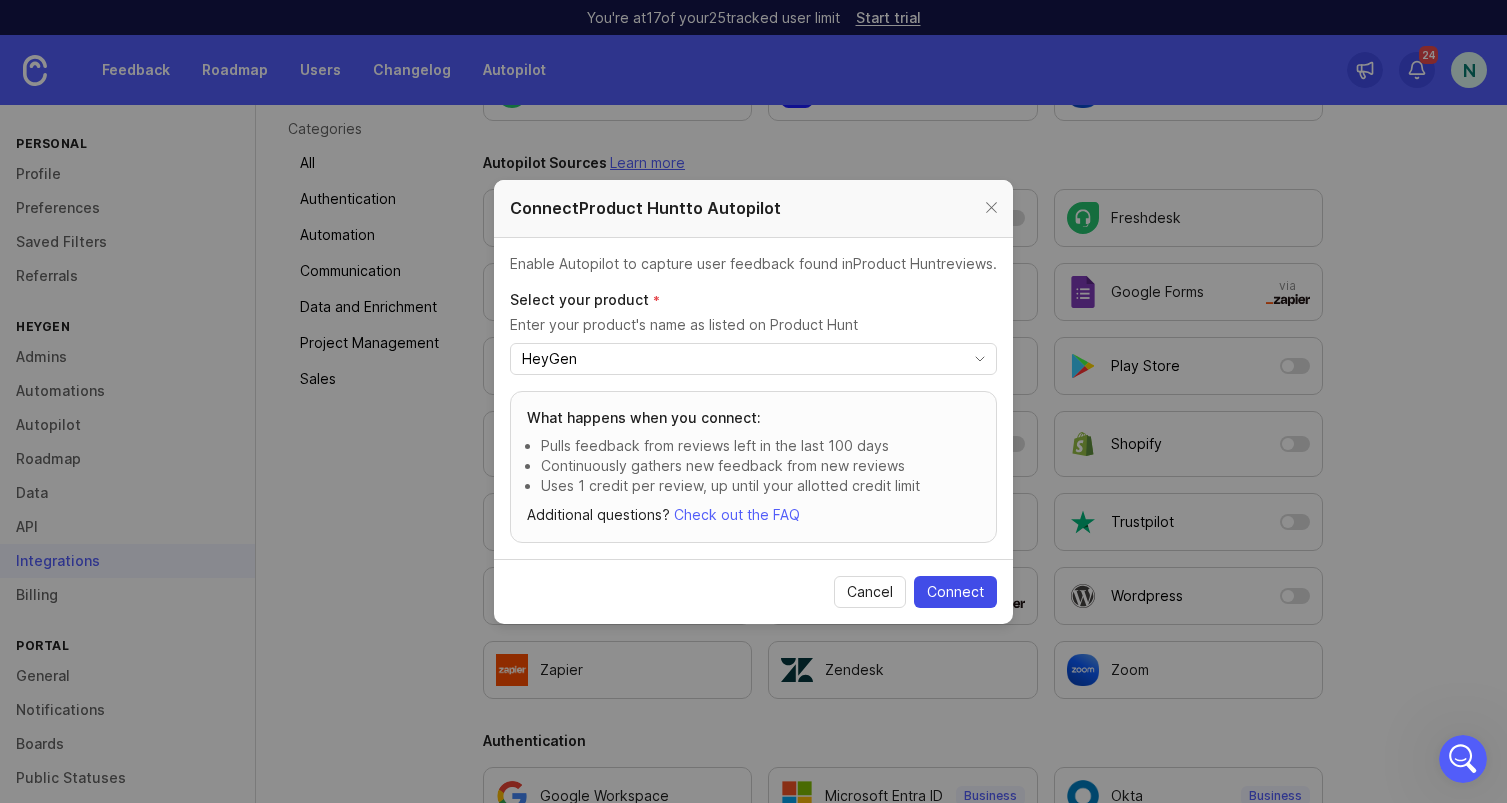 click on "Connect" at bounding box center (955, 592) 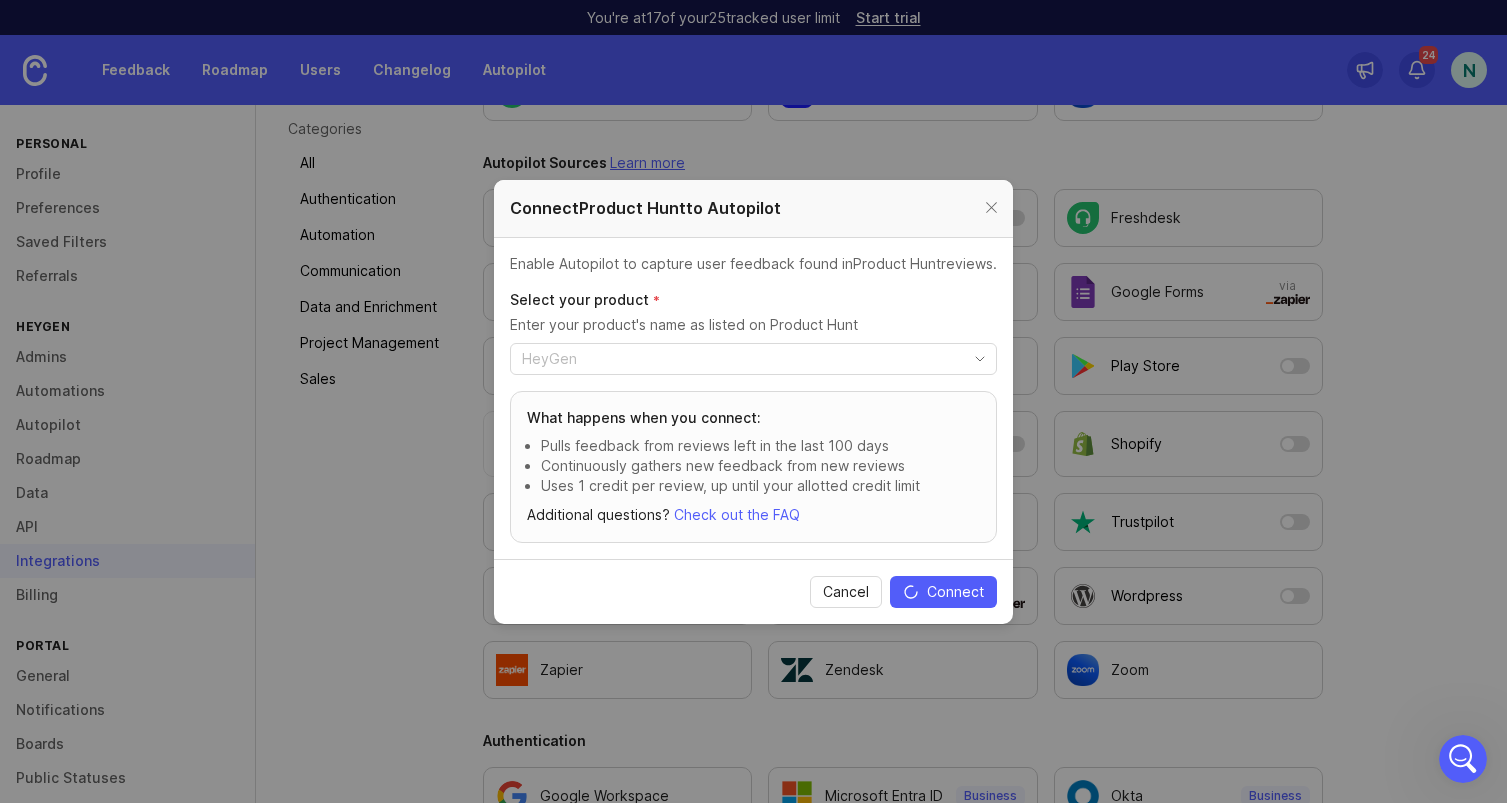 checkbox on "true" 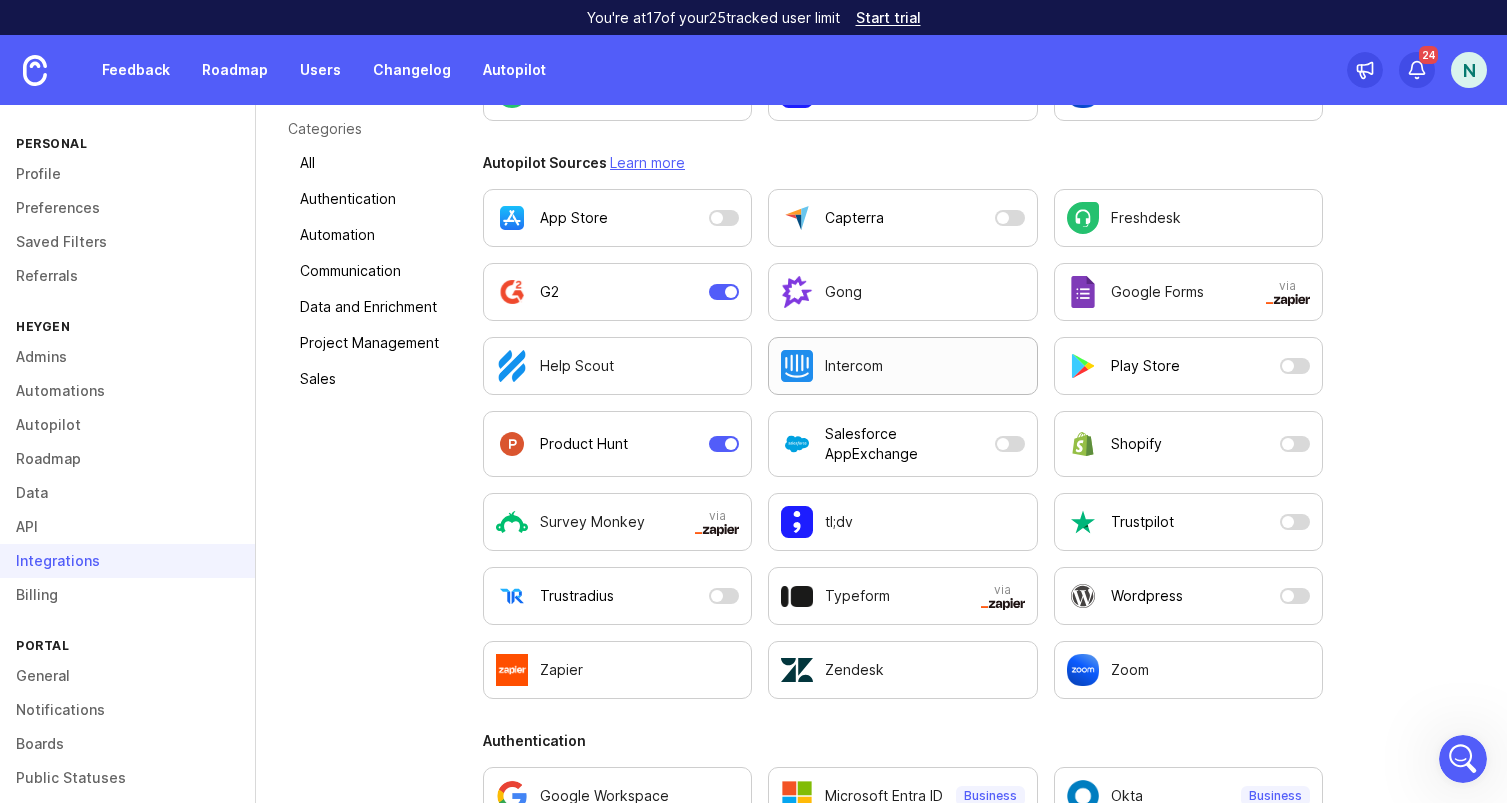 scroll, scrollTop: 0, scrollLeft: 0, axis: both 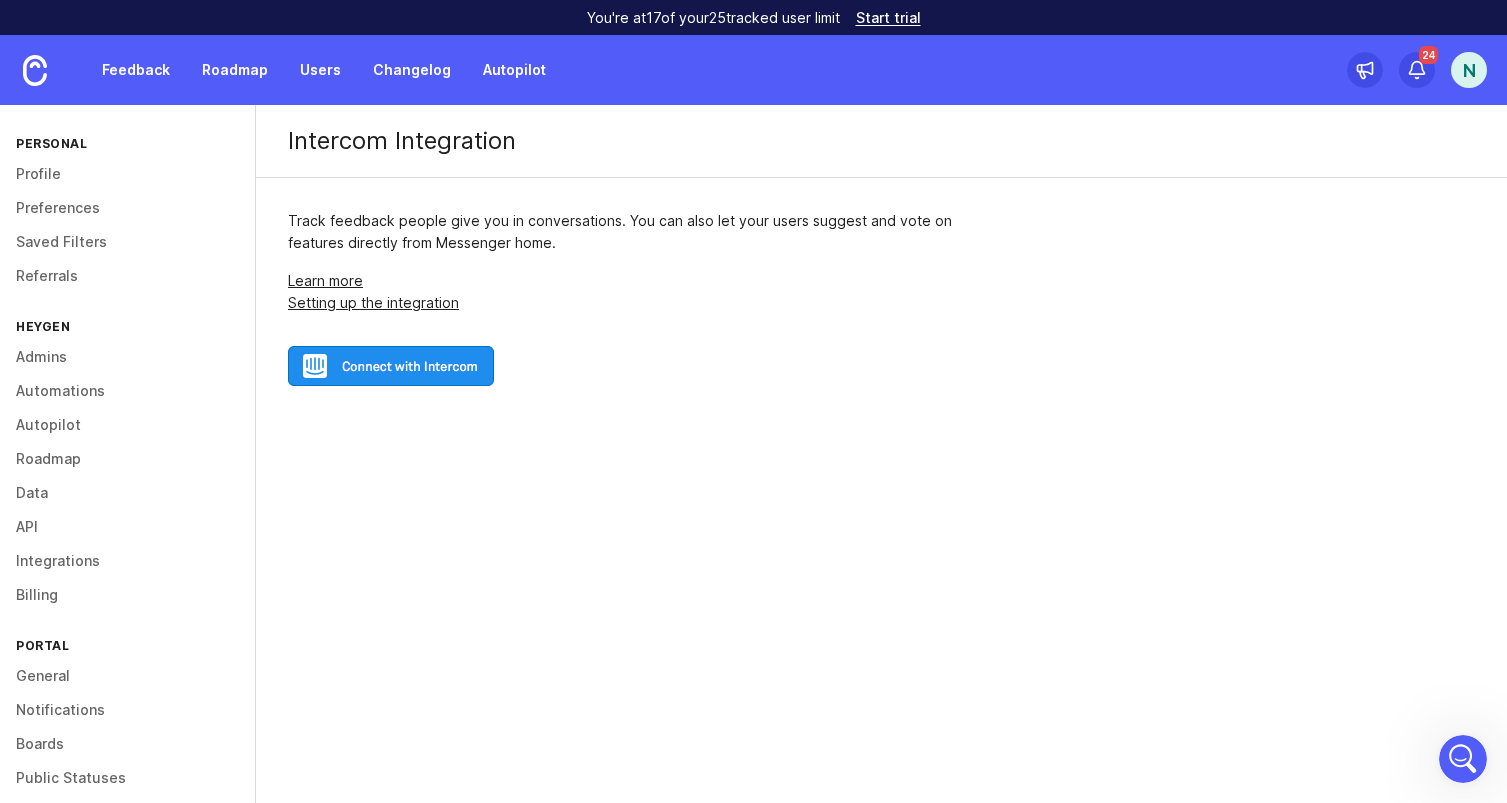 click at bounding box center [391, 366] 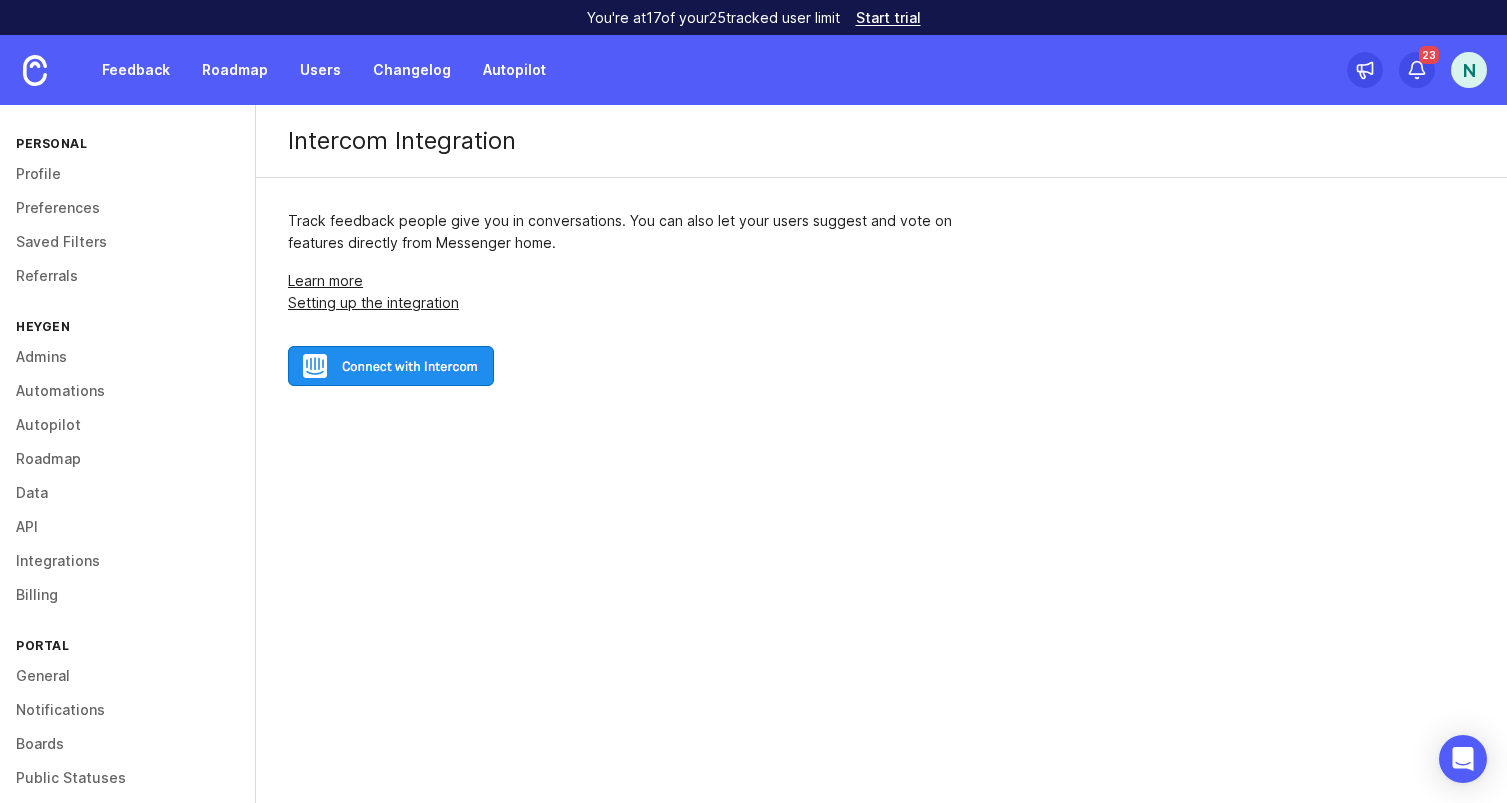 scroll, scrollTop: 0, scrollLeft: 0, axis: both 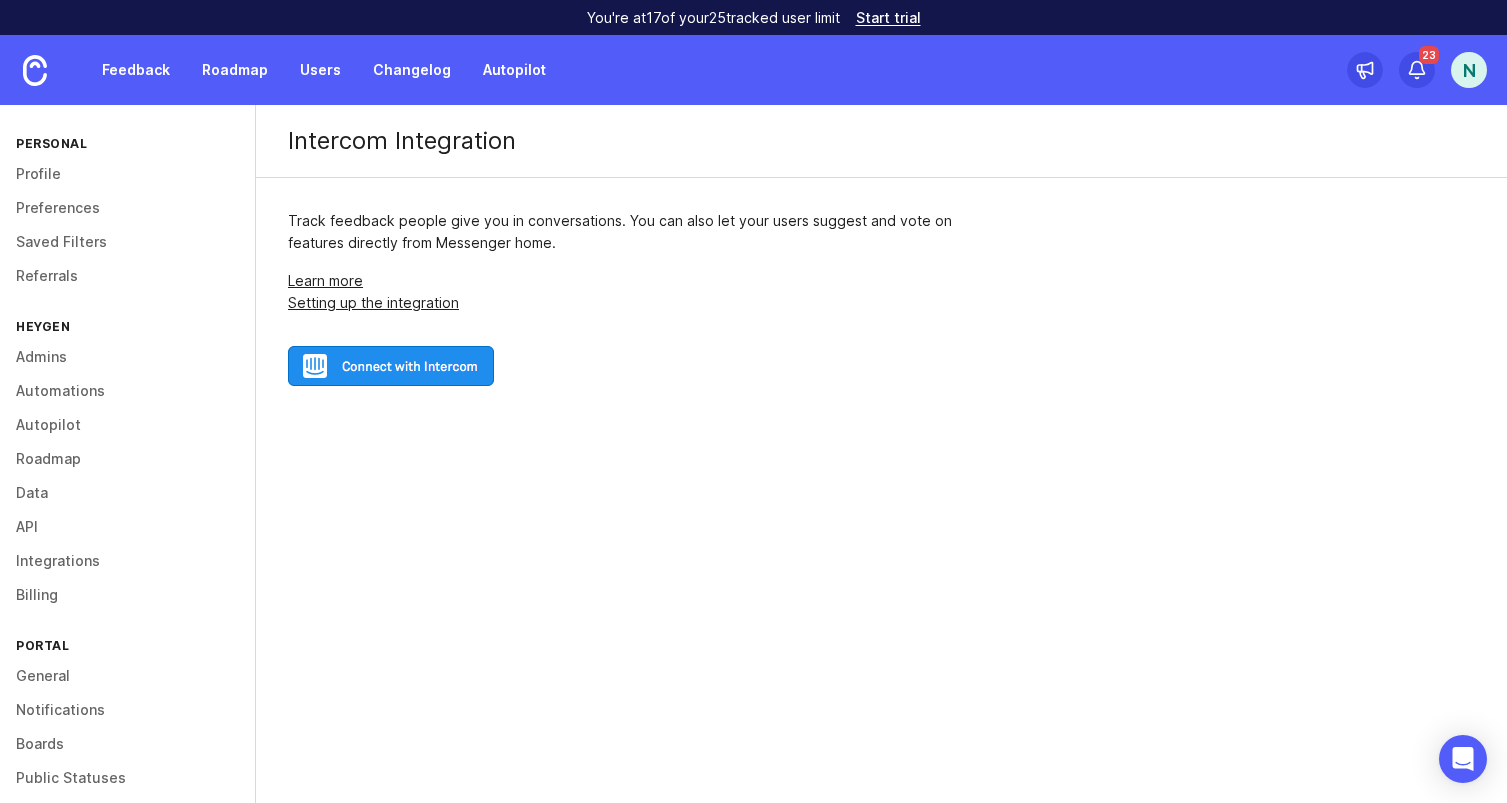 click at bounding box center [391, 366] 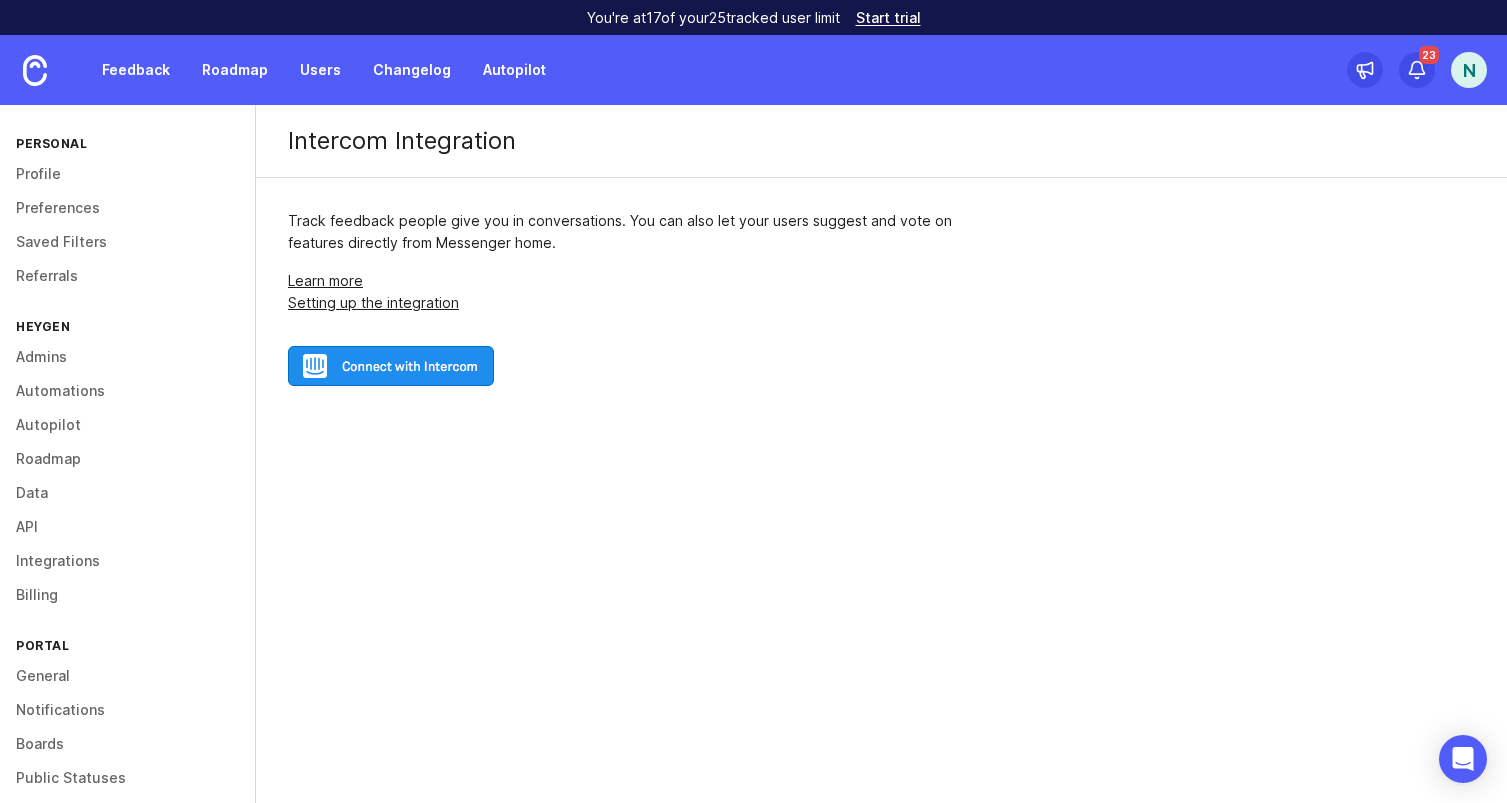scroll, scrollTop: 0, scrollLeft: 0, axis: both 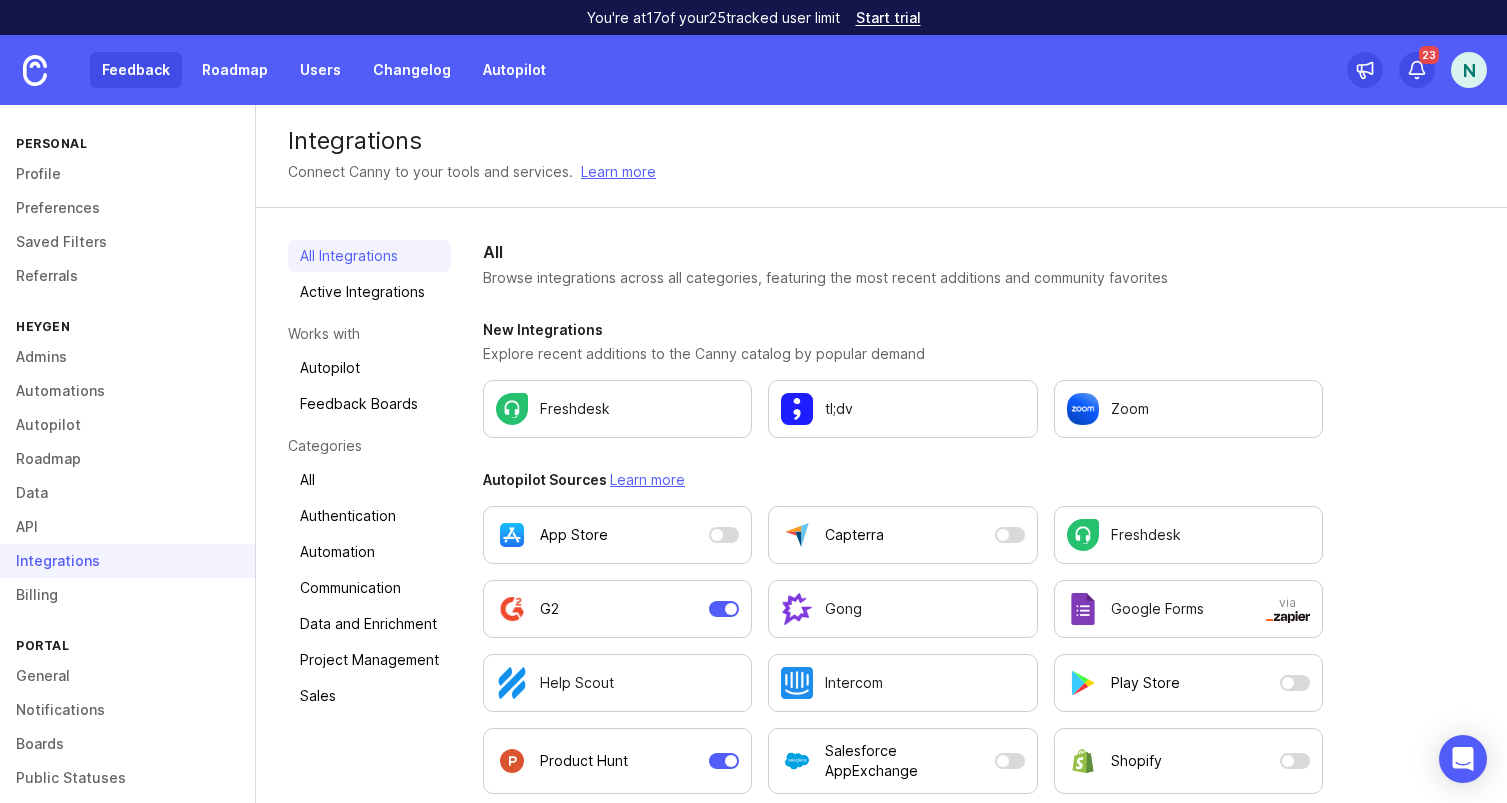 click on "Feedback" at bounding box center (136, 70) 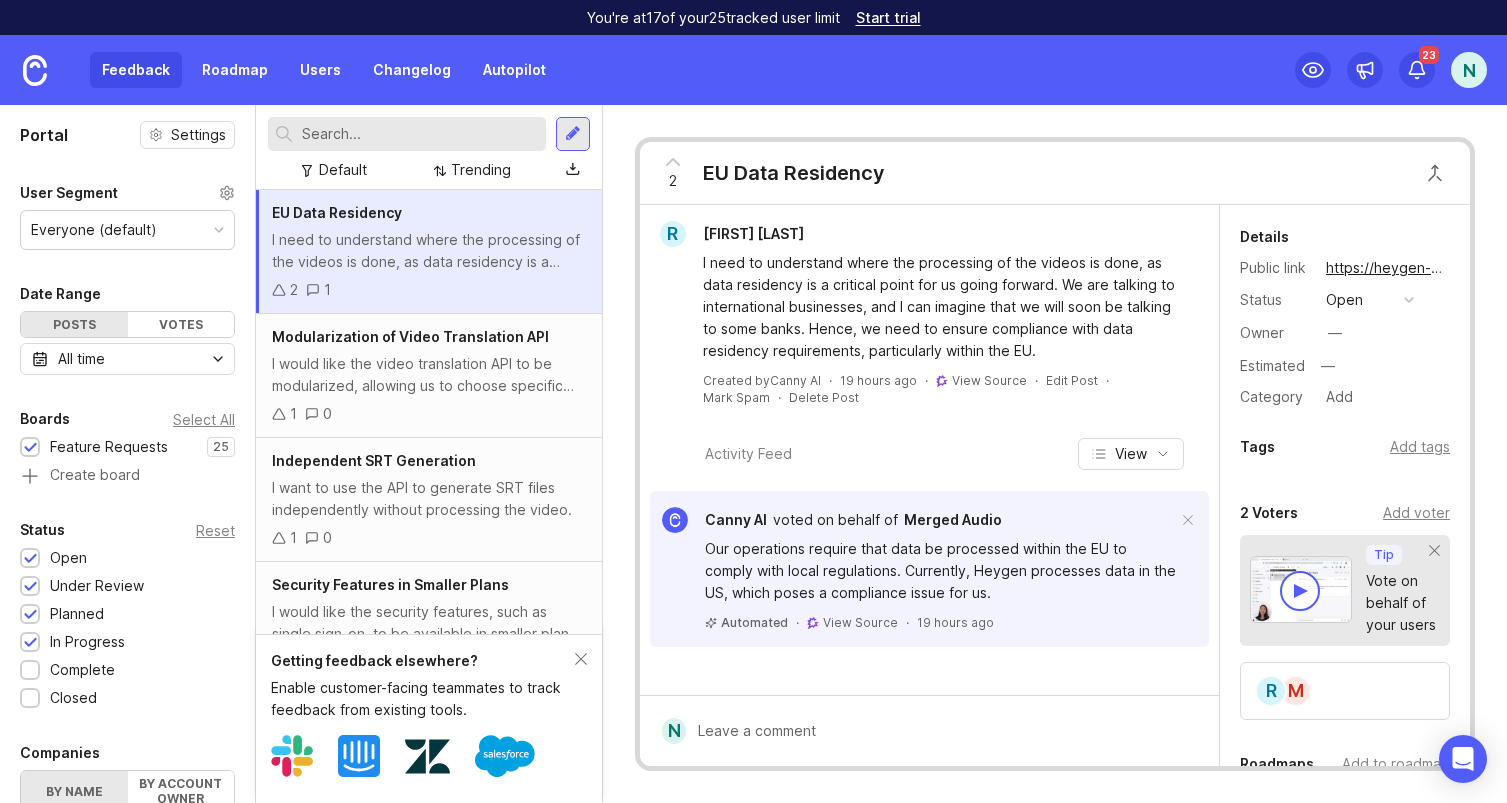 click on "N" at bounding box center (1469, 70) 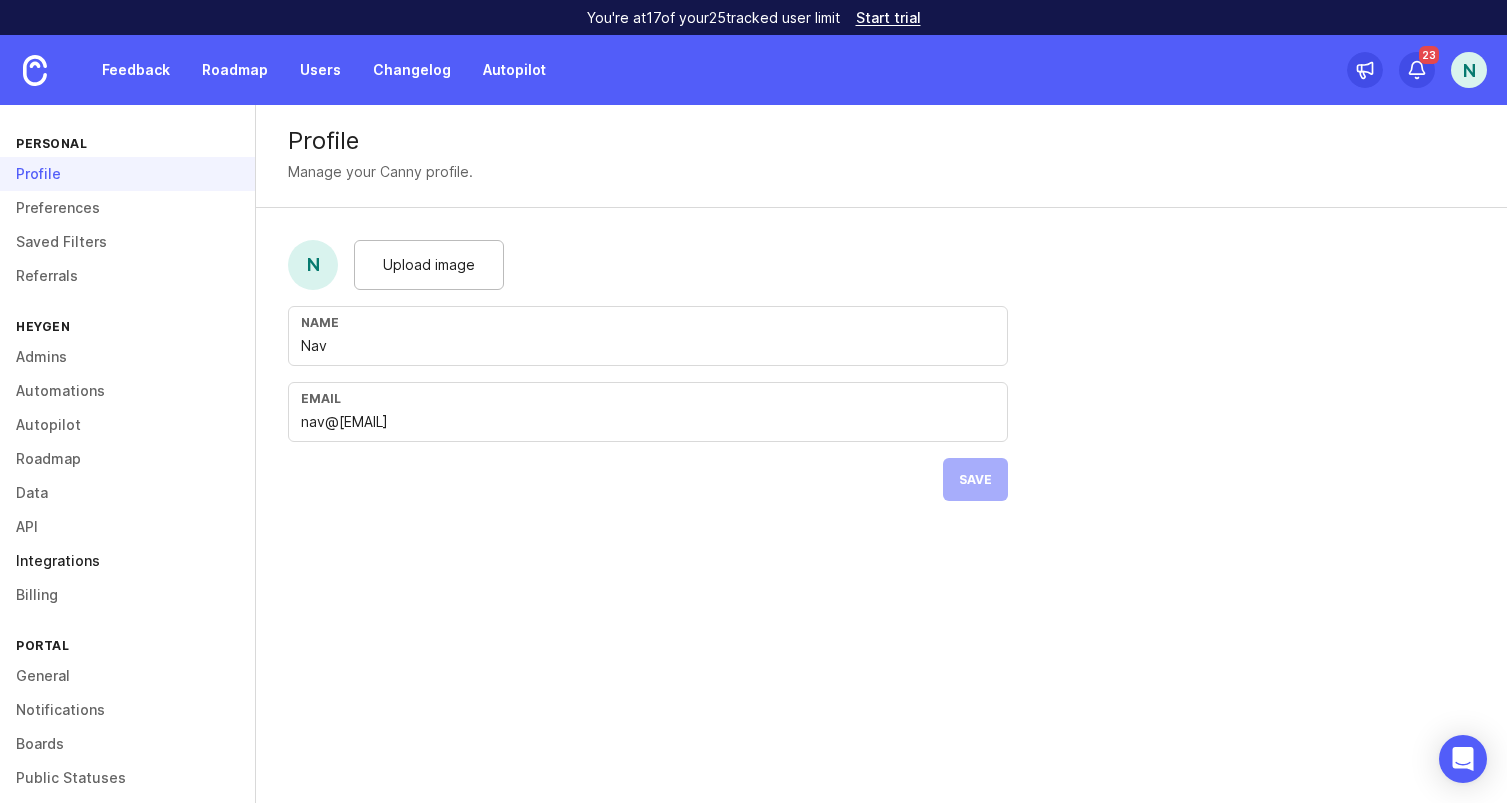 click on "Integrations" at bounding box center (127, 561) 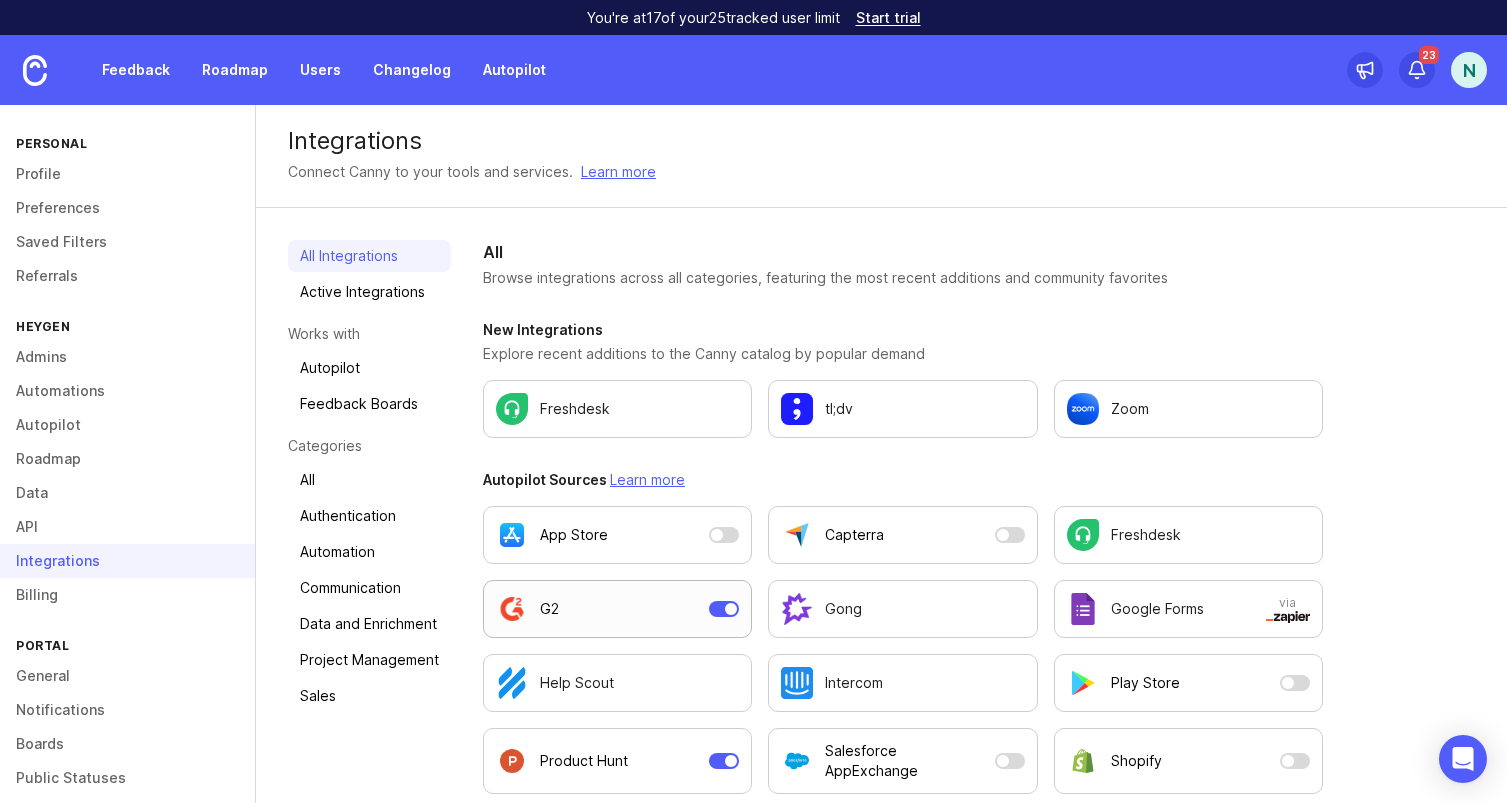 click on "G2" at bounding box center [617, 609] 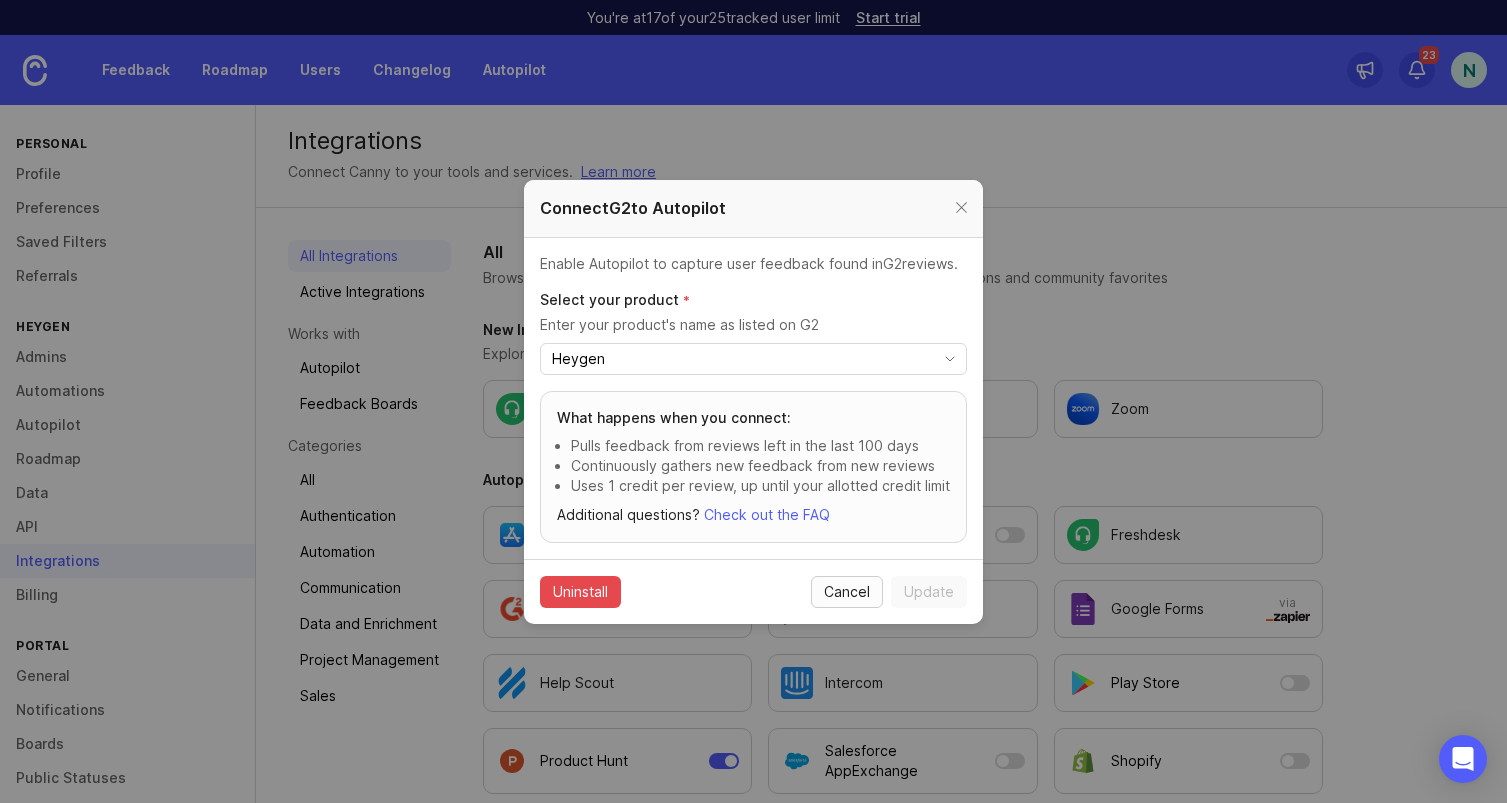 click on "Cancel" at bounding box center (847, 592) 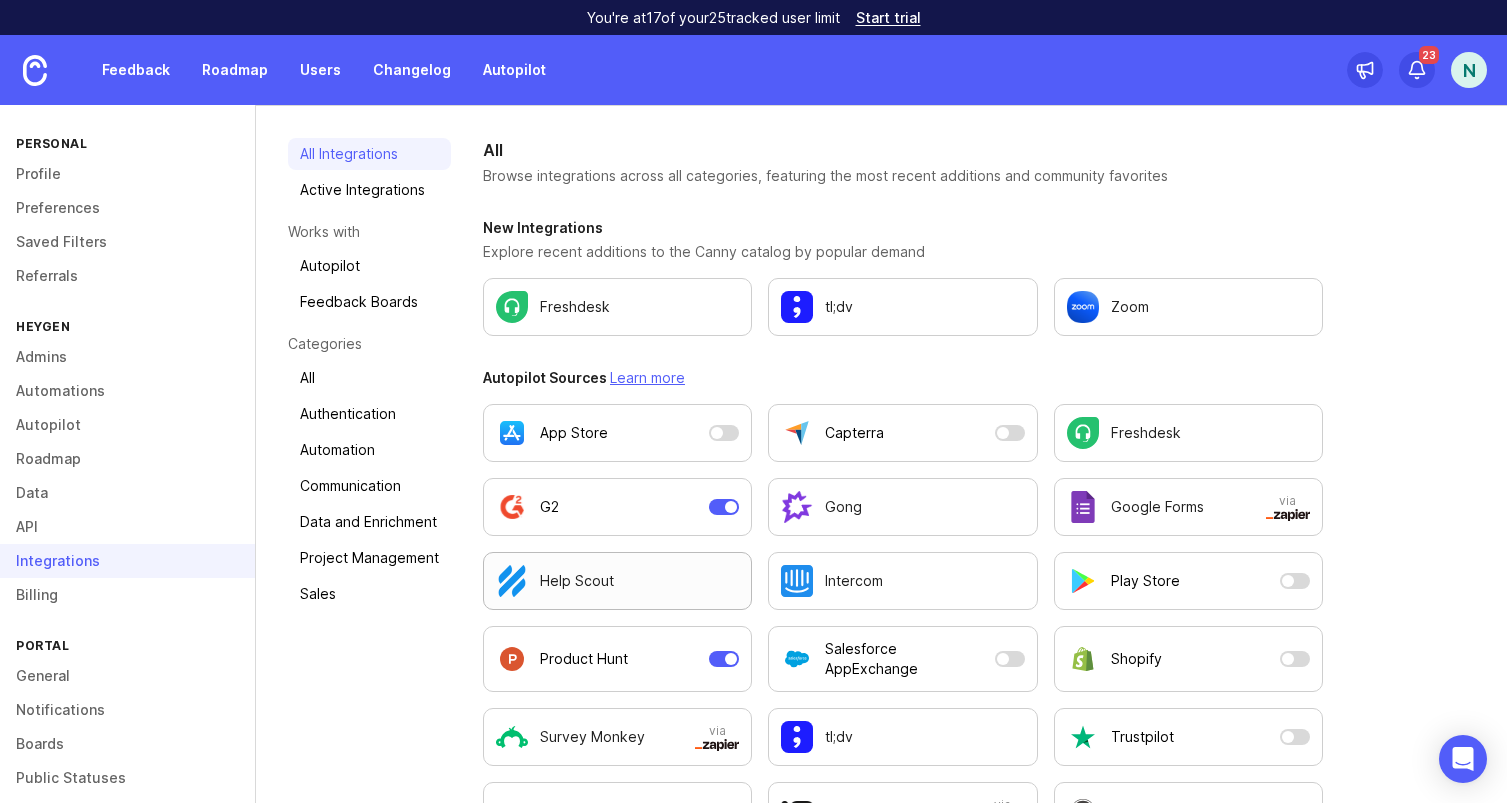 scroll, scrollTop: 131, scrollLeft: 0, axis: vertical 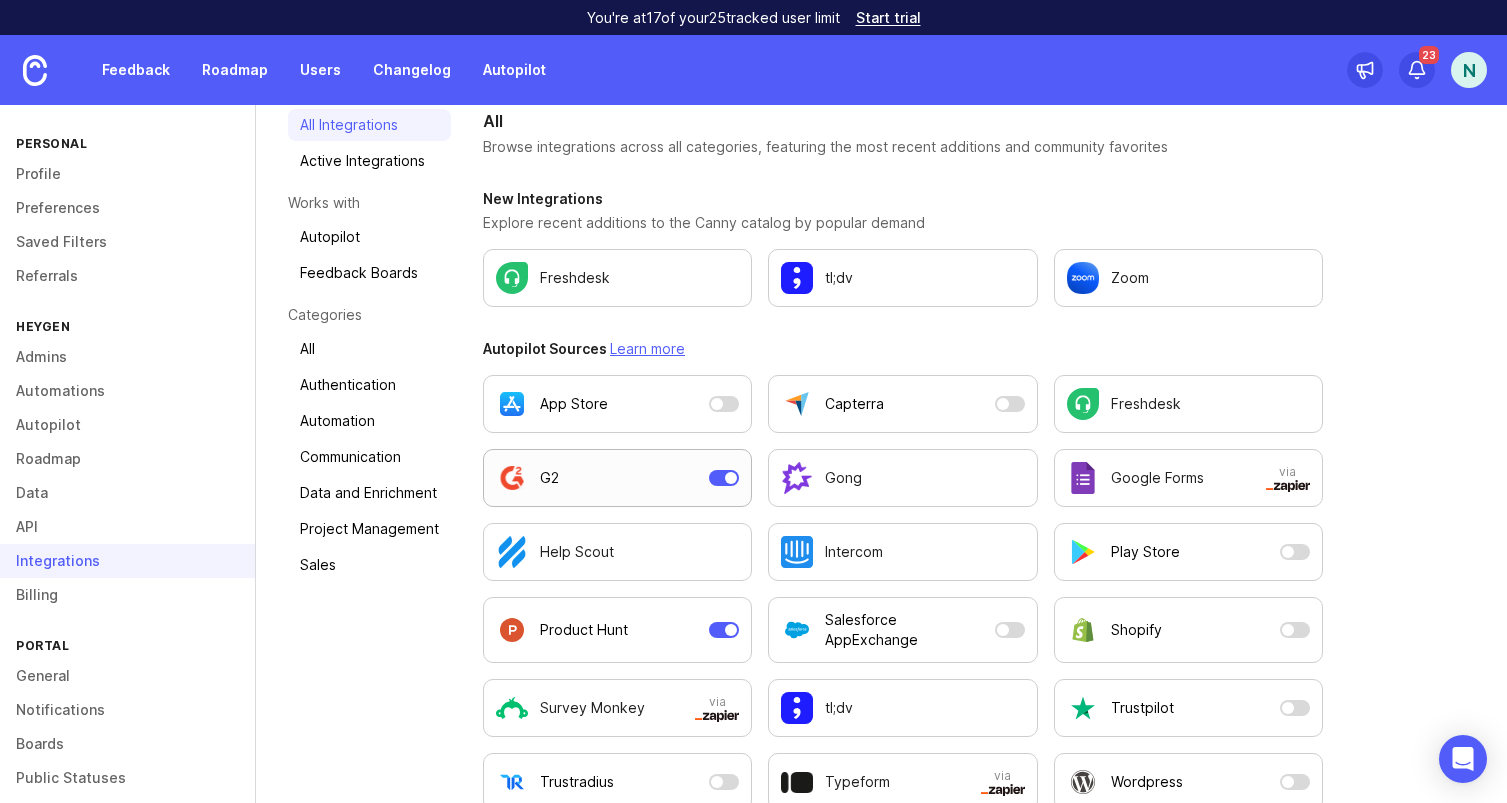click on "G2" at bounding box center (617, 478) 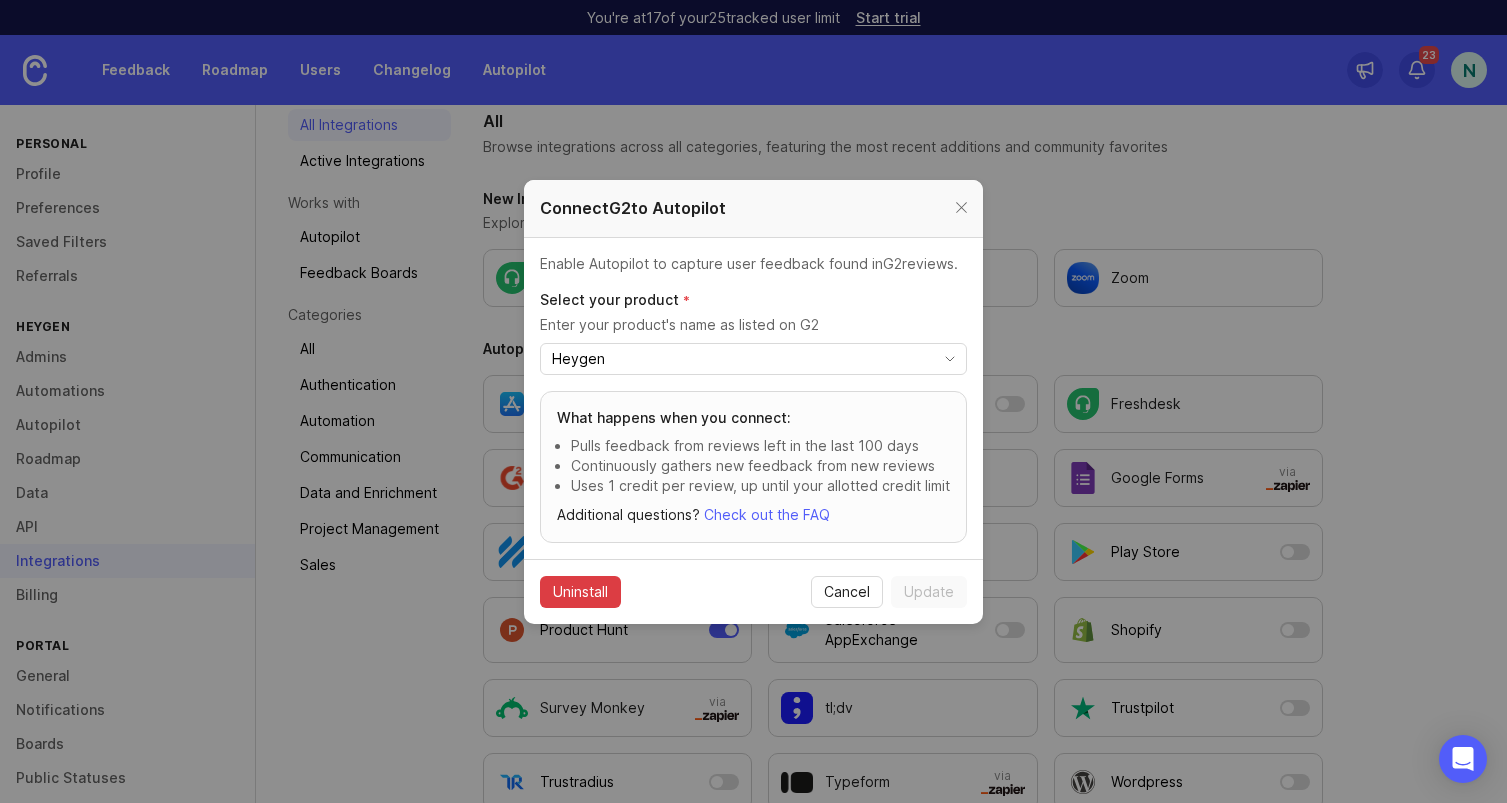 click on "Uninstall" at bounding box center (580, 592) 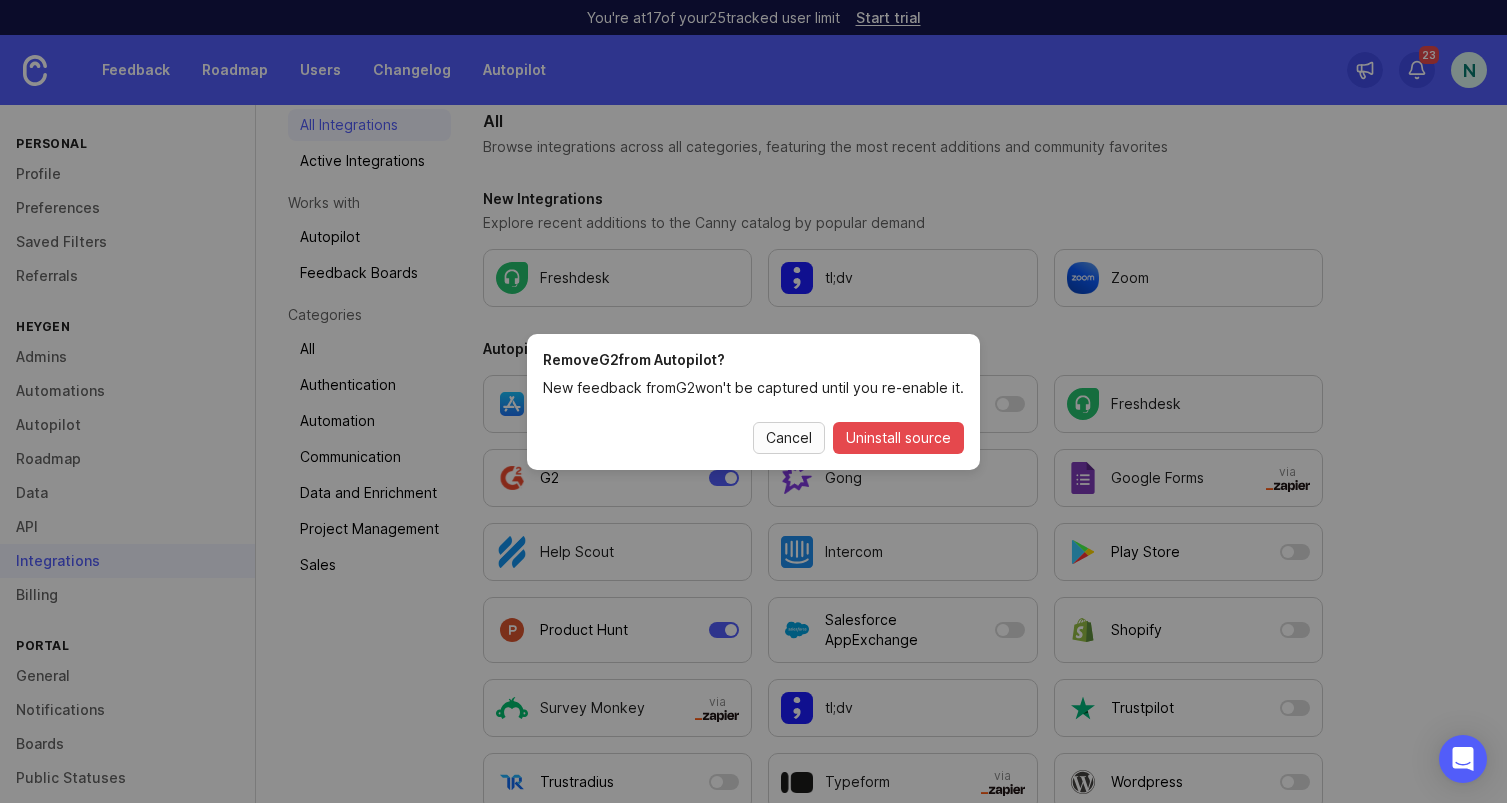 click on "Cancel" at bounding box center [789, 438] 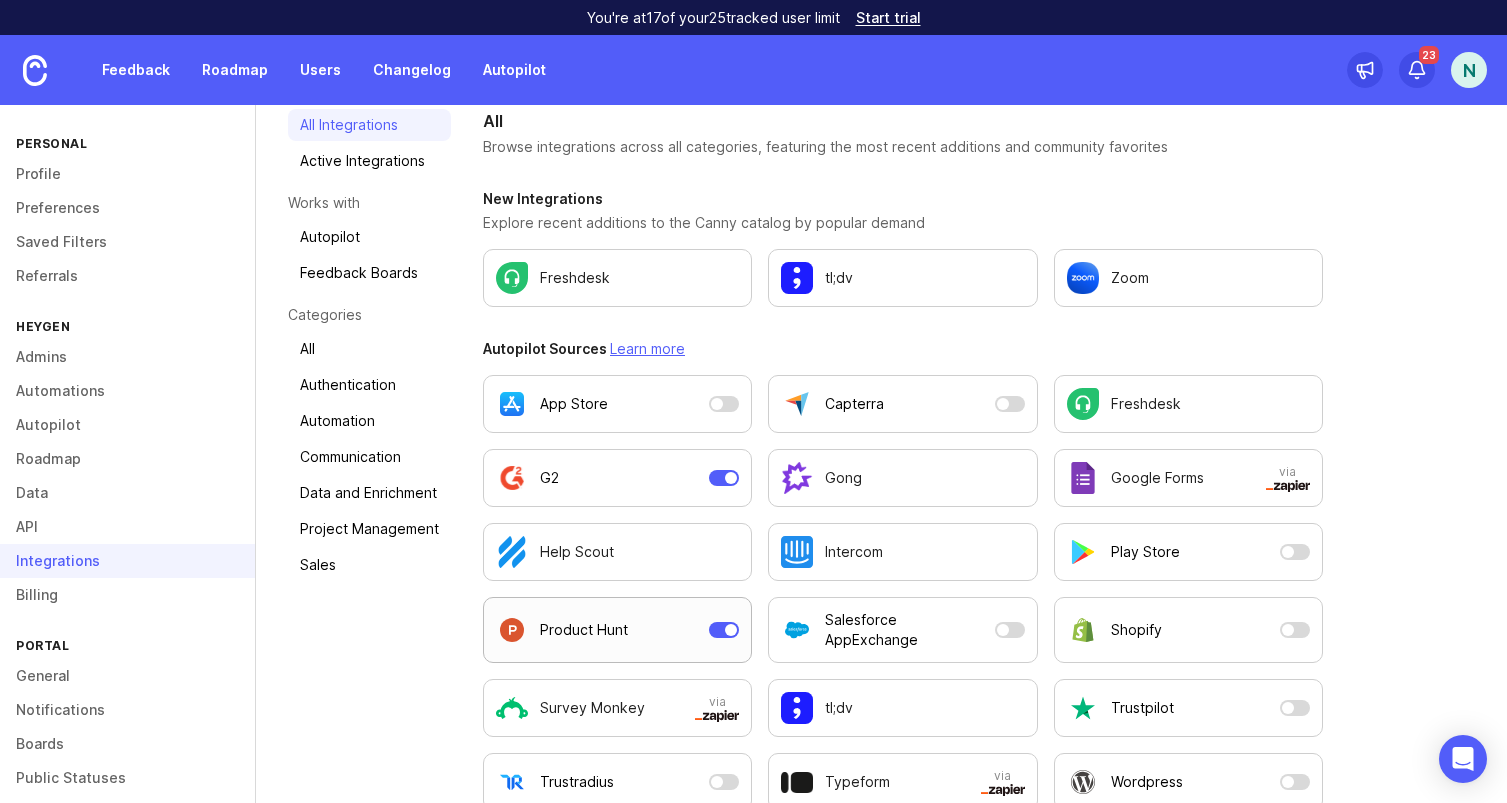 click on "Product Hunt" at bounding box center [598, 630] 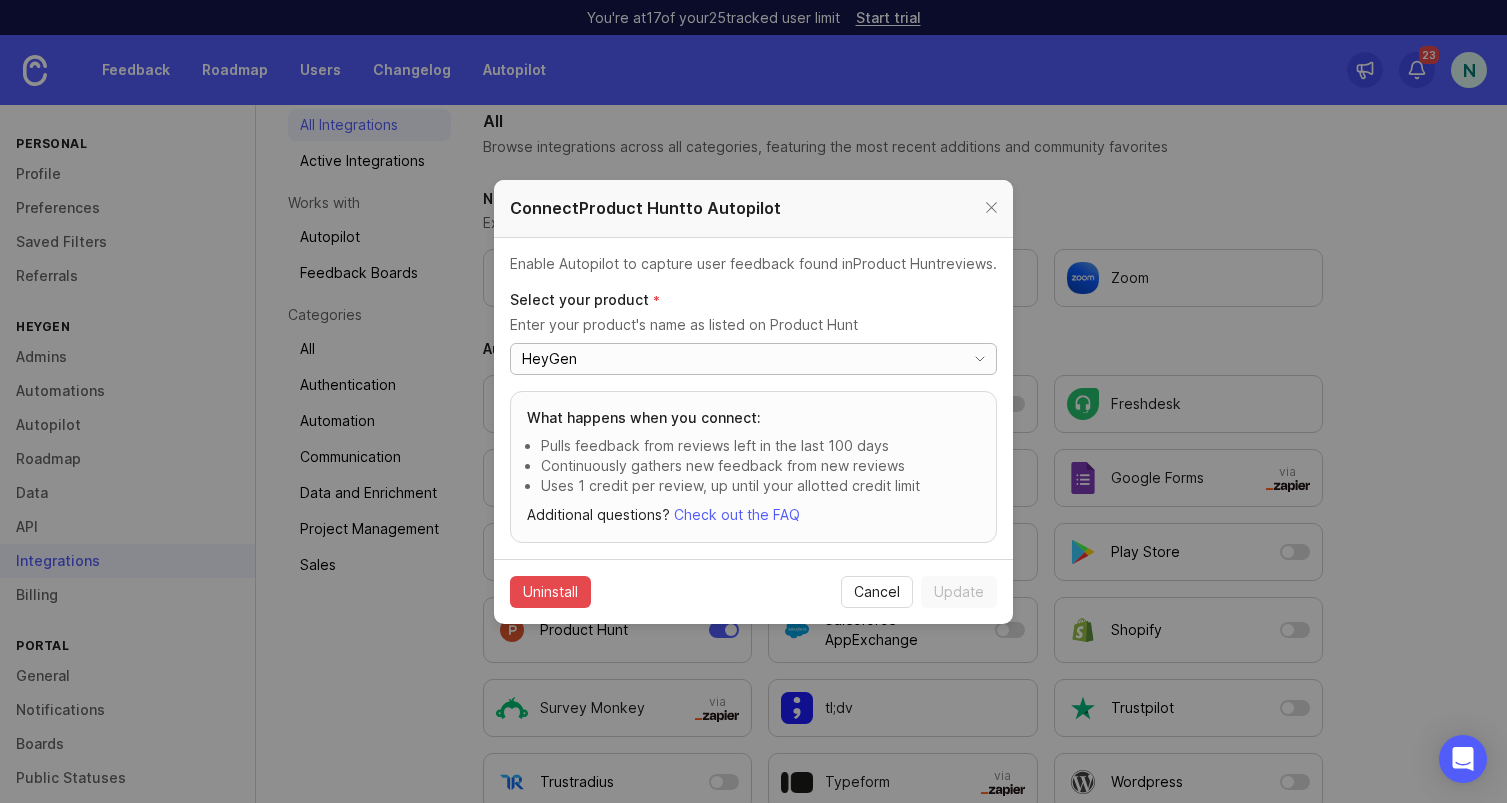 click on "HeyGen" at bounding box center [738, 359] 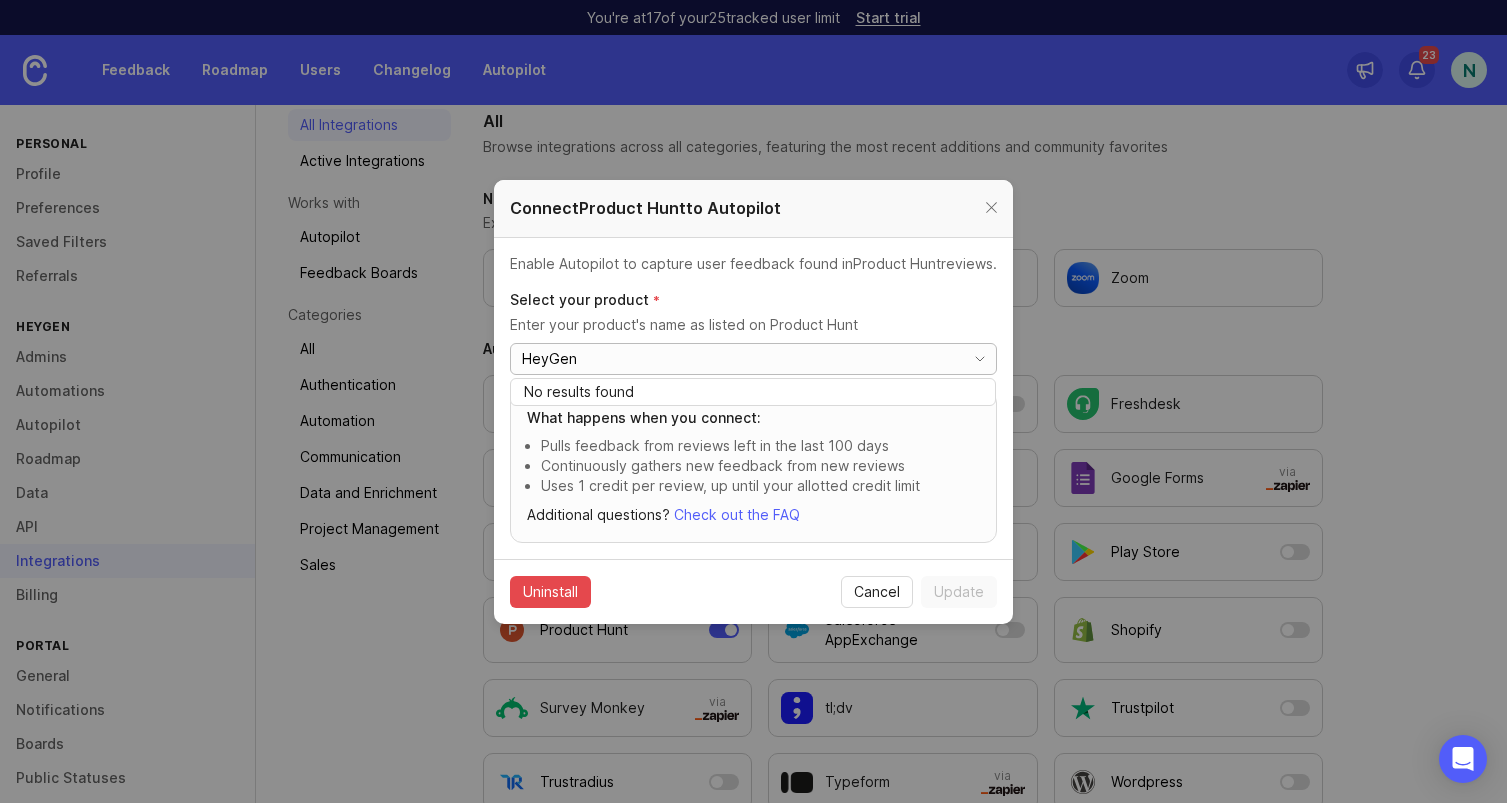 click on "HeyGen" at bounding box center [738, 359] 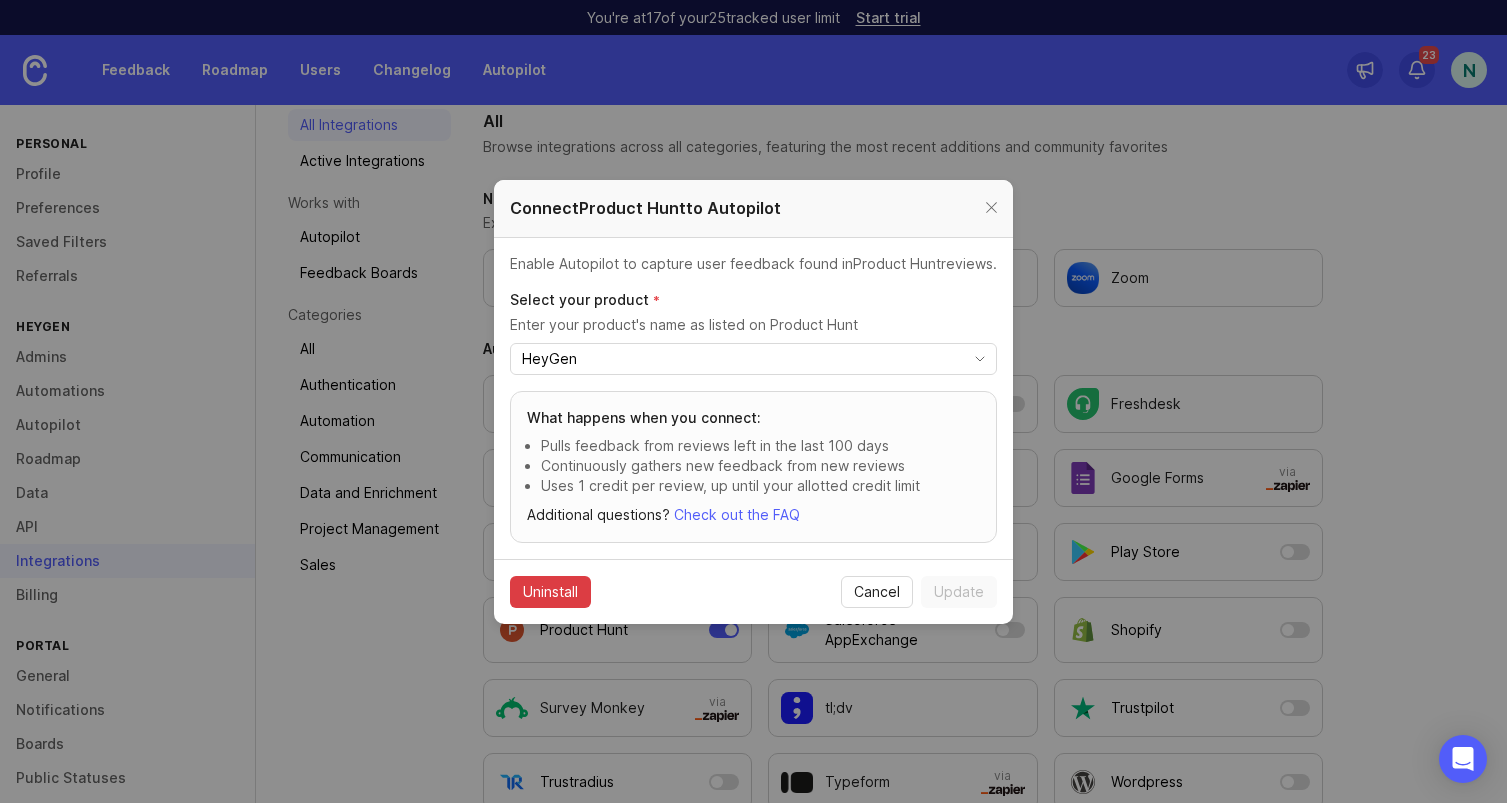 click on "Uninstall" at bounding box center [550, 592] 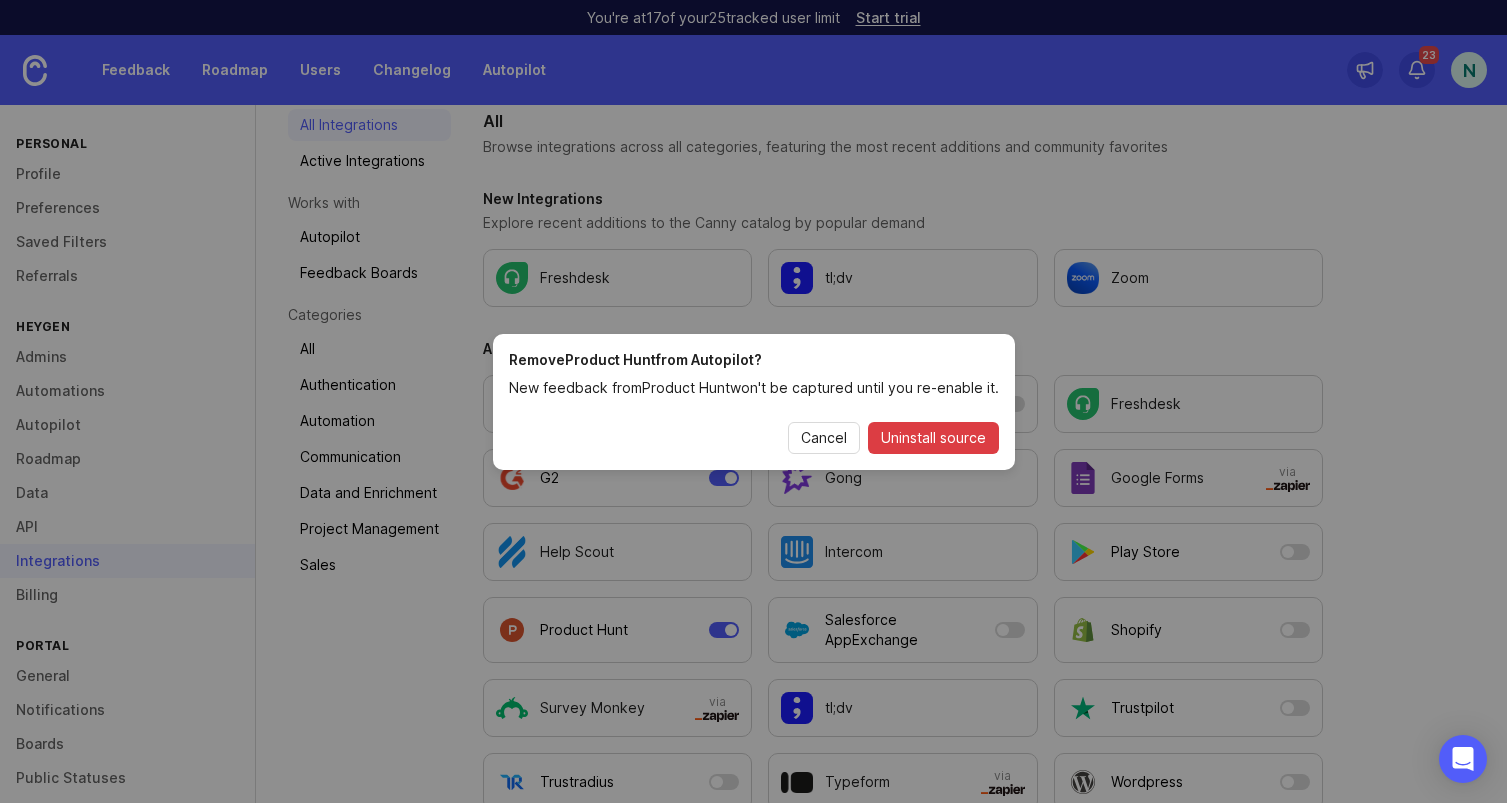 click on "Uninstall source" at bounding box center (933, 438) 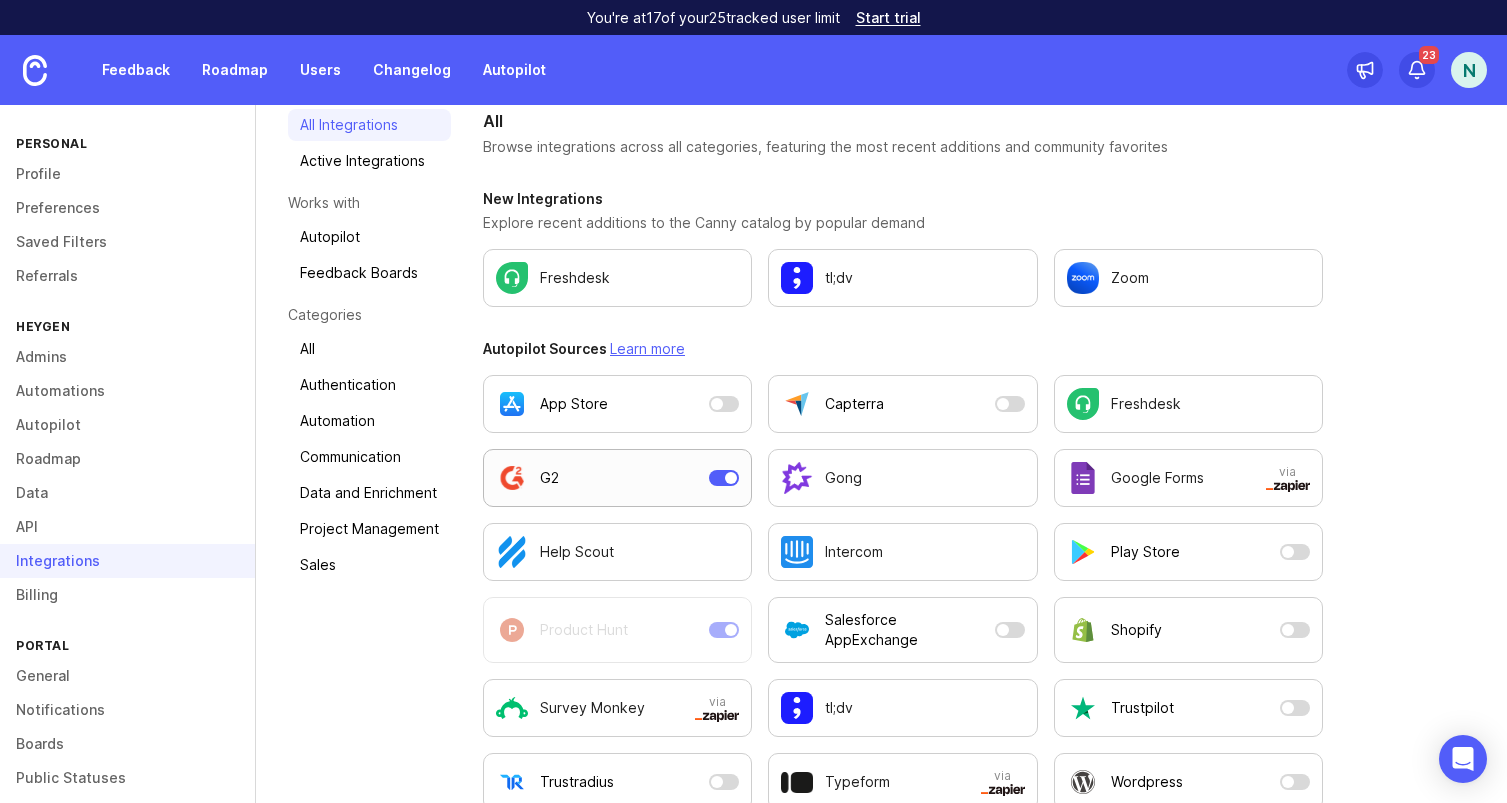 click on "G2" at bounding box center [617, 478] 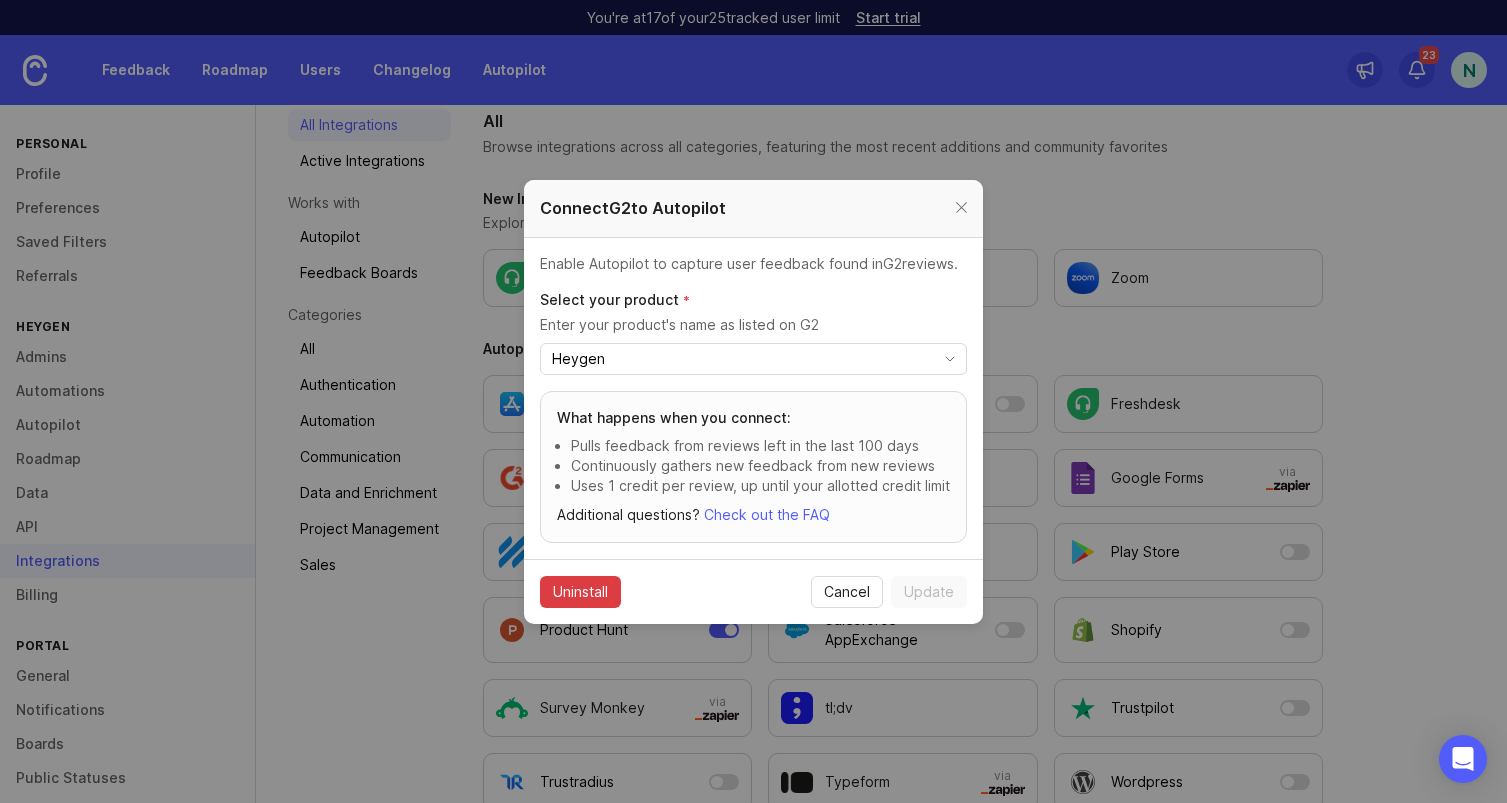 click on "Uninstall" at bounding box center (580, 592) 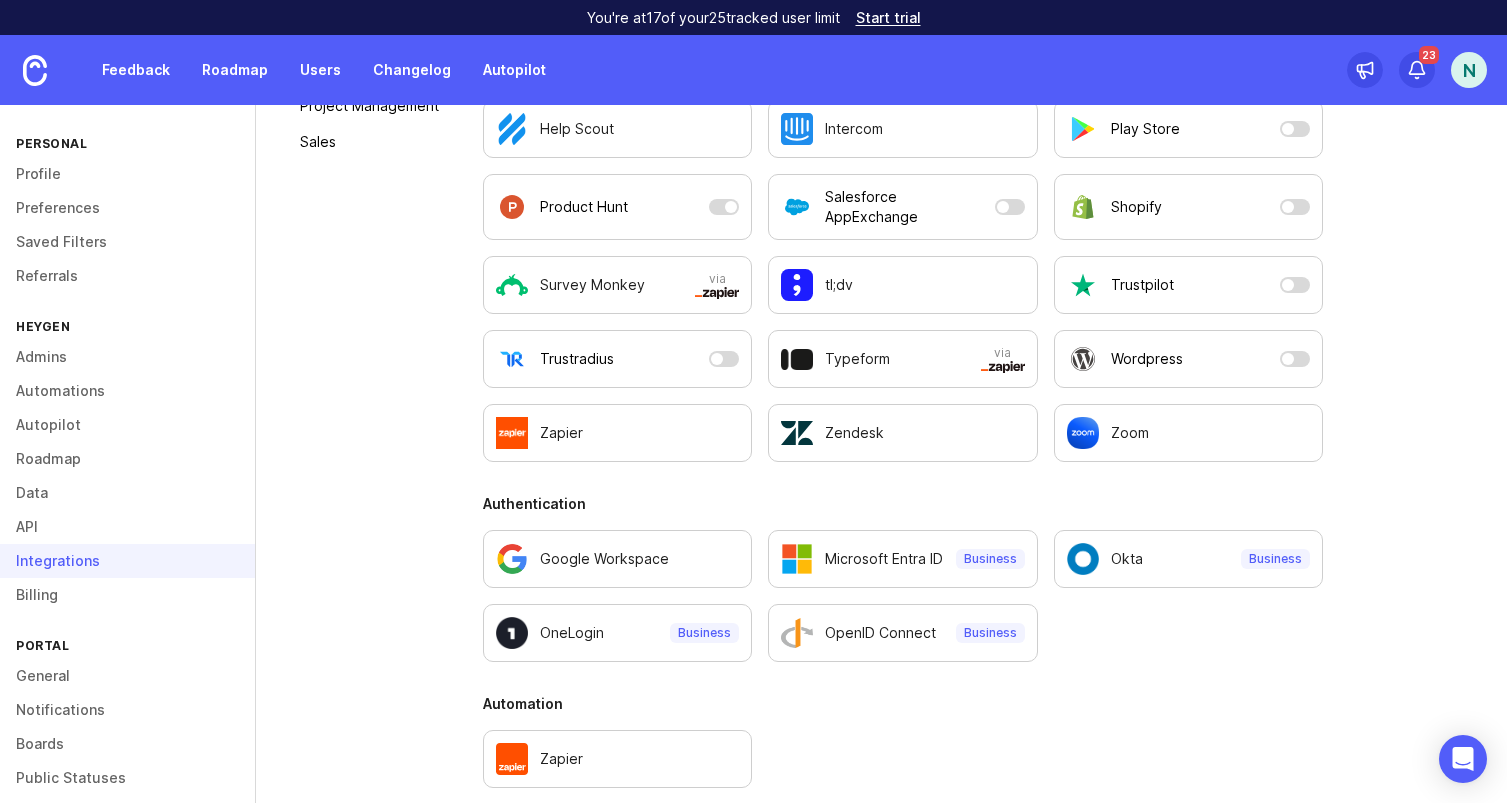 scroll, scrollTop: 555, scrollLeft: 0, axis: vertical 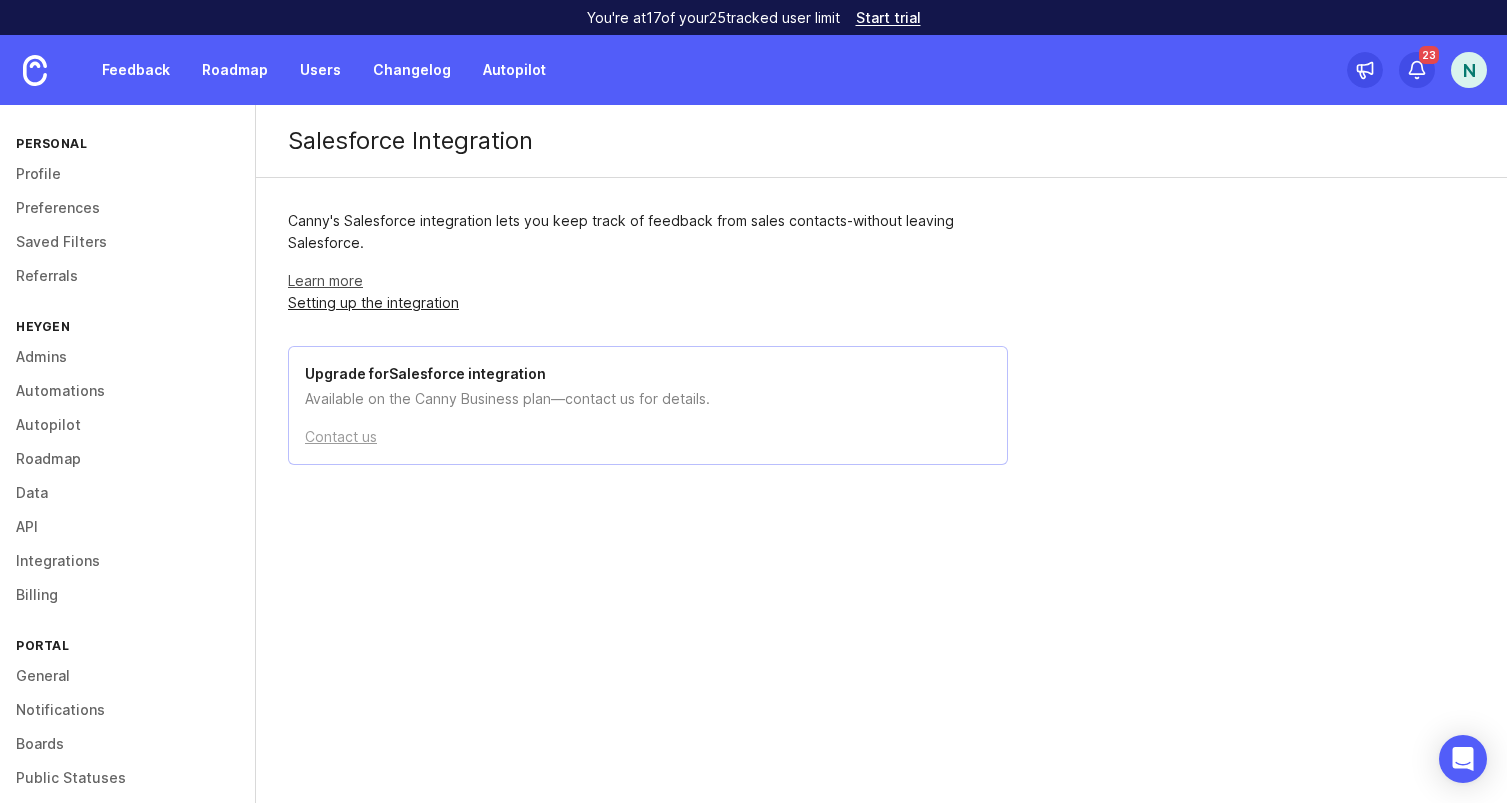 click on "Learn more" at bounding box center [648, 281] 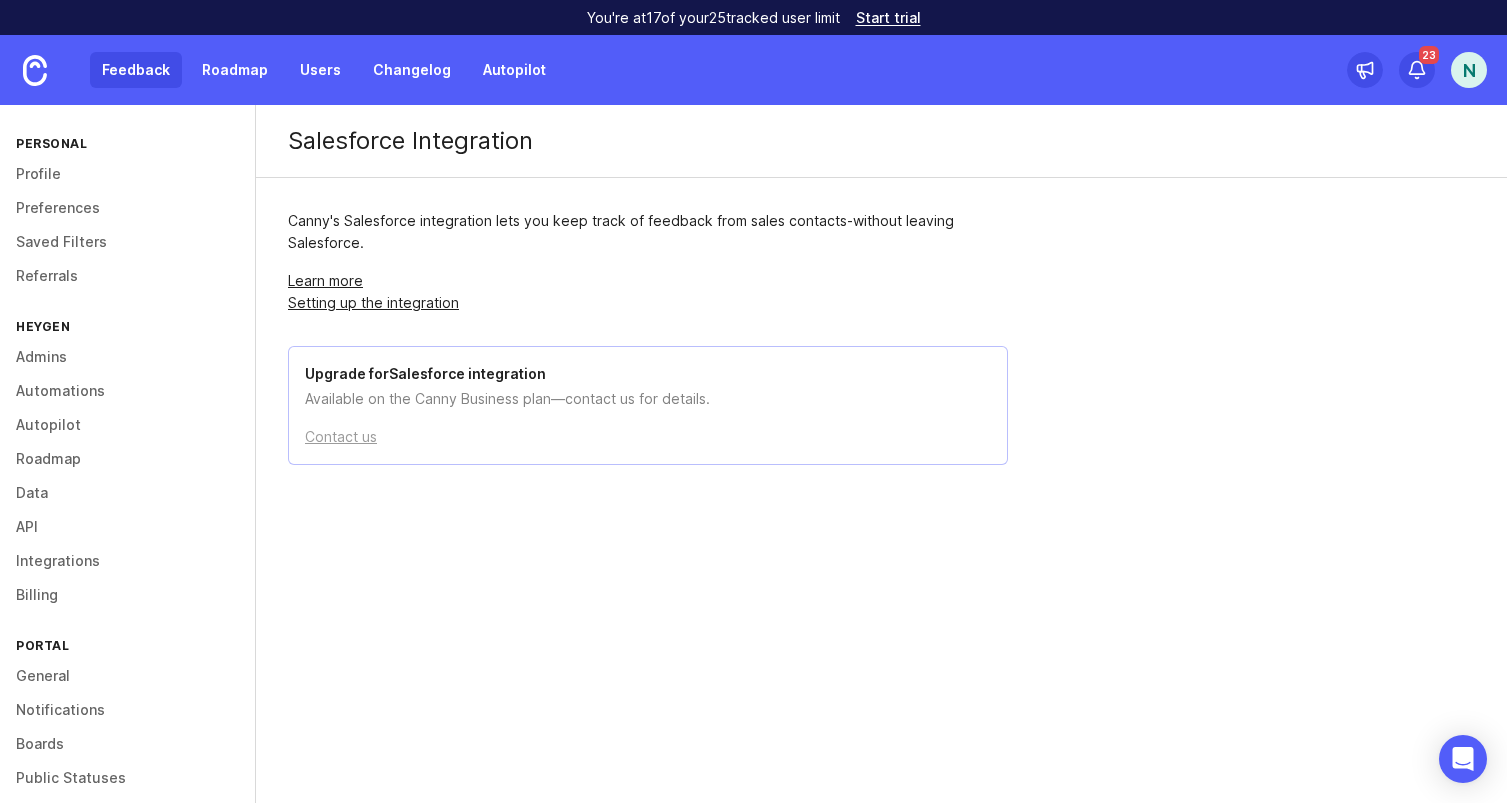 click on "Feedback" at bounding box center (136, 70) 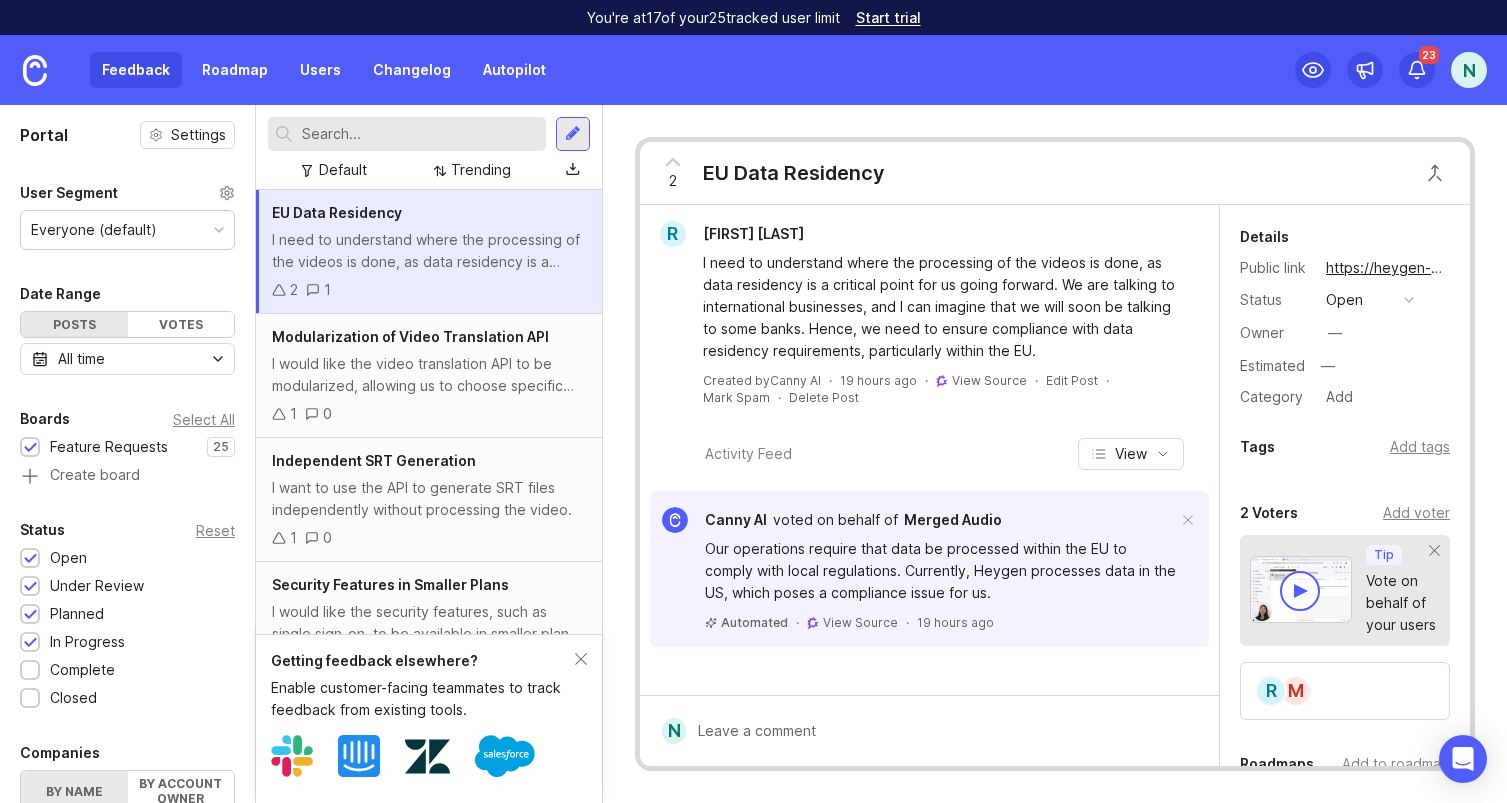scroll, scrollTop: 36, scrollLeft: 0, axis: vertical 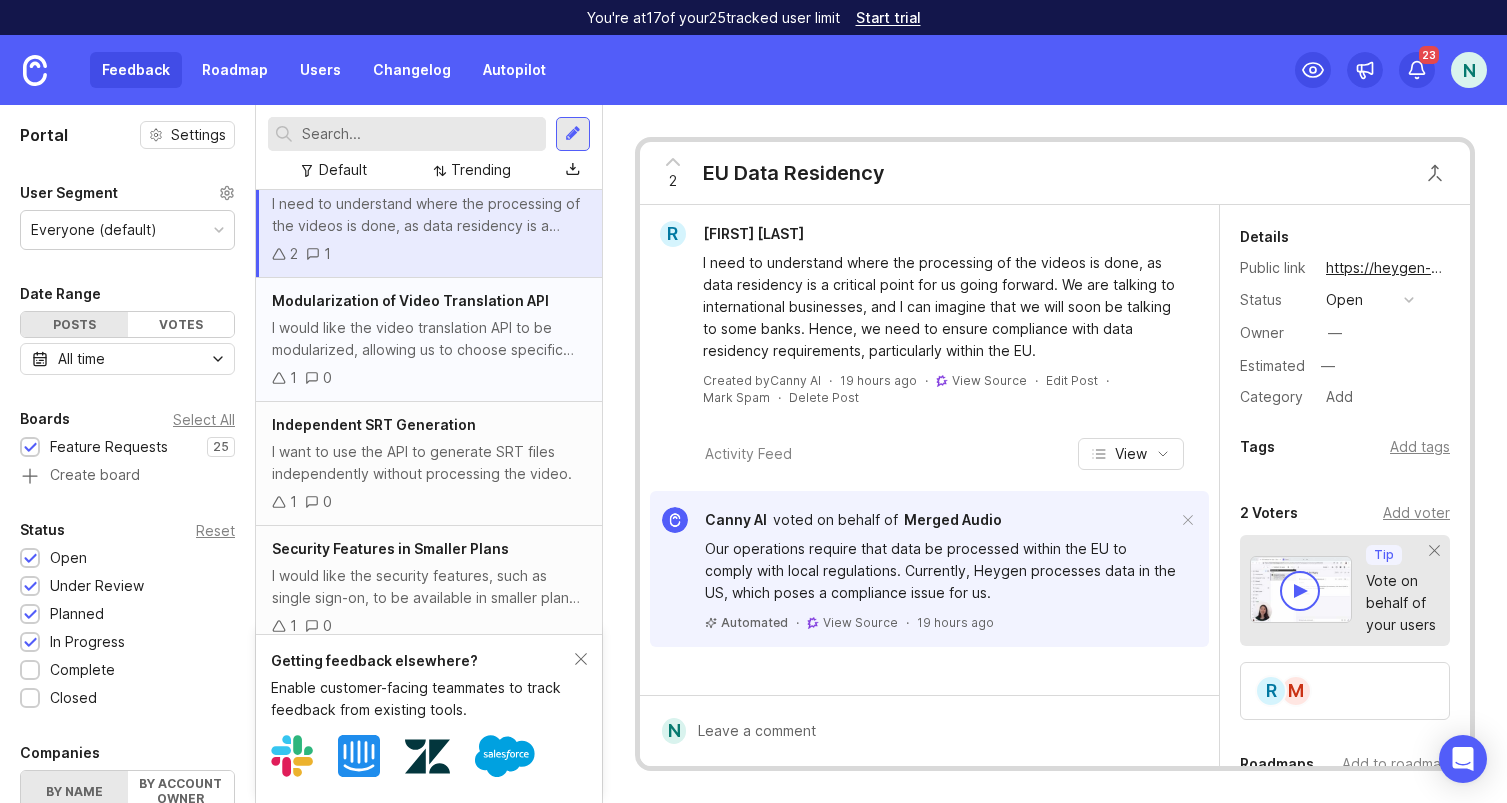 click on "I would like the video translation API to be modularized, allowing us to choose specific components like translation and dubbing separately." at bounding box center (429, 339) 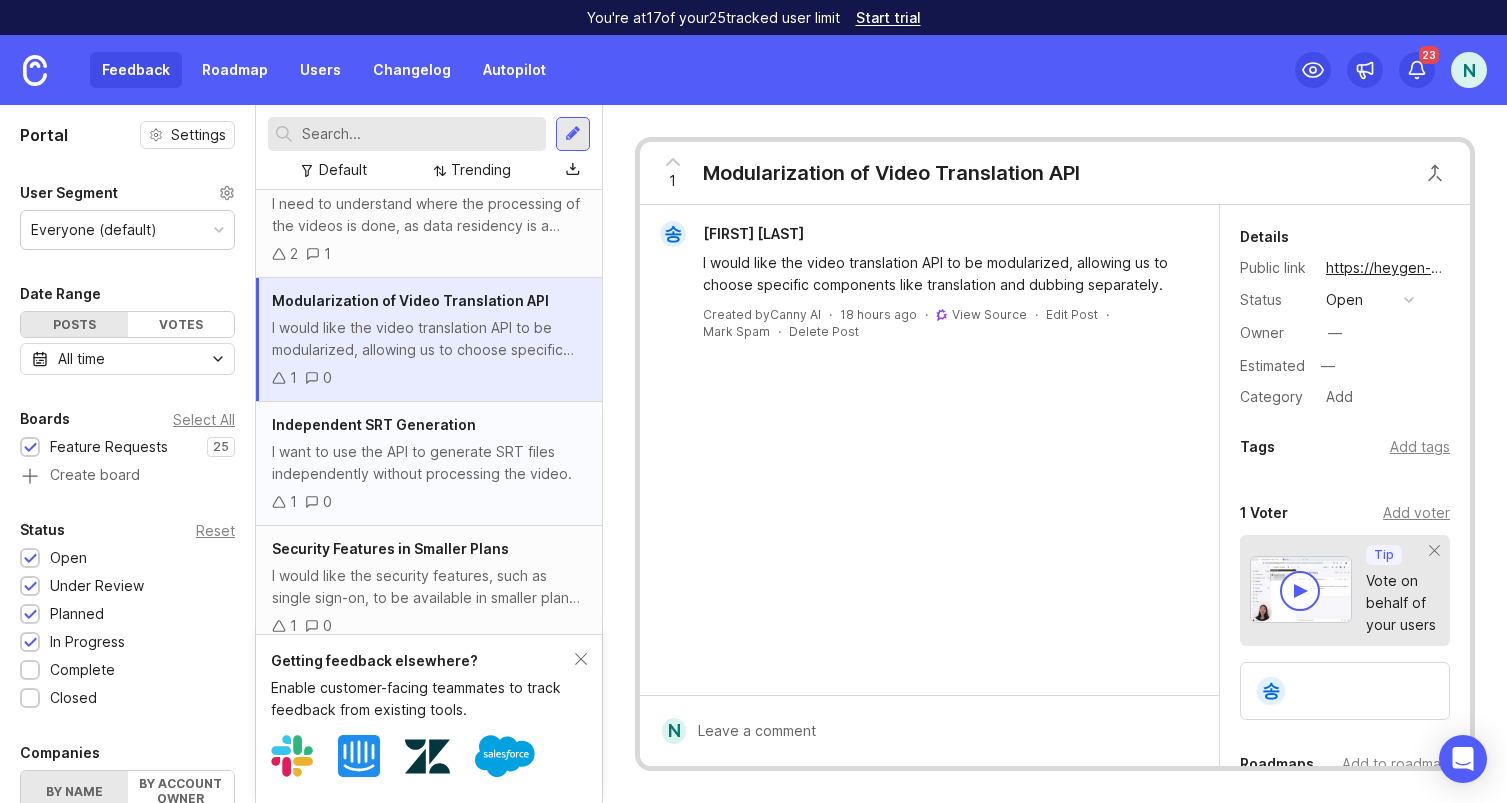 click on "I want to use the API to generate SRT files independently without processing the video." at bounding box center [429, 463] 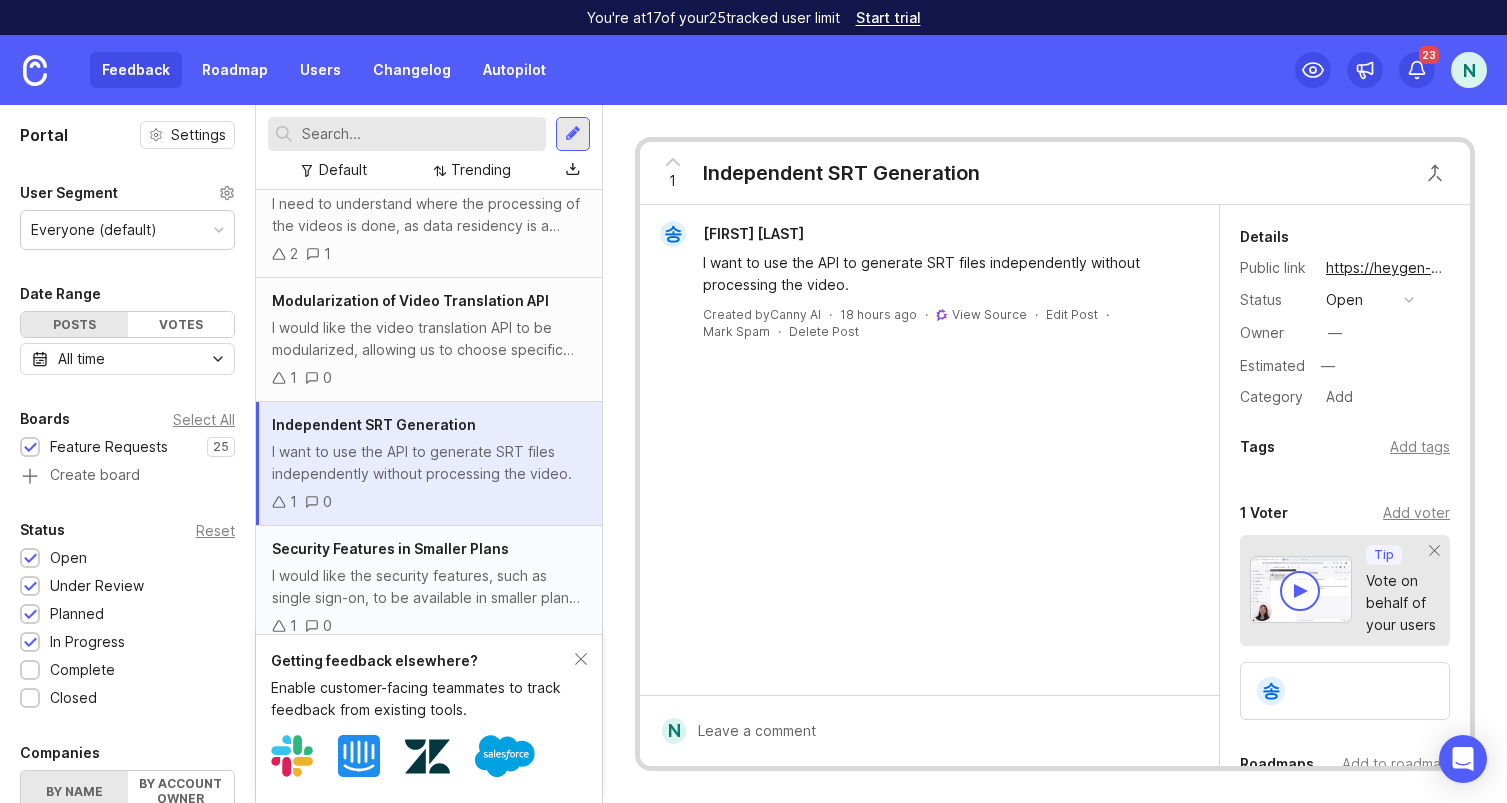 click on "I would like the security features, such as single sign-on, to be available in smaller plans rather than just the enterprise plan. Our use case might not justify the enterprise plan, but we still require these security features." at bounding box center [429, 587] 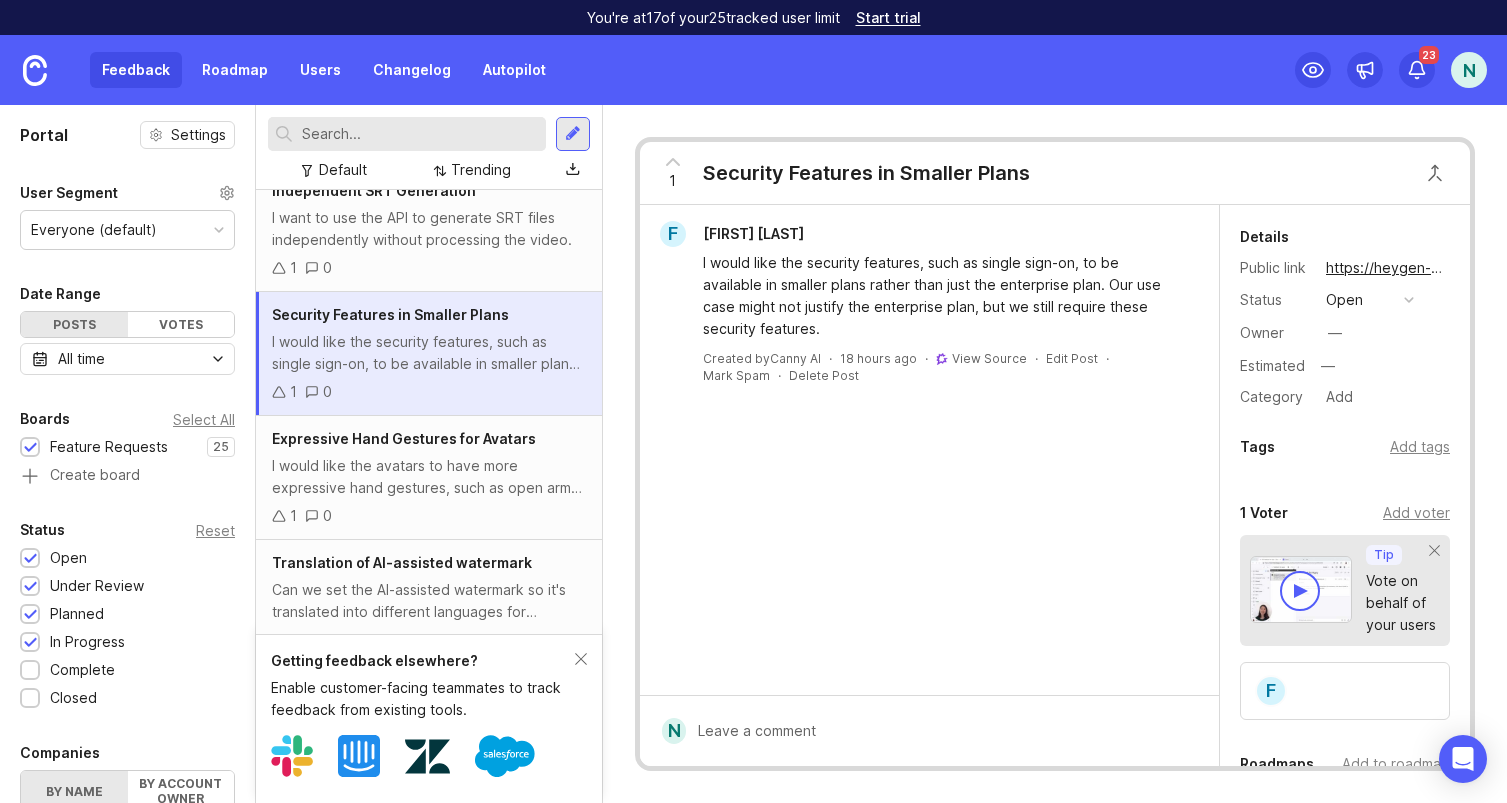 scroll, scrollTop: 277, scrollLeft: 0, axis: vertical 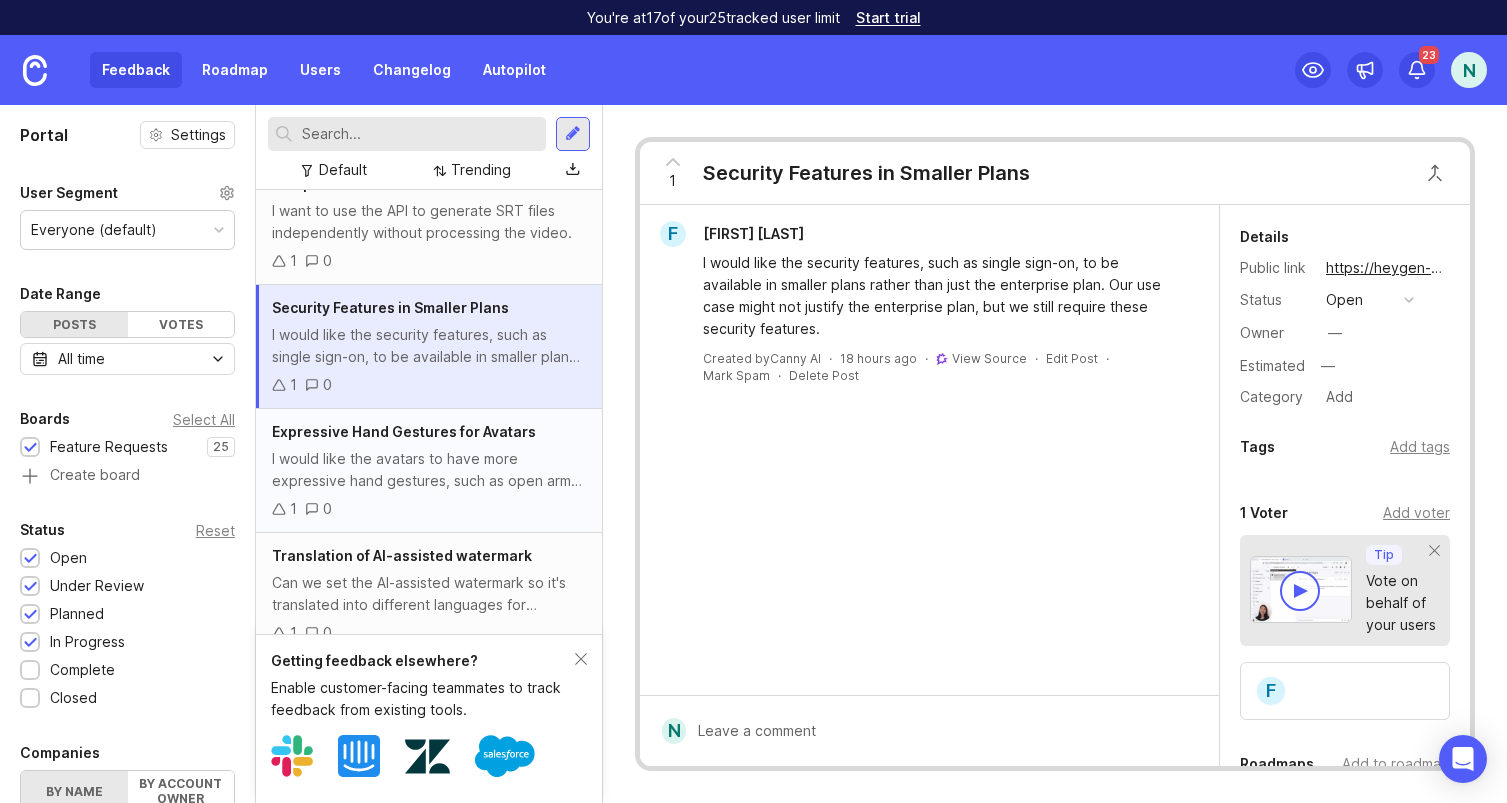 click on "I would like the avatars to have more expressive hand gestures, such as open arms or pointing fingers, to make them look less robotic and more natural." at bounding box center (429, 470) 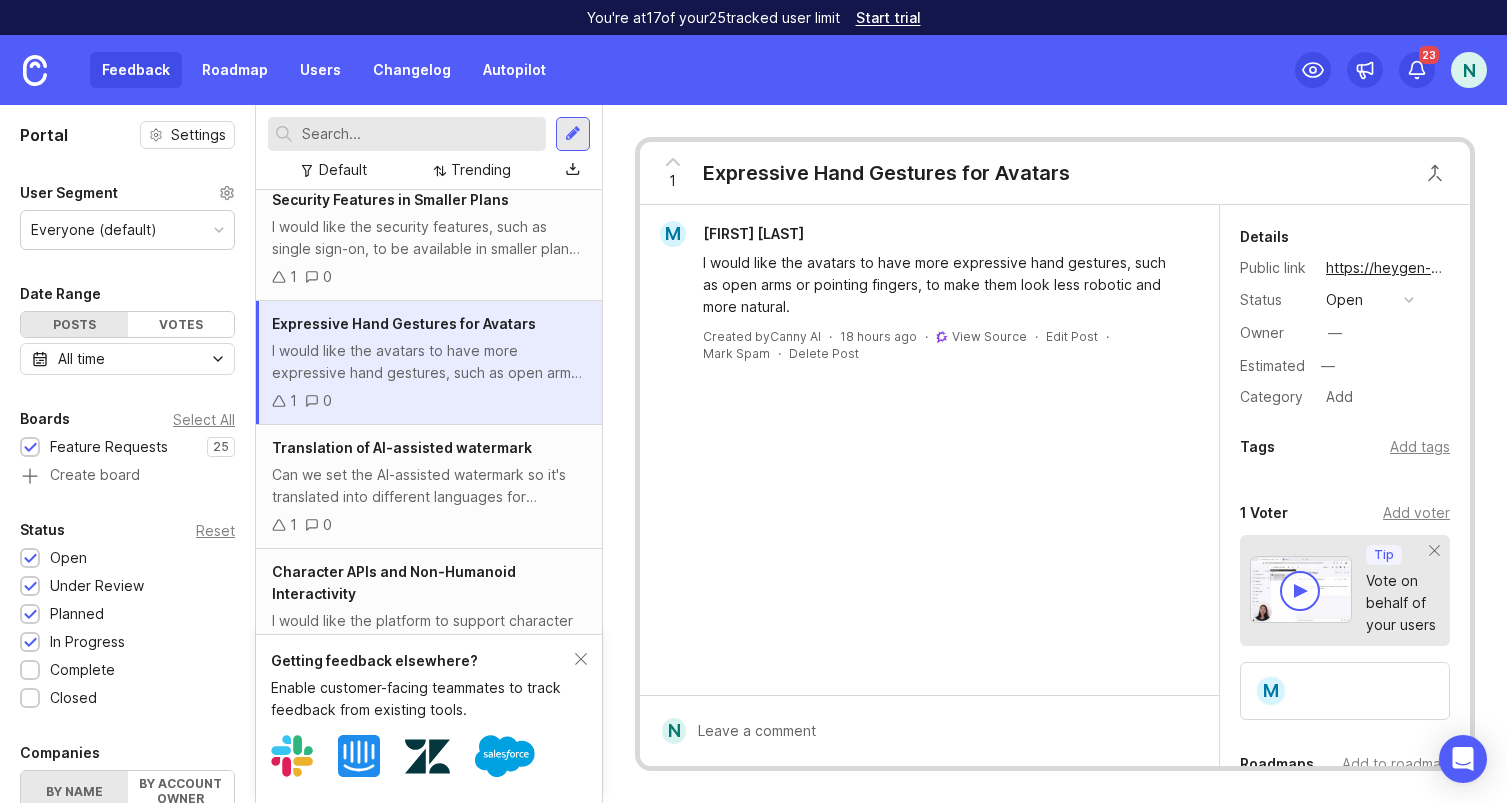 scroll, scrollTop: 391, scrollLeft: 0, axis: vertical 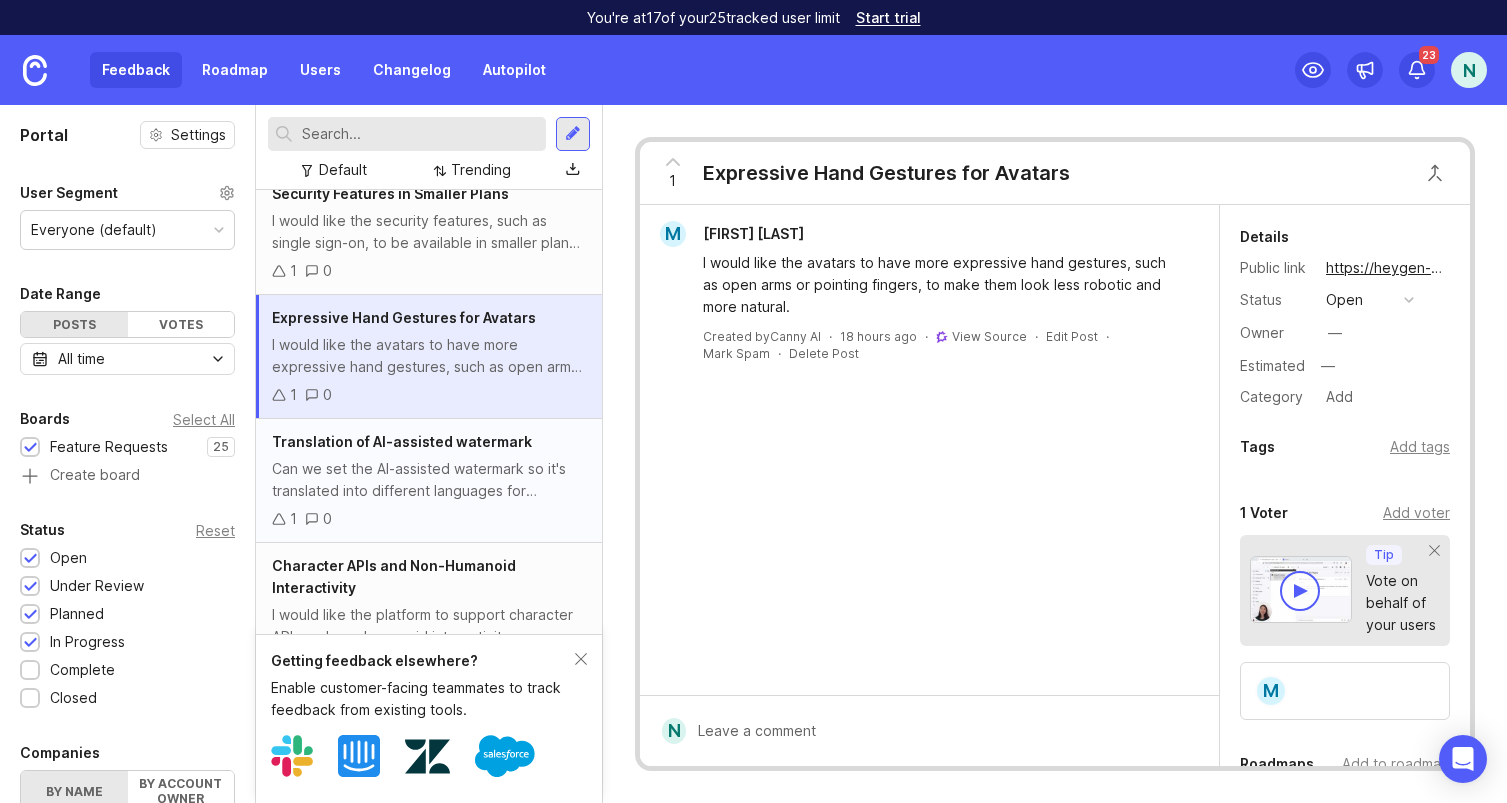 click on "Can we set the AI-assisted watermark so it's translated into different languages for different markets?" at bounding box center (429, 480) 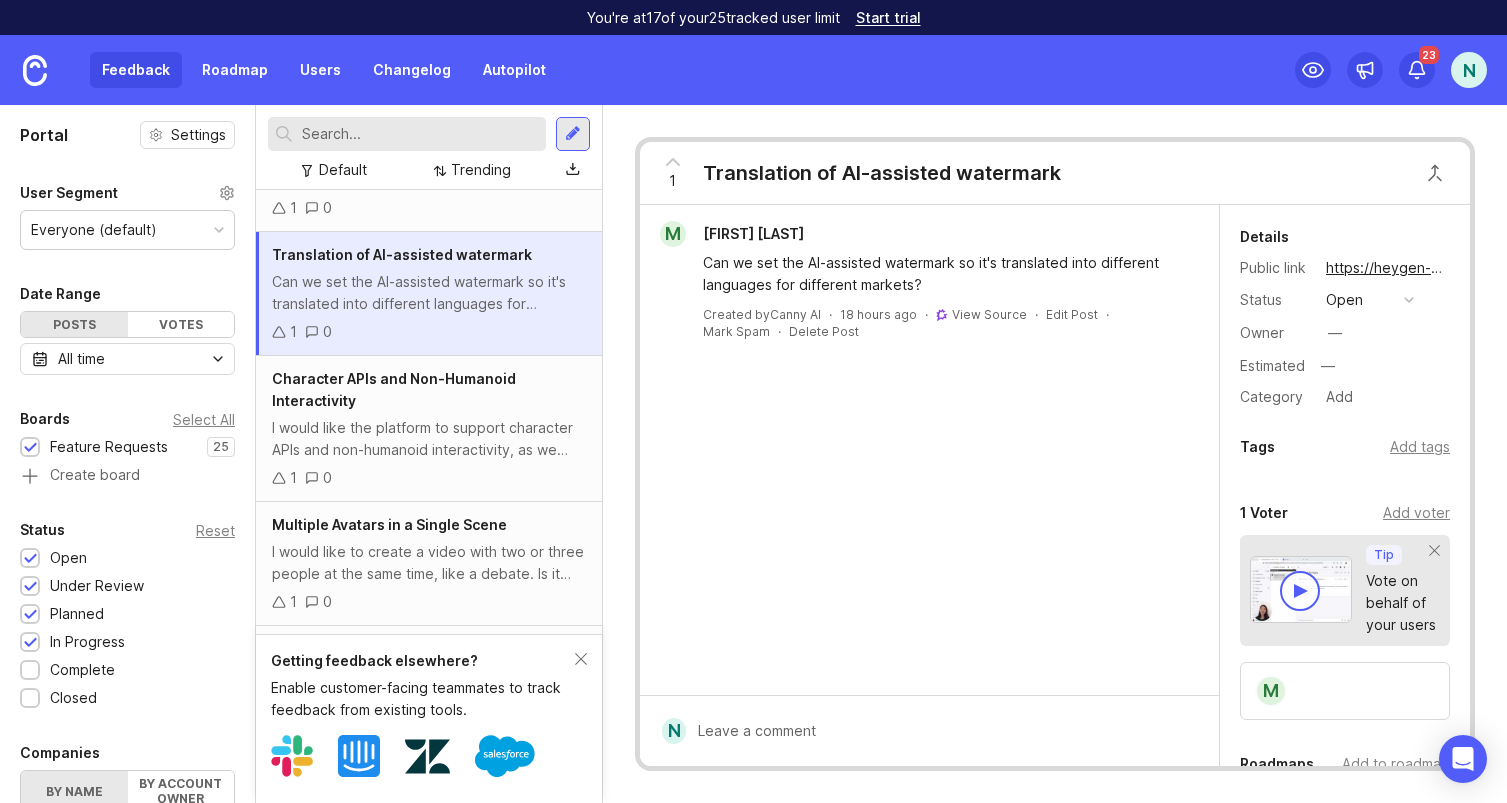scroll, scrollTop: 587, scrollLeft: 0, axis: vertical 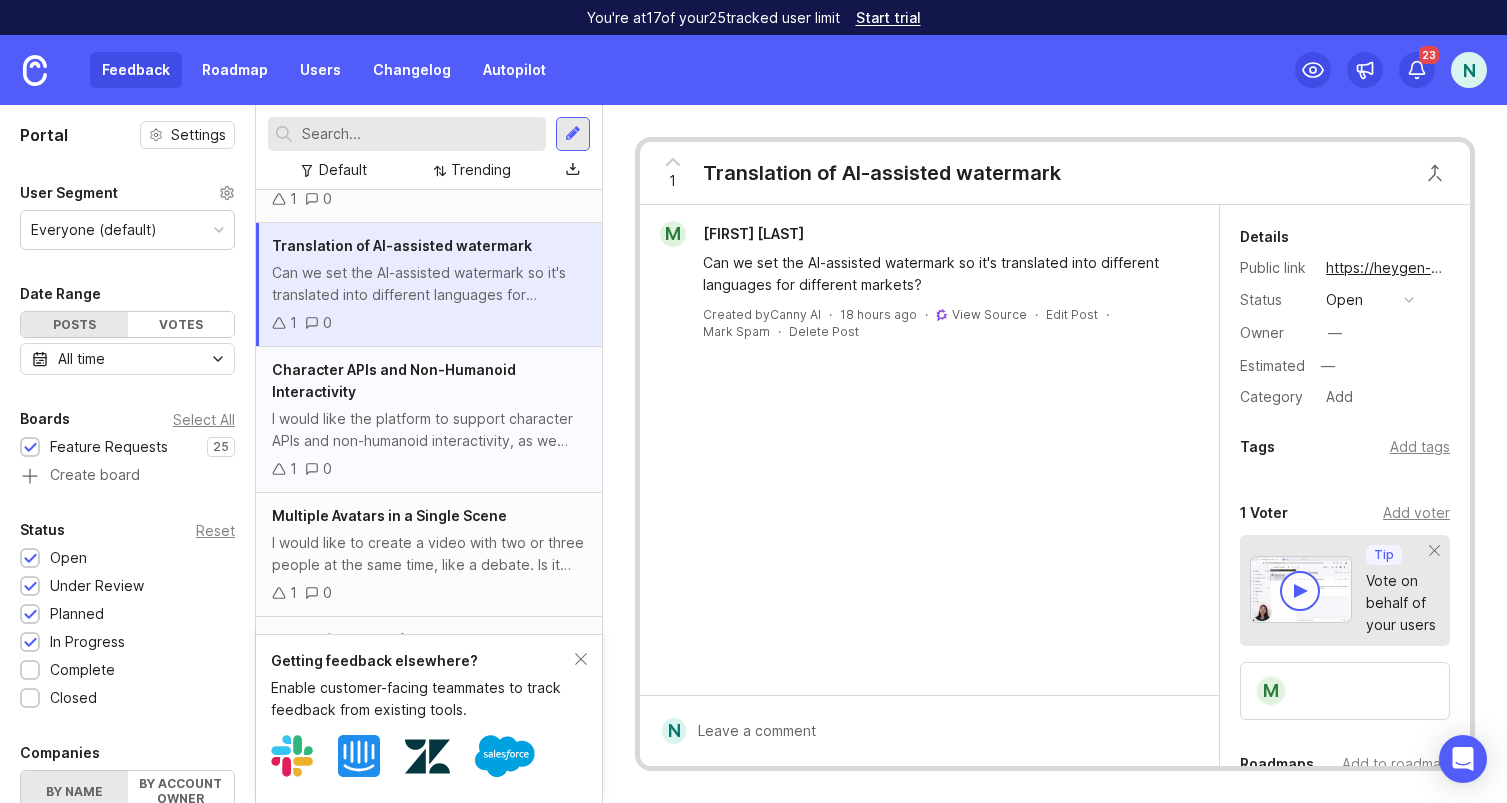 click on "I would like the platform to support character APIs and non-humanoid interactivity, as we have a specific use case involving a 'pig' character that requires these features." at bounding box center [429, 430] 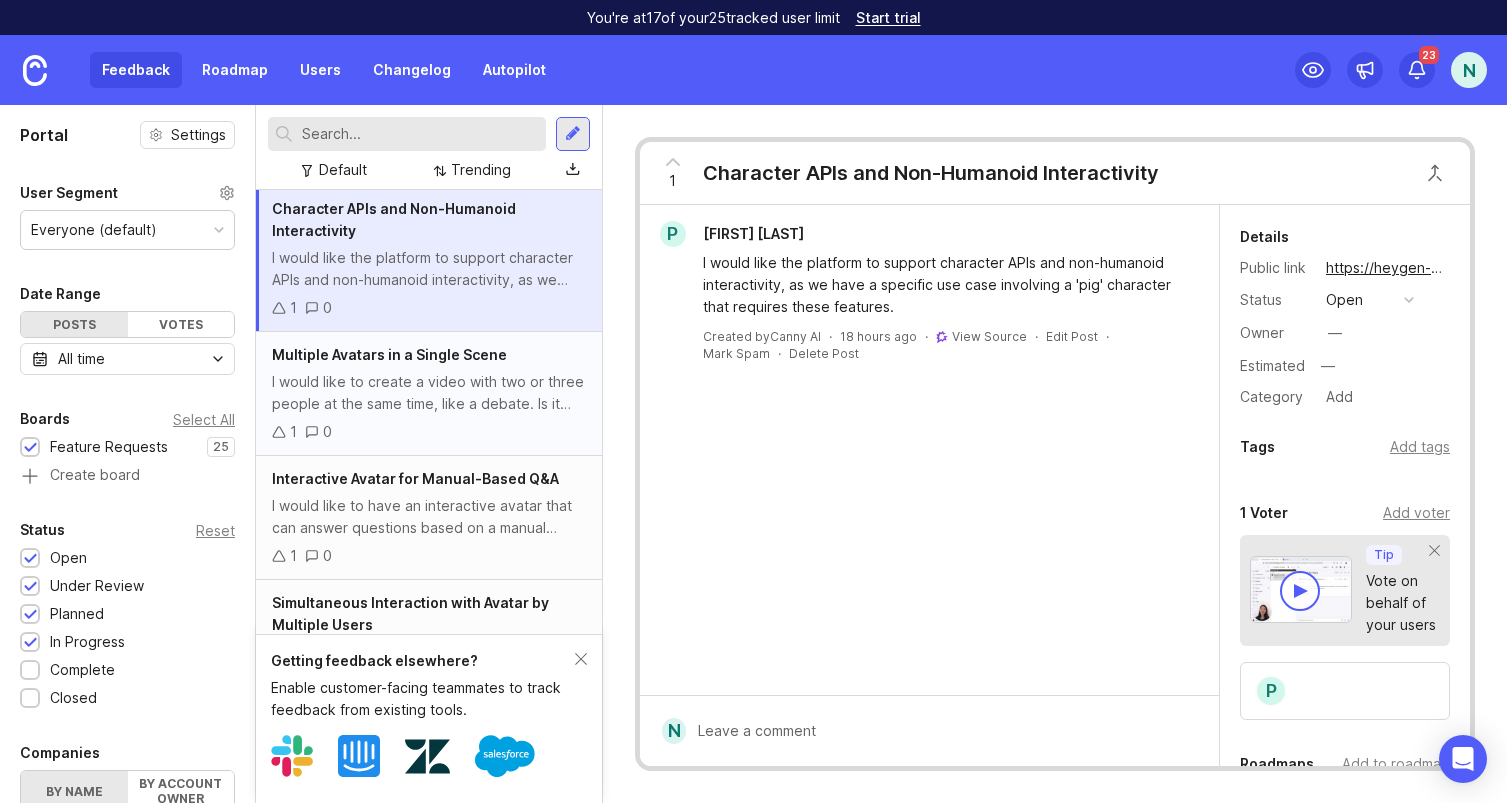 scroll, scrollTop: 763, scrollLeft: 0, axis: vertical 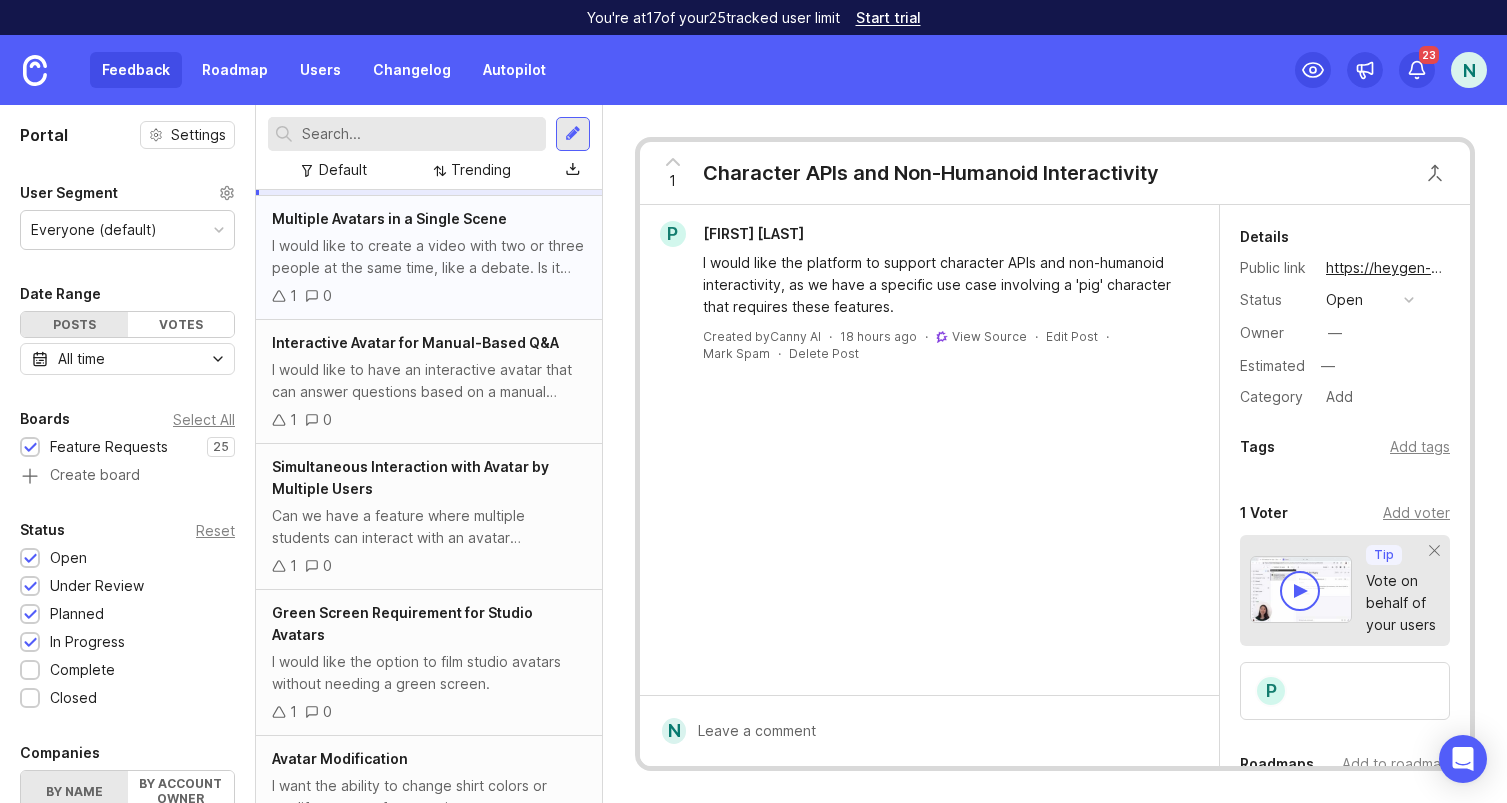 click on "I would like to create a video with two or three people at the same time, like a debate. Is it possible with Heygen, having them face to face?" at bounding box center [429, 257] 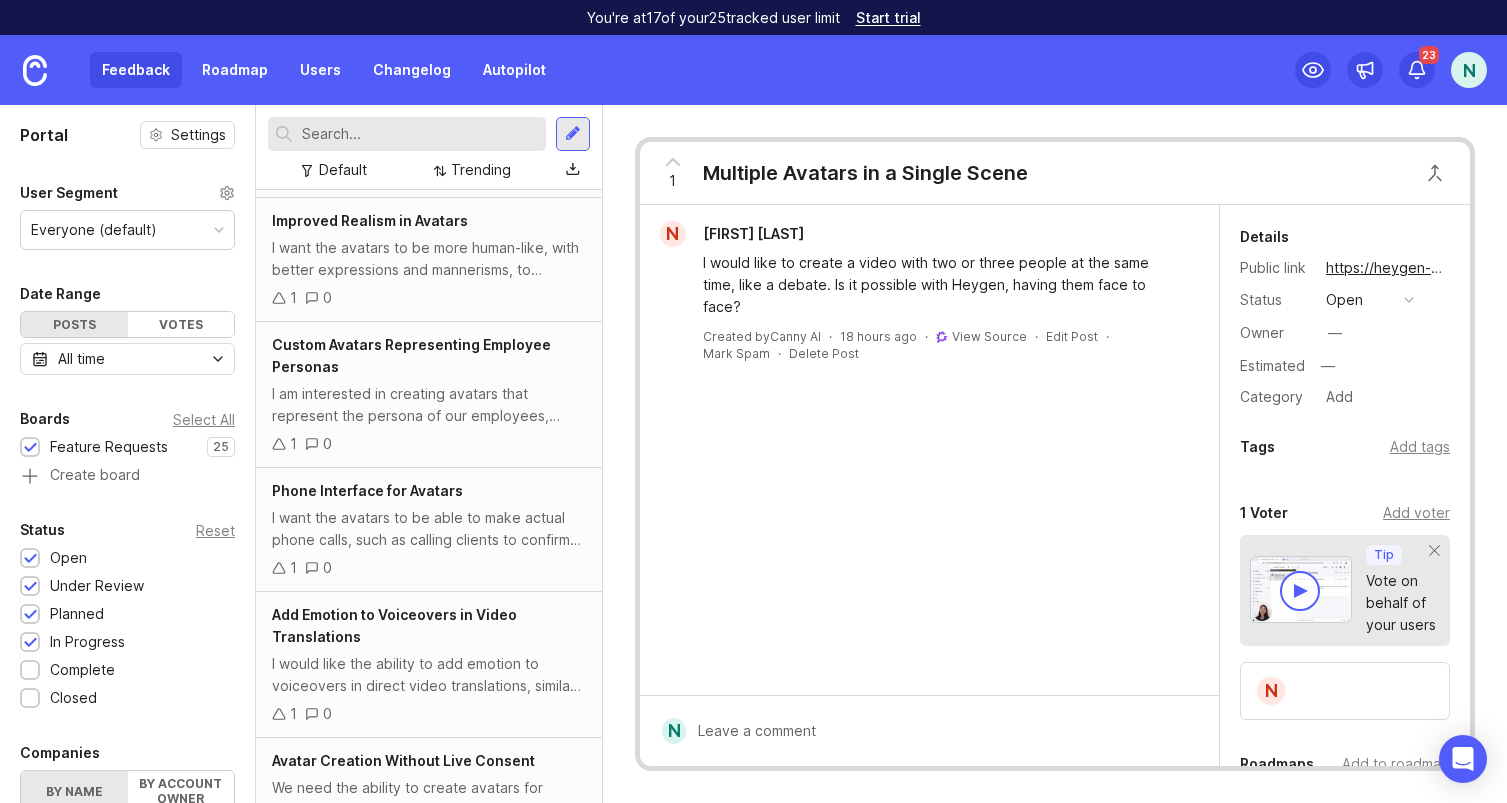 scroll, scrollTop: 2597, scrollLeft: 0, axis: vertical 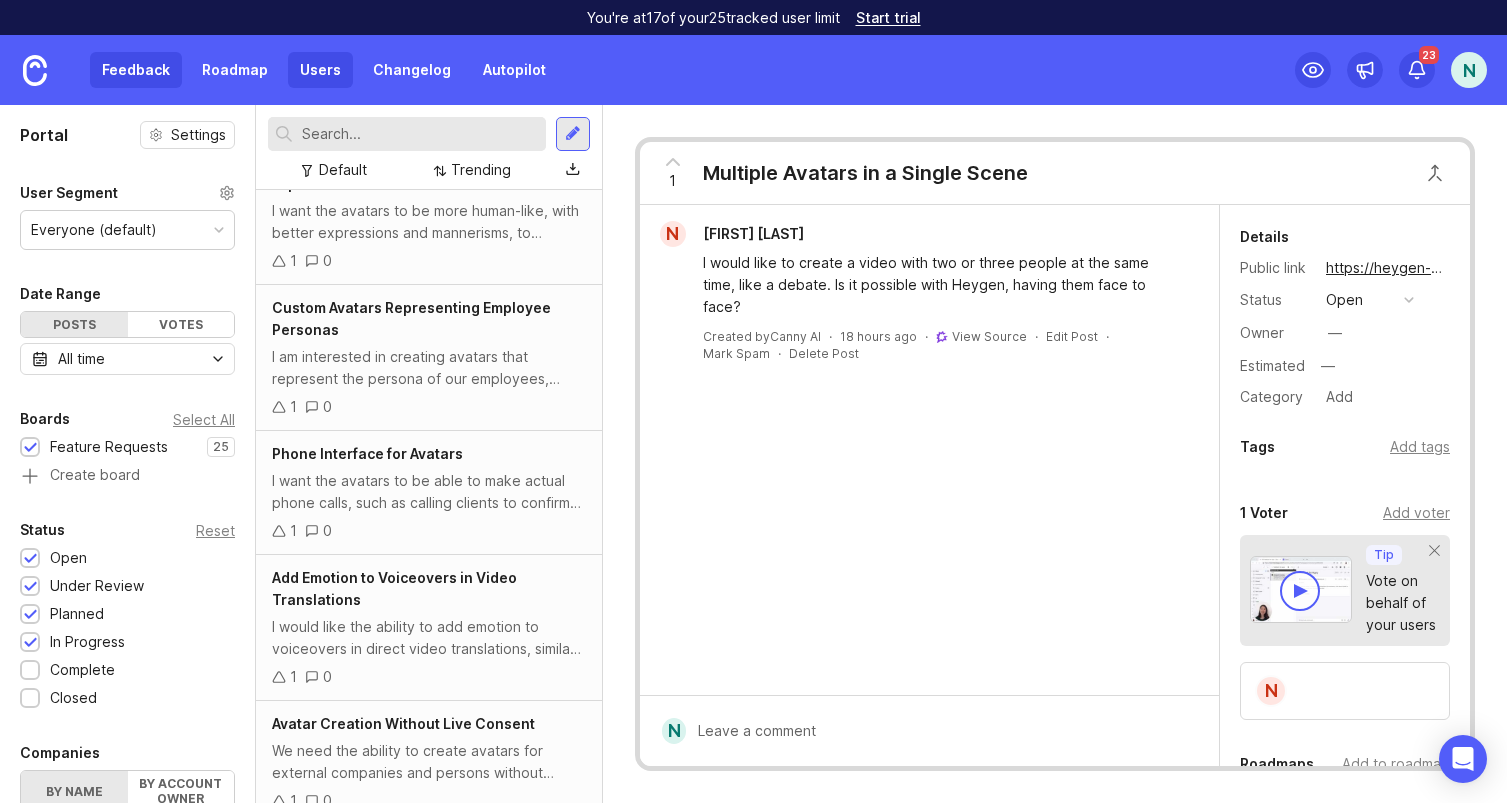 click on "Users" at bounding box center (320, 70) 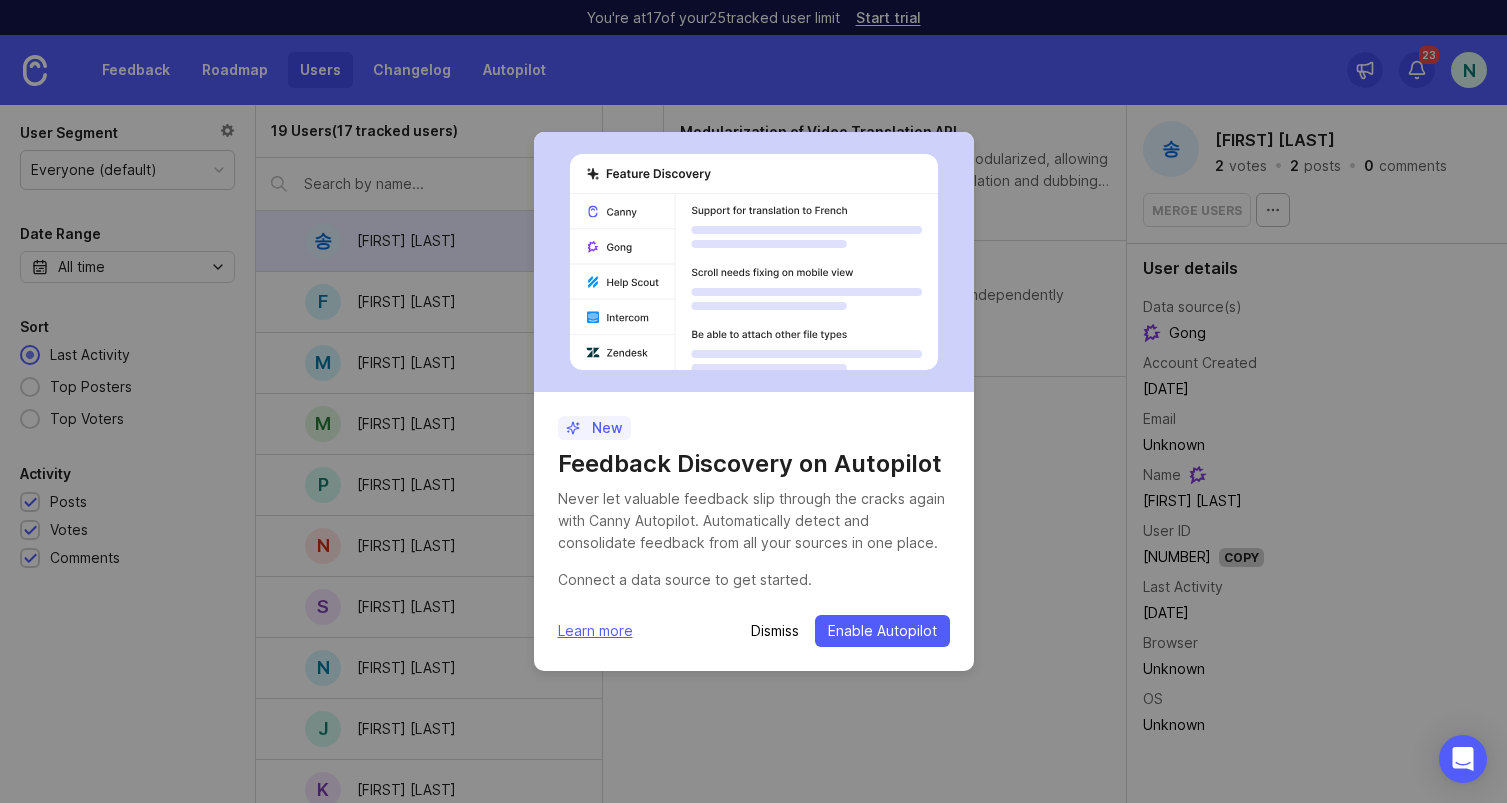click on "New Feedback Discovery on Autopilot Never let valuable feedback slip through the cracks again with Canny Autopilot. Automatically detect and consolidate feedback from all your sources in one place. Connect a data source to get started. Dismiss Enable Autopilot Learn more" at bounding box center (753, 401) 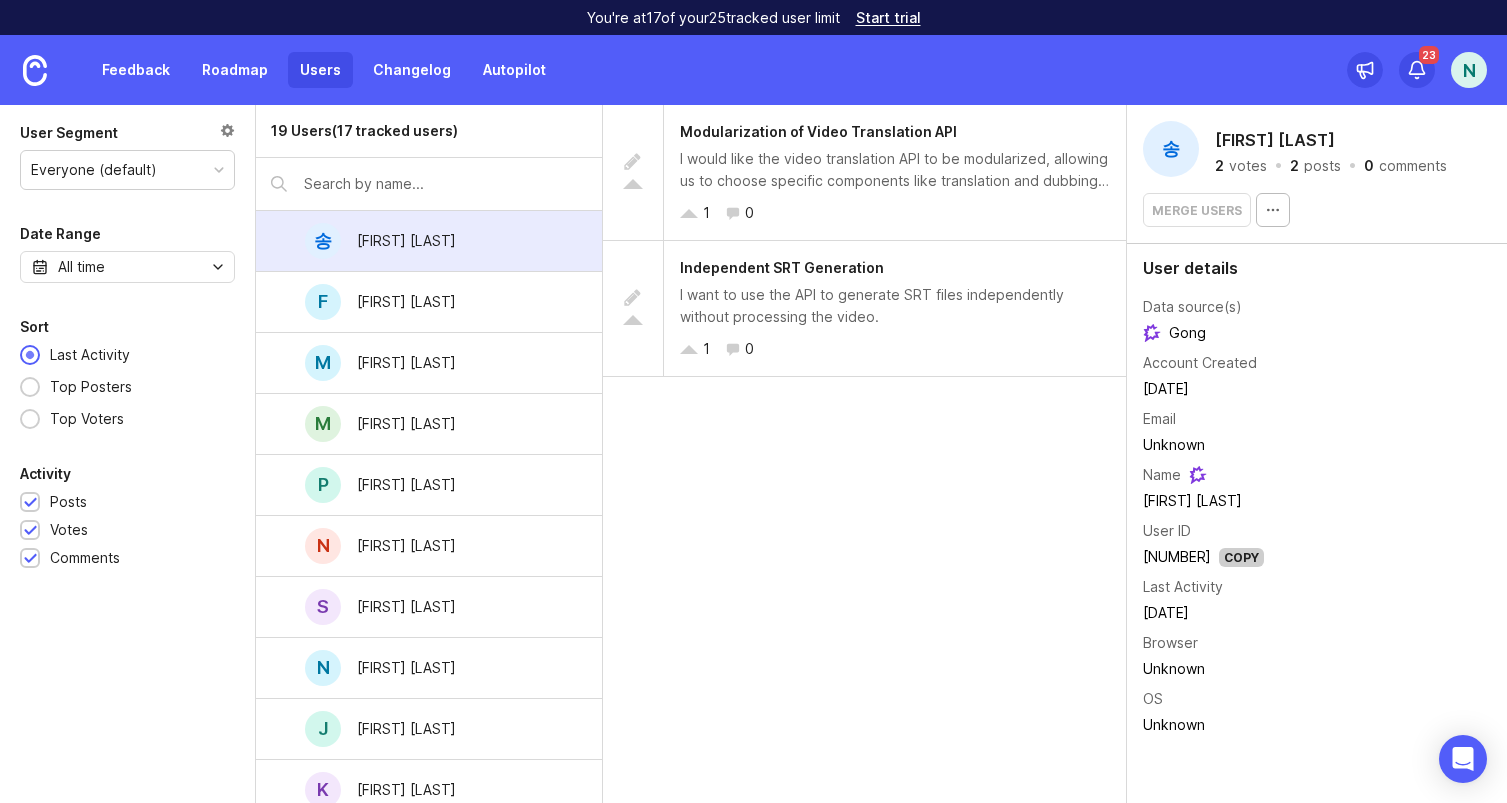 click on "N" at bounding box center [1469, 70] 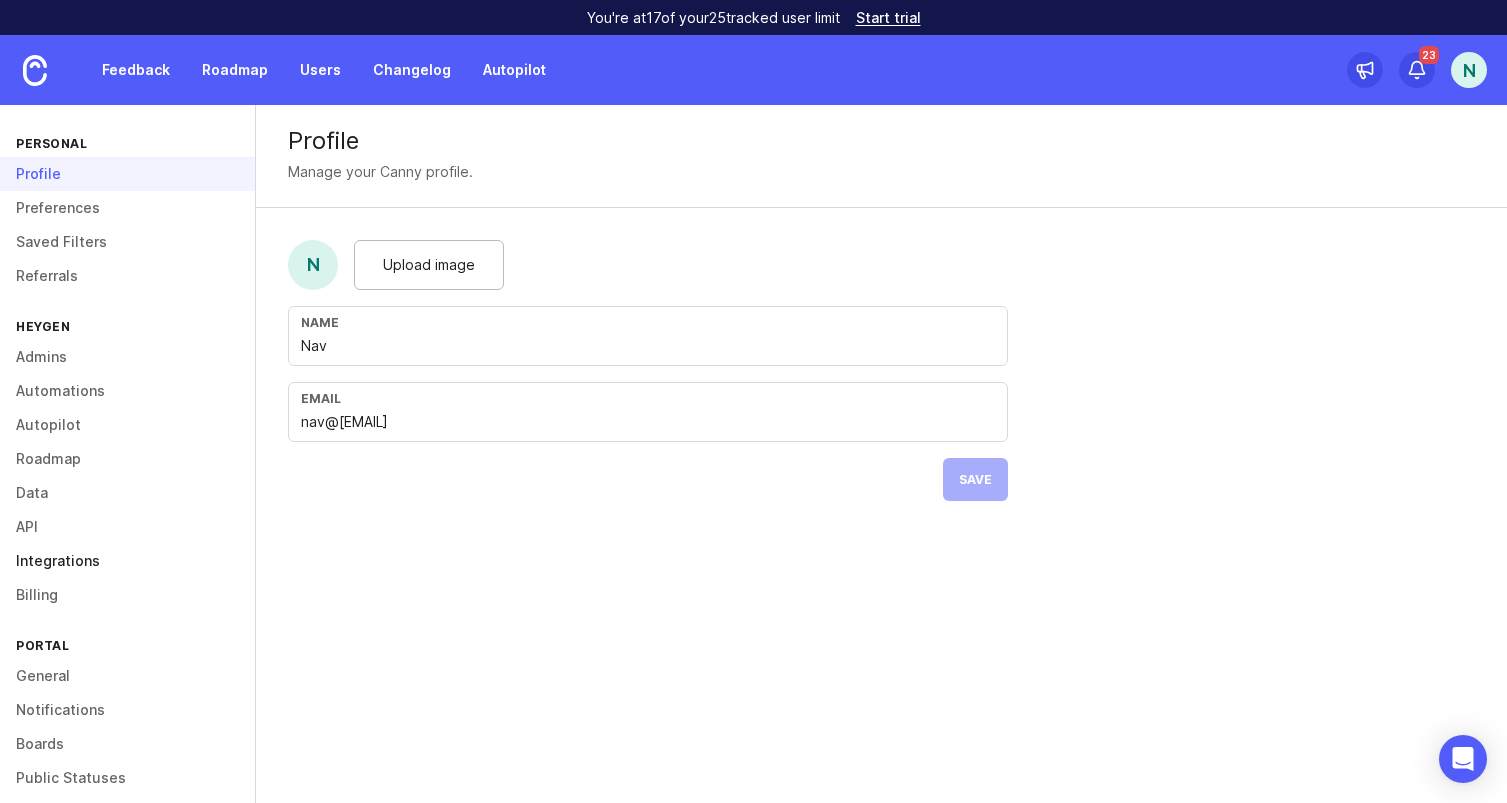 click on "Integrations" at bounding box center [127, 561] 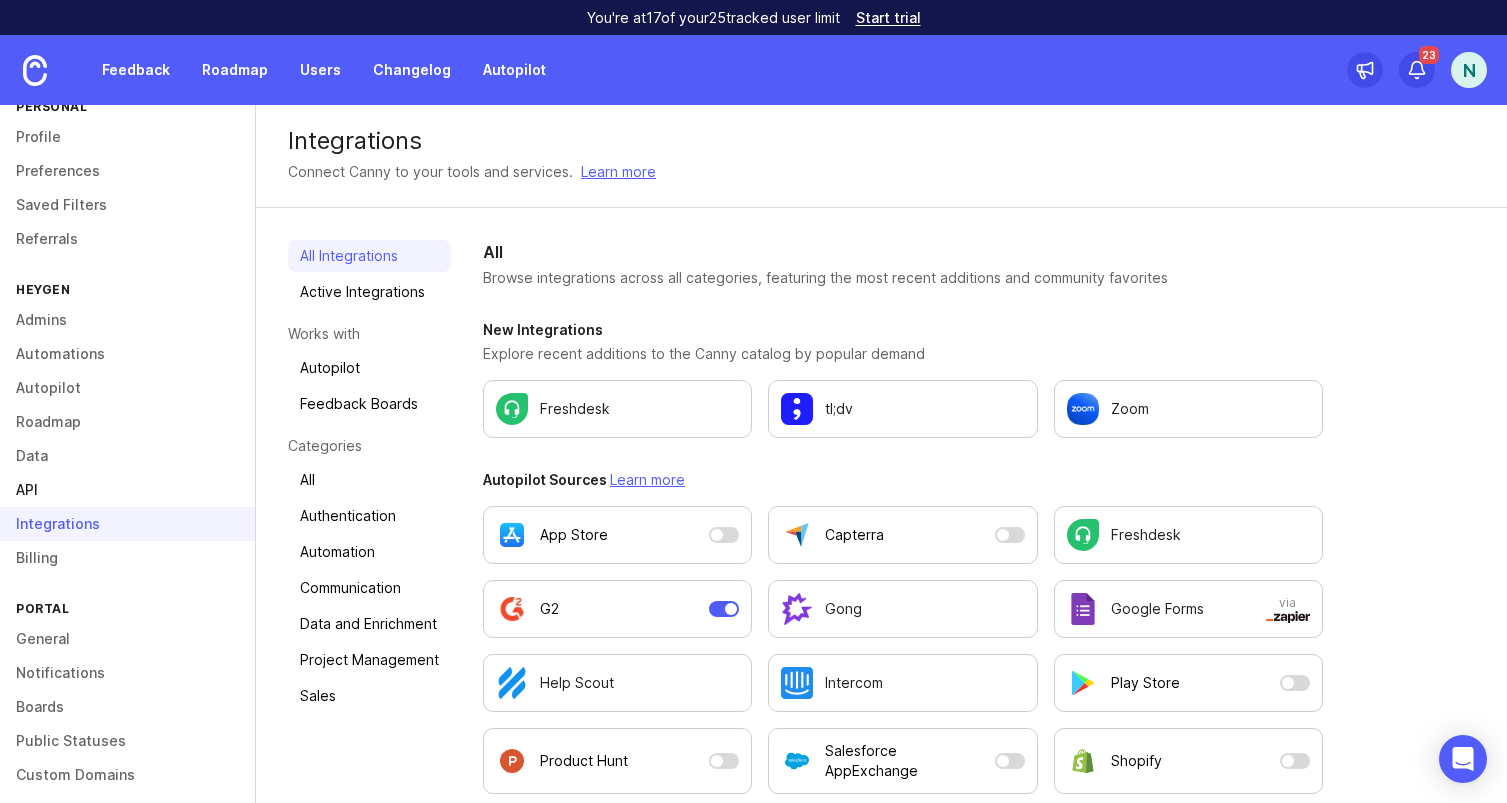 scroll, scrollTop: 0, scrollLeft: 0, axis: both 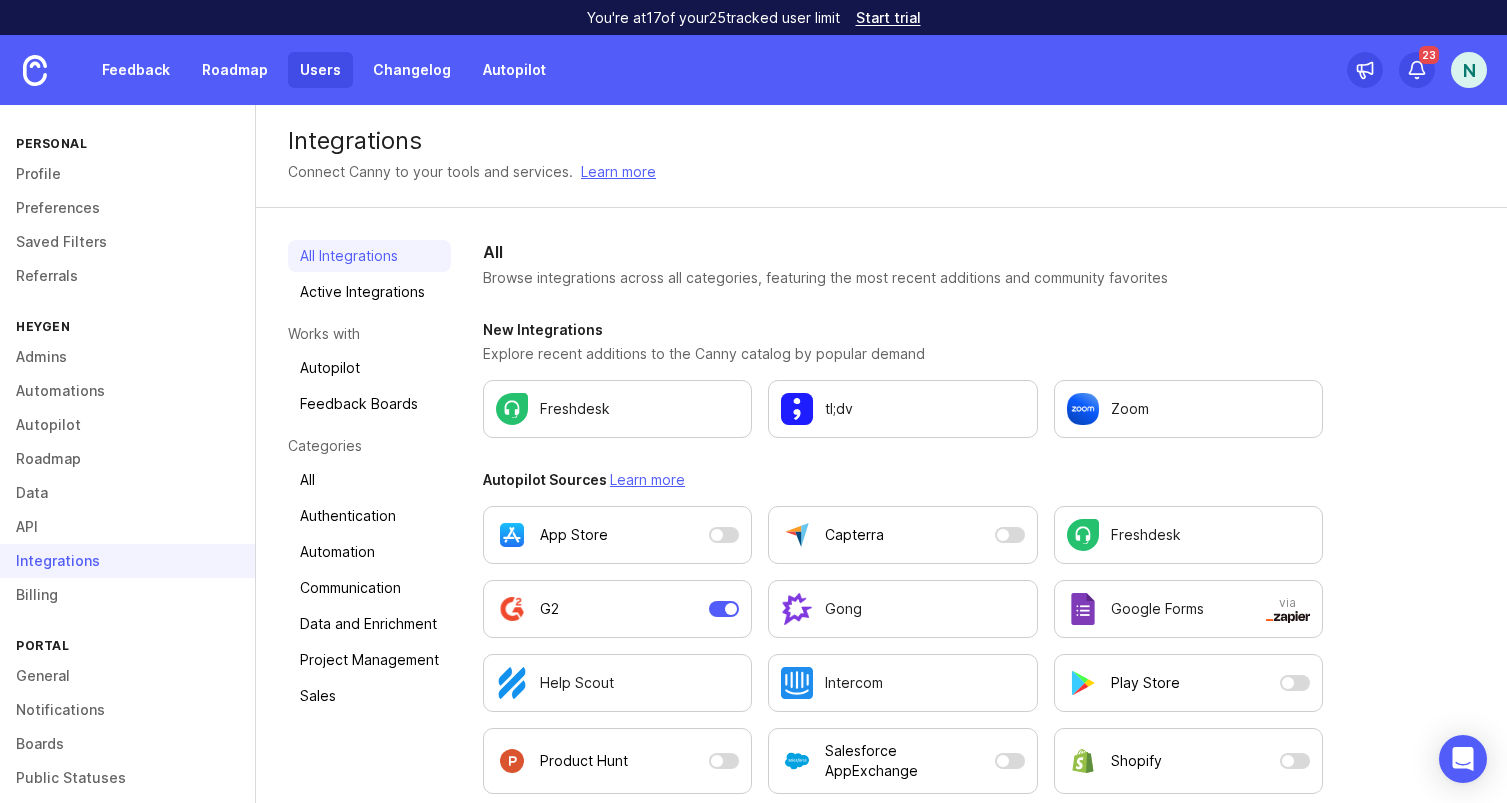 click on "Users" at bounding box center [320, 70] 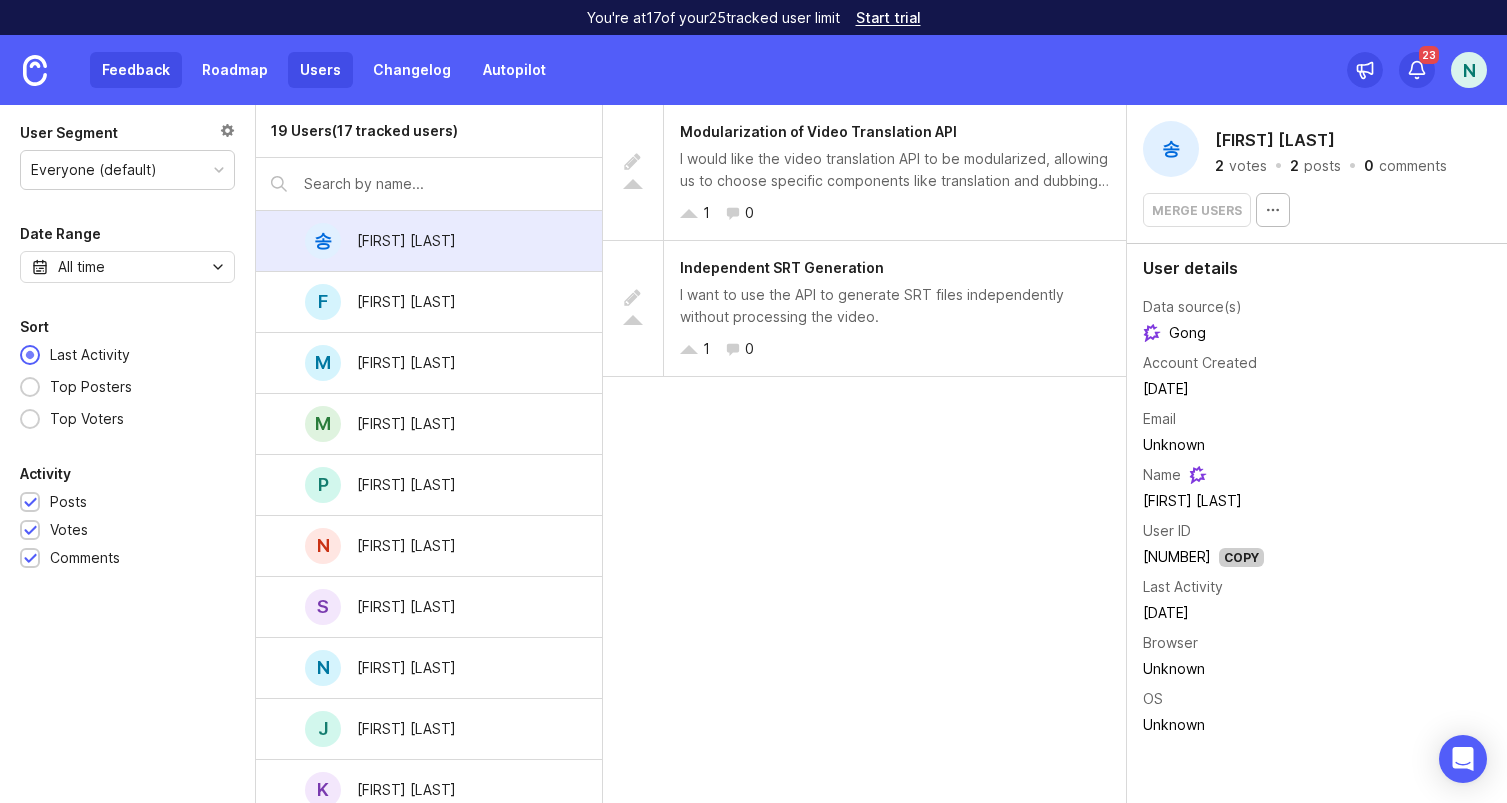 click on "Feedback" at bounding box center [136, 70] 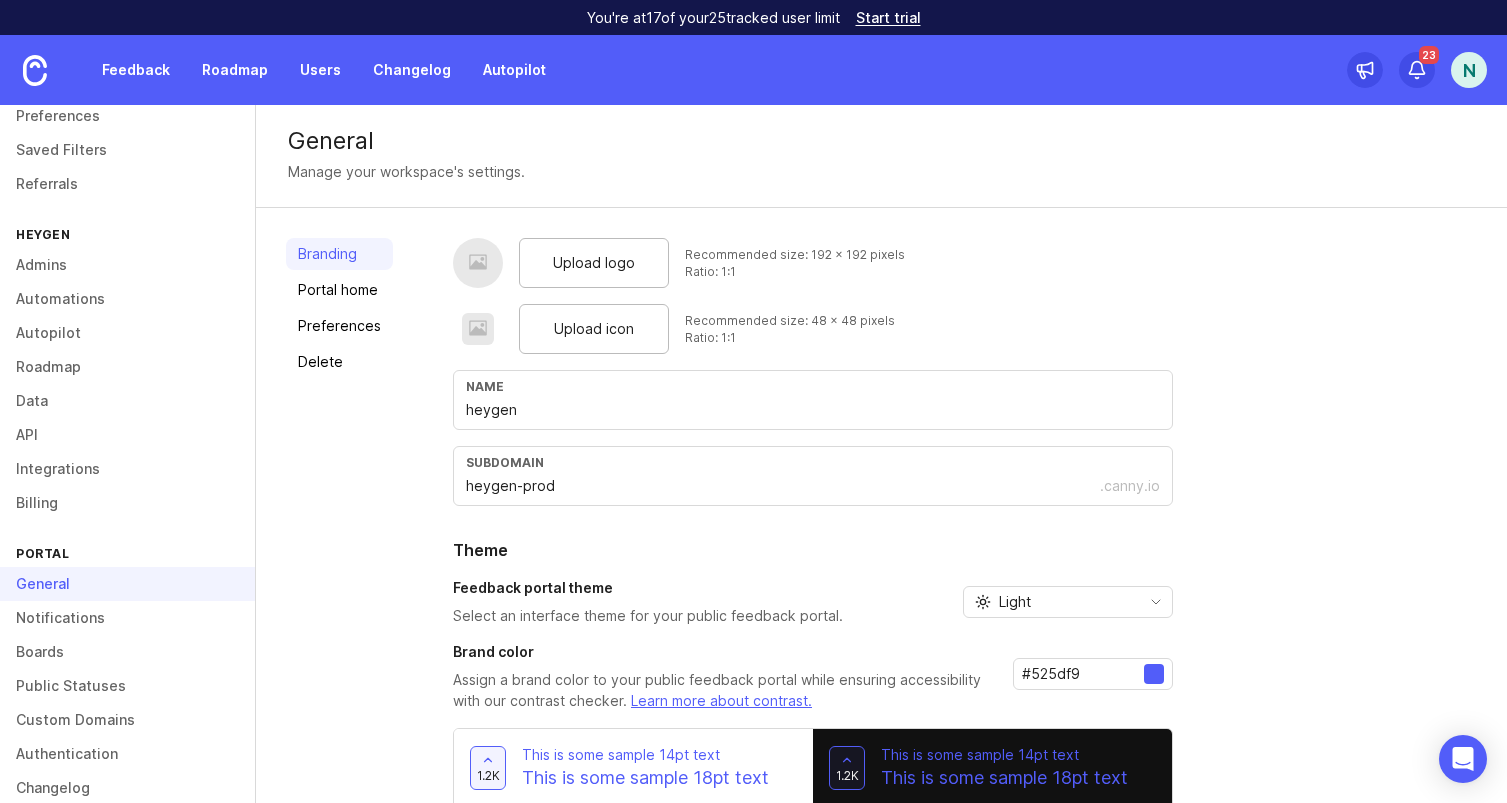 scroll, scrollTop: 119, scrollLeft: 0, axis: vertical 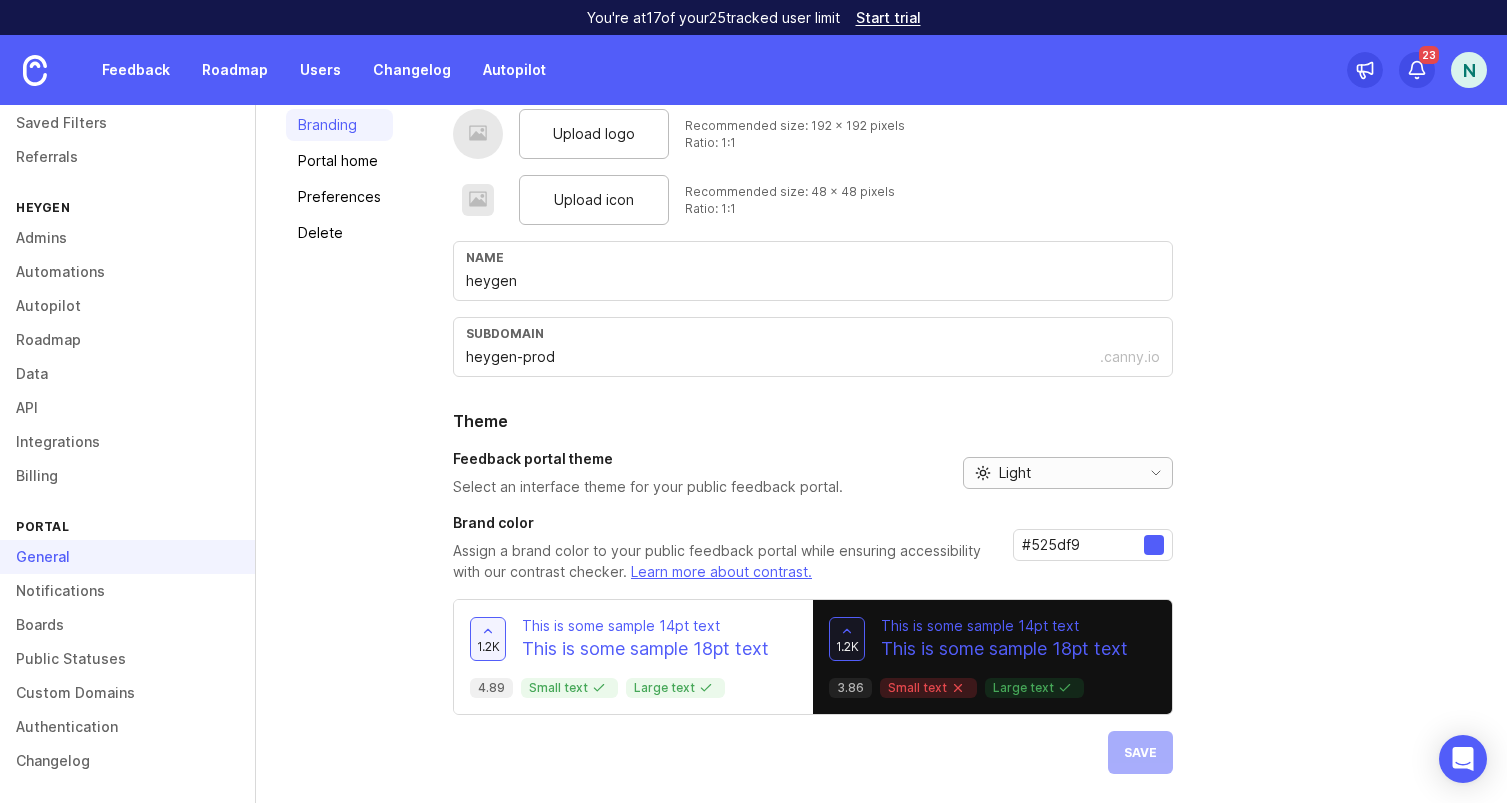 click on "Light" at bounding box center (1015, 473) 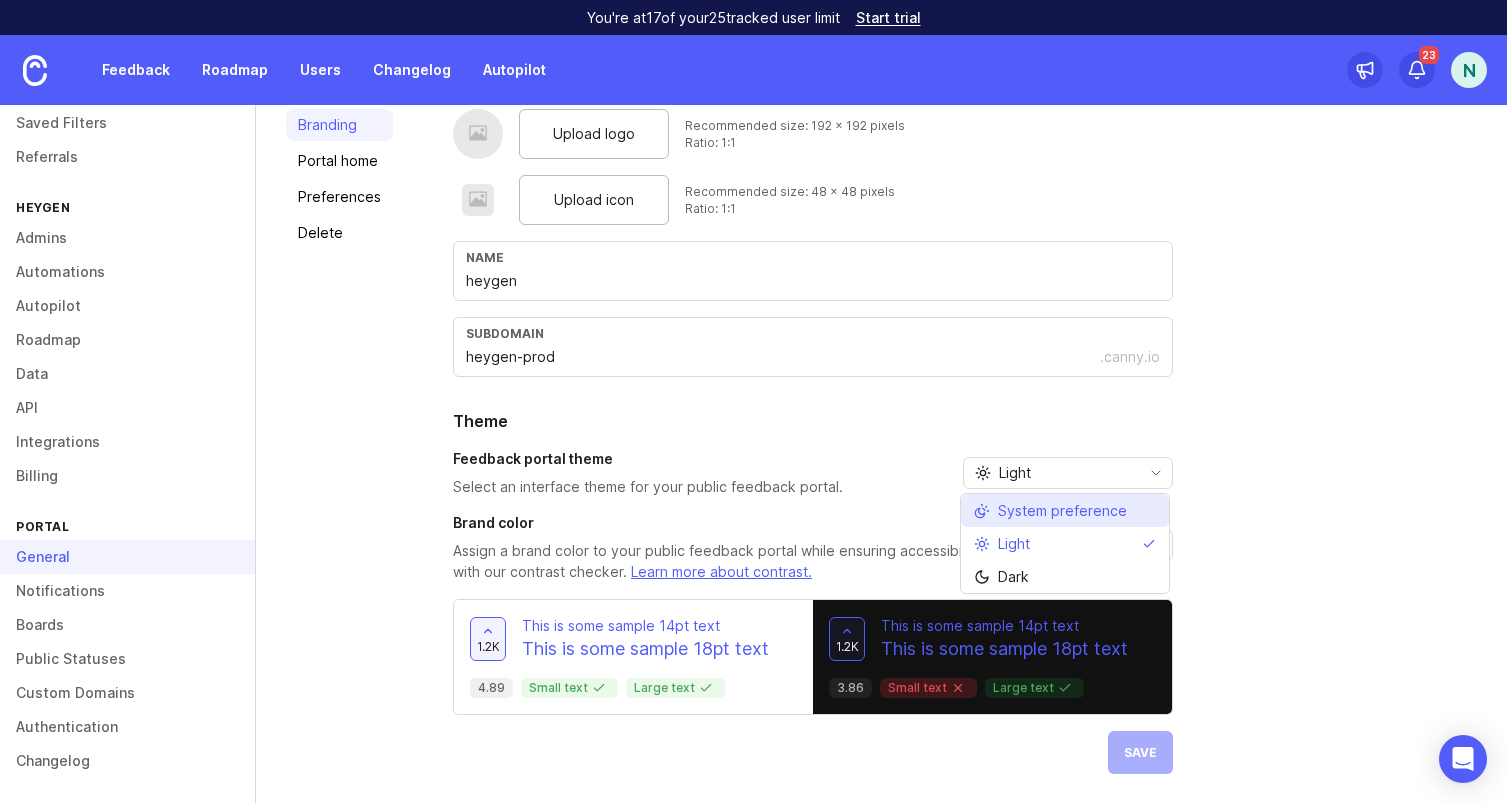 click on "System preference" at bounding box center (1062, 511) 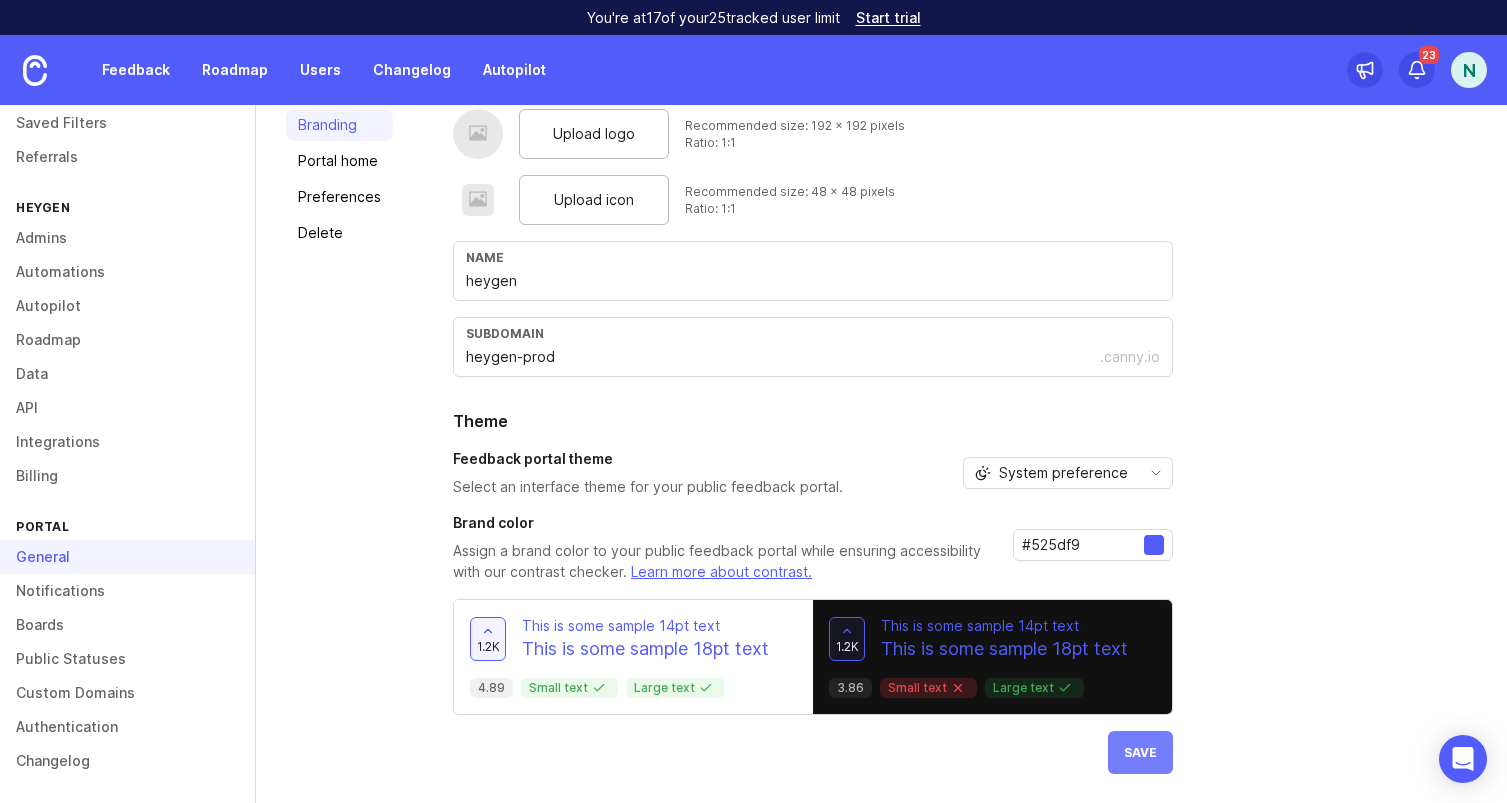 click on "Save" at bounding box center [1140, 752] 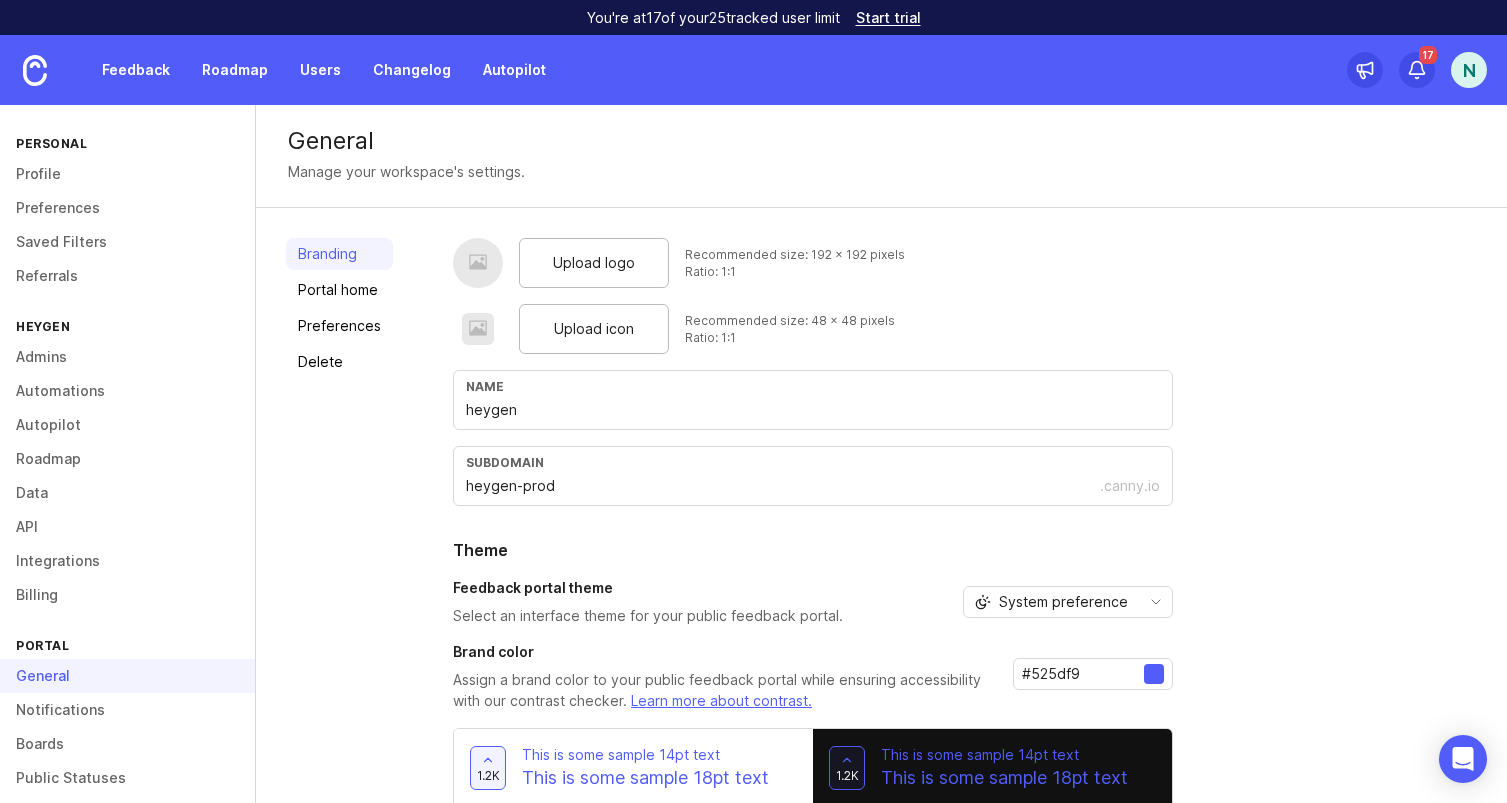 scroll, scrollTop: 0, scrollLeft: 0, axis: both 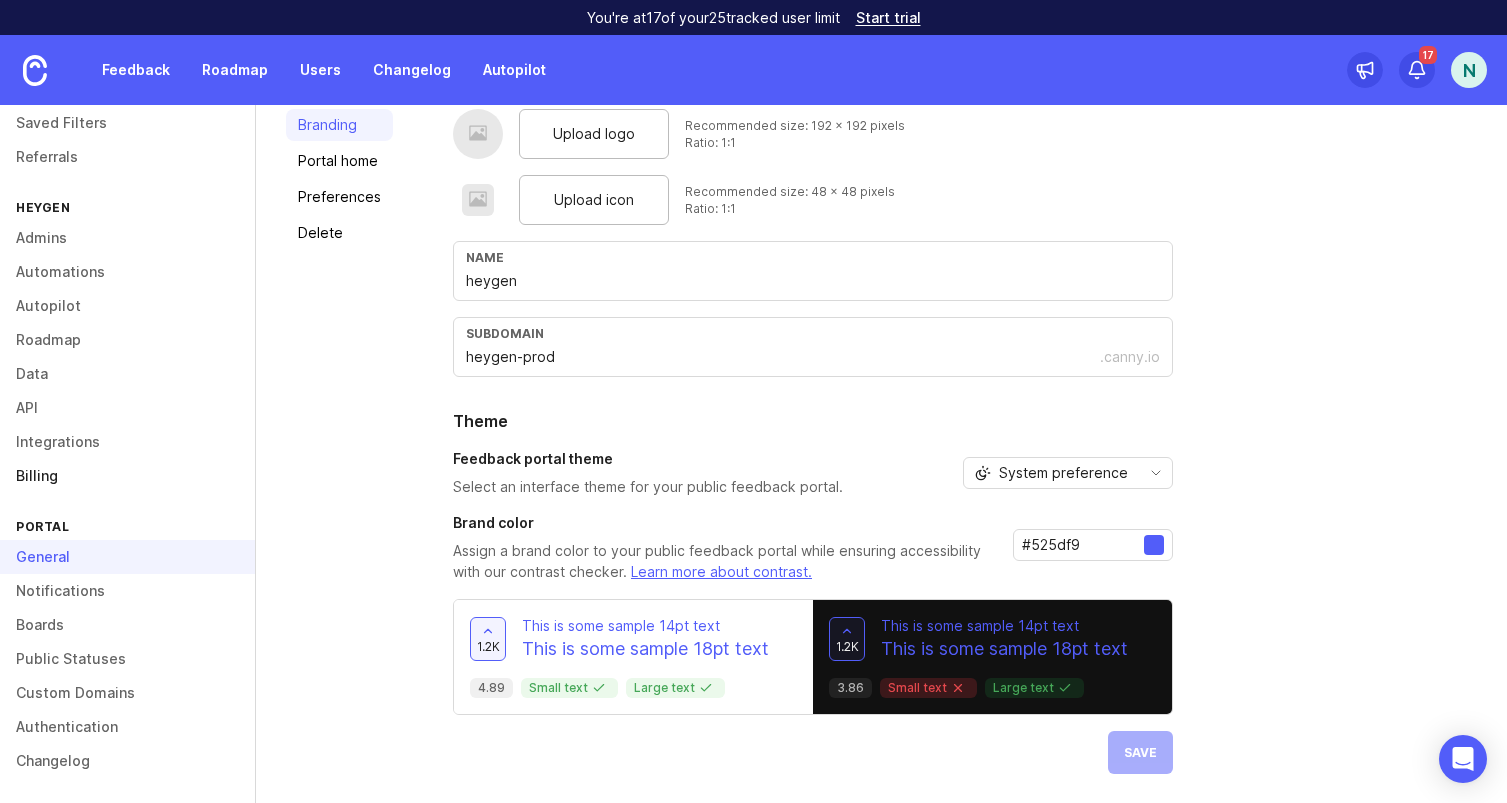 click on "Billing" at bounding box center (127, 476) 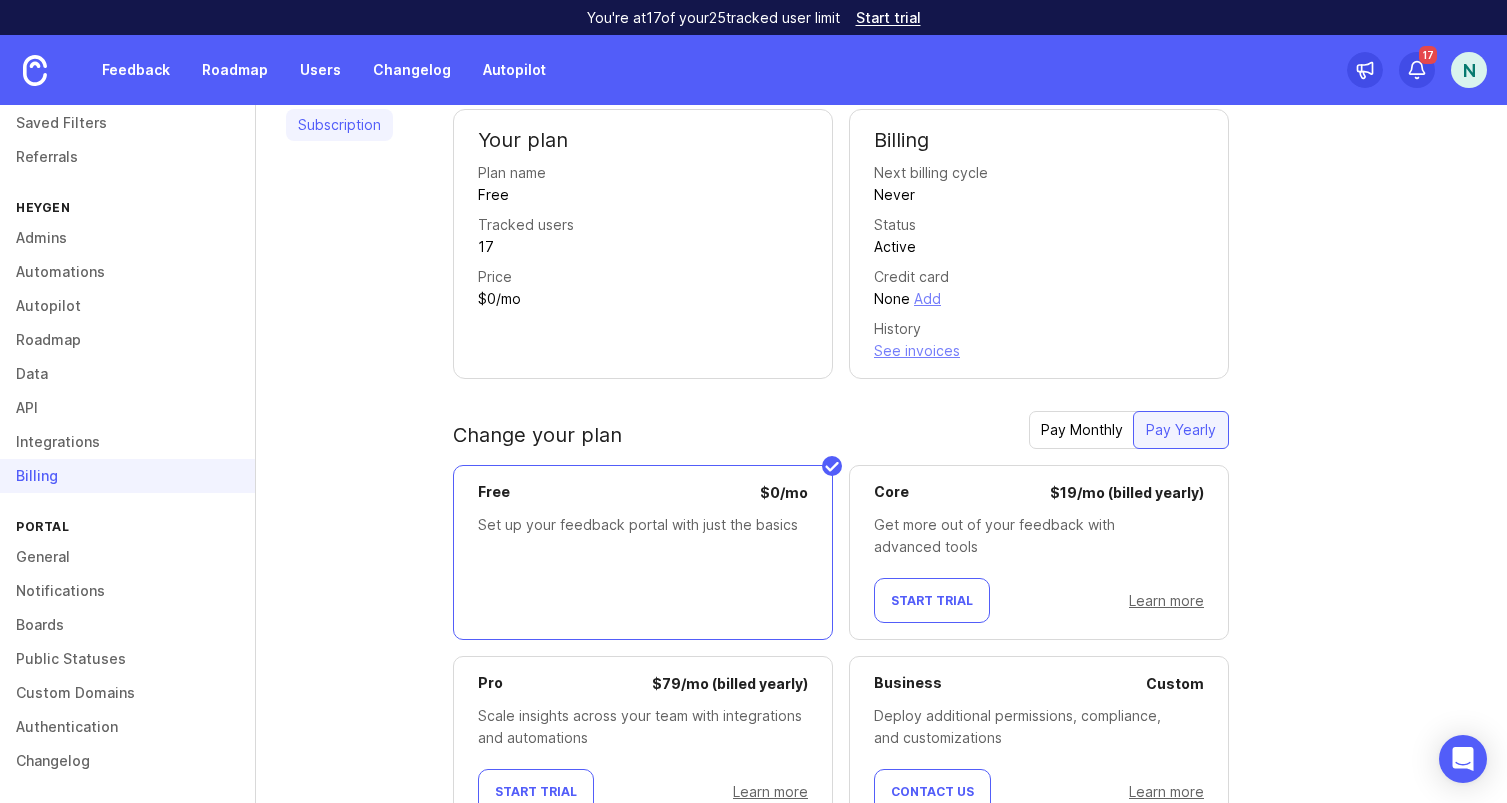 scroll, scrollTop: 218, scrollLeft: 0, axis: vertical 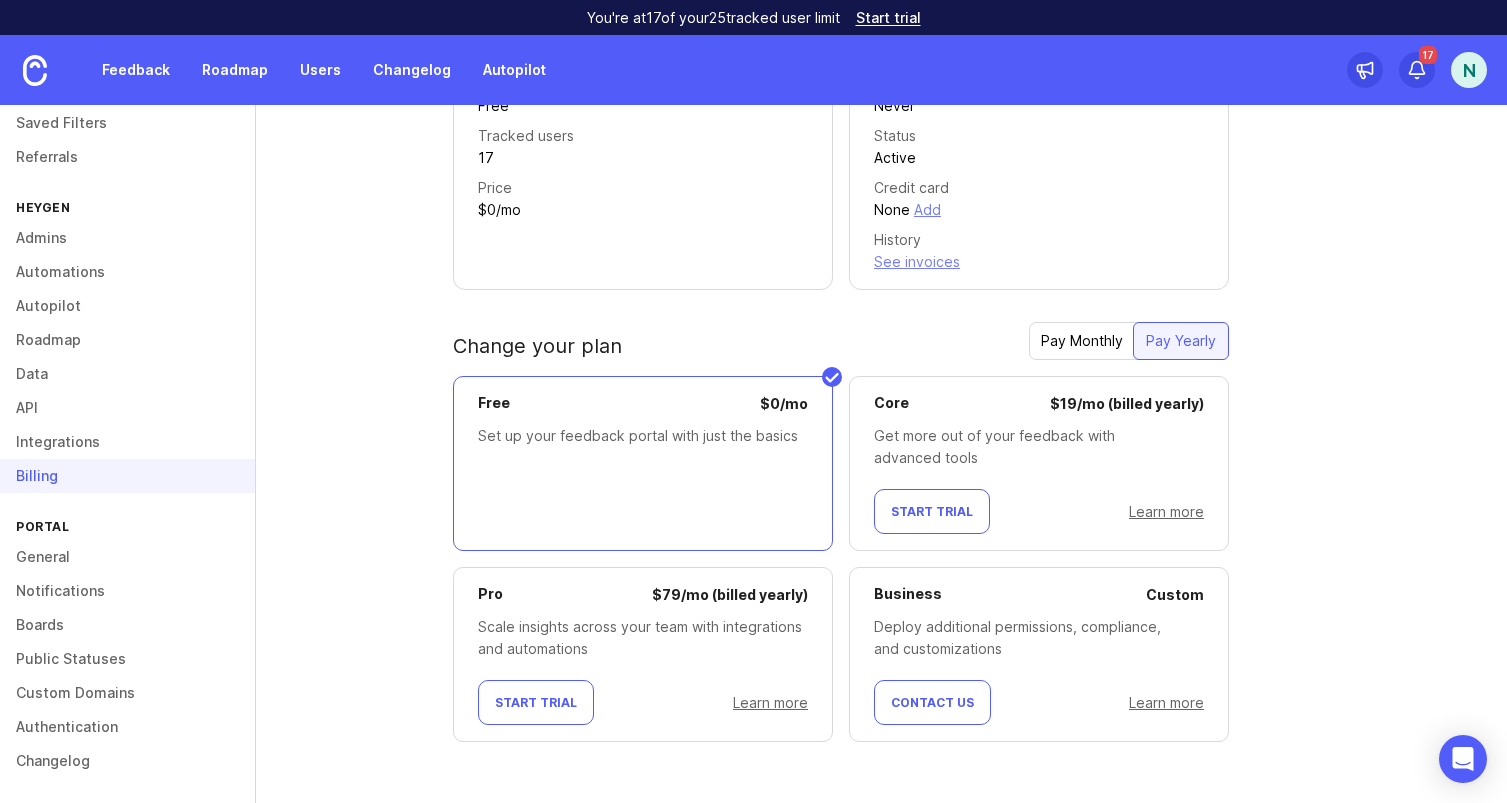 click on "Contact Us" at bounding box center (932, 702) 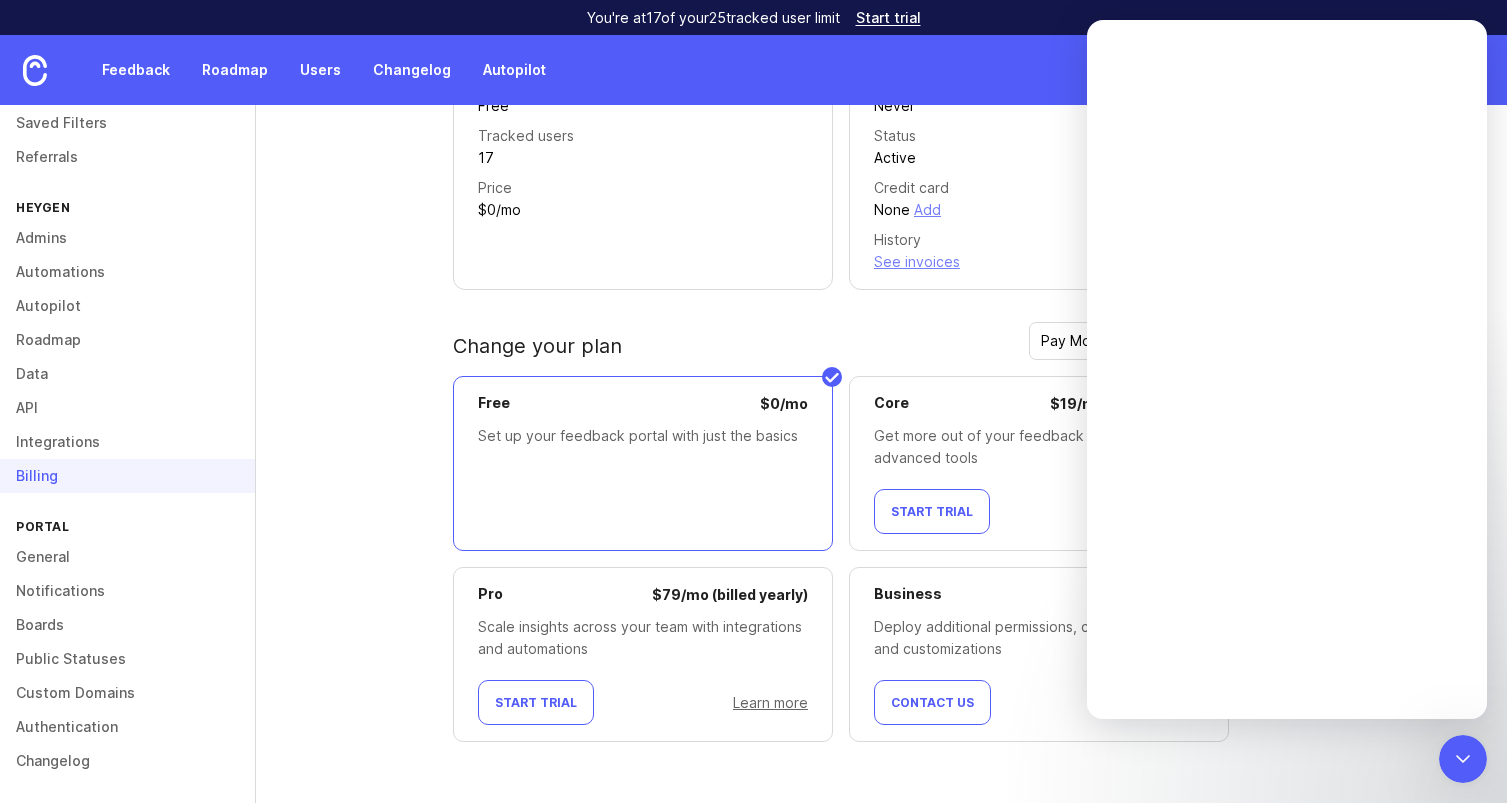 scroll, scrollTop: 0, scrollLeft: 0, axis: both 